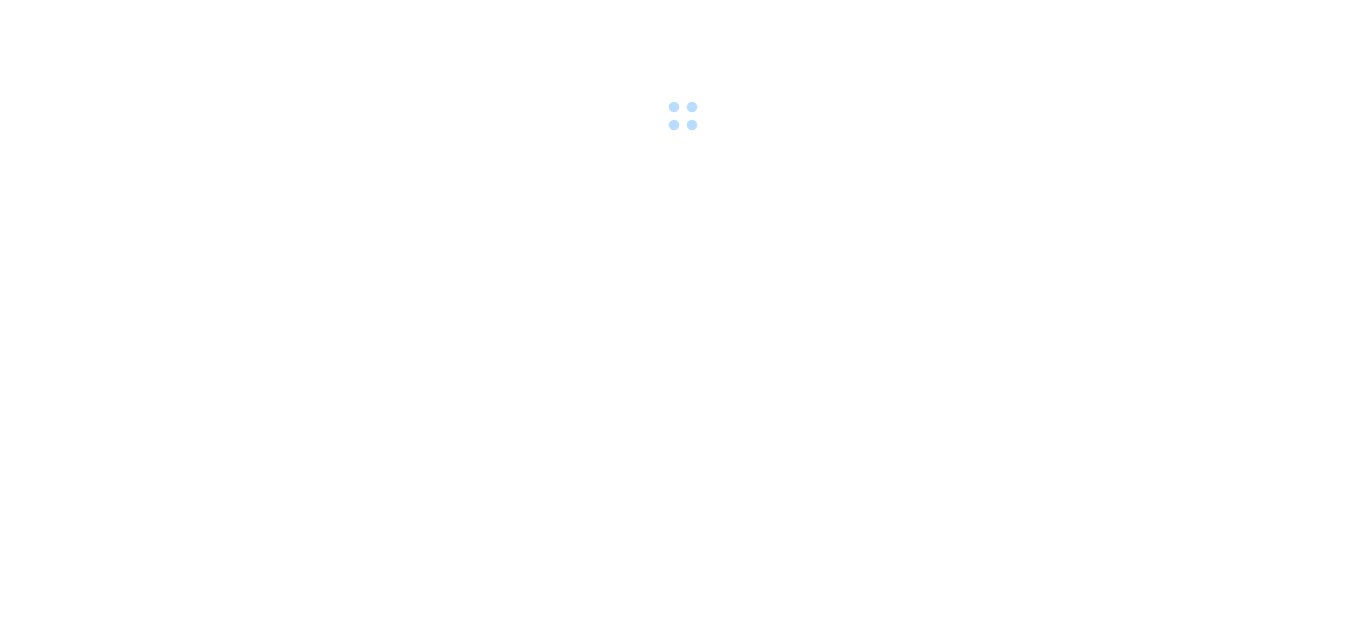 scroll, scrollTop: 0, scrollLeft: 0, axis: both 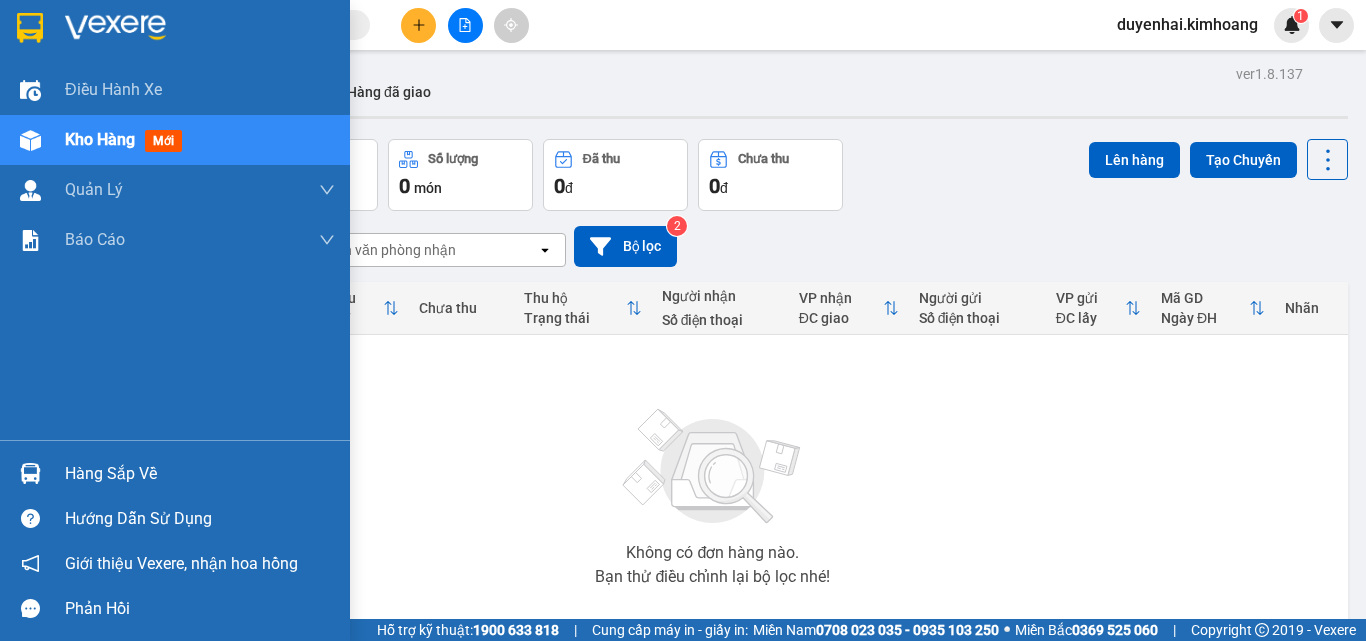 click on "Hàng sắp về" at bounding box center [200, 474] 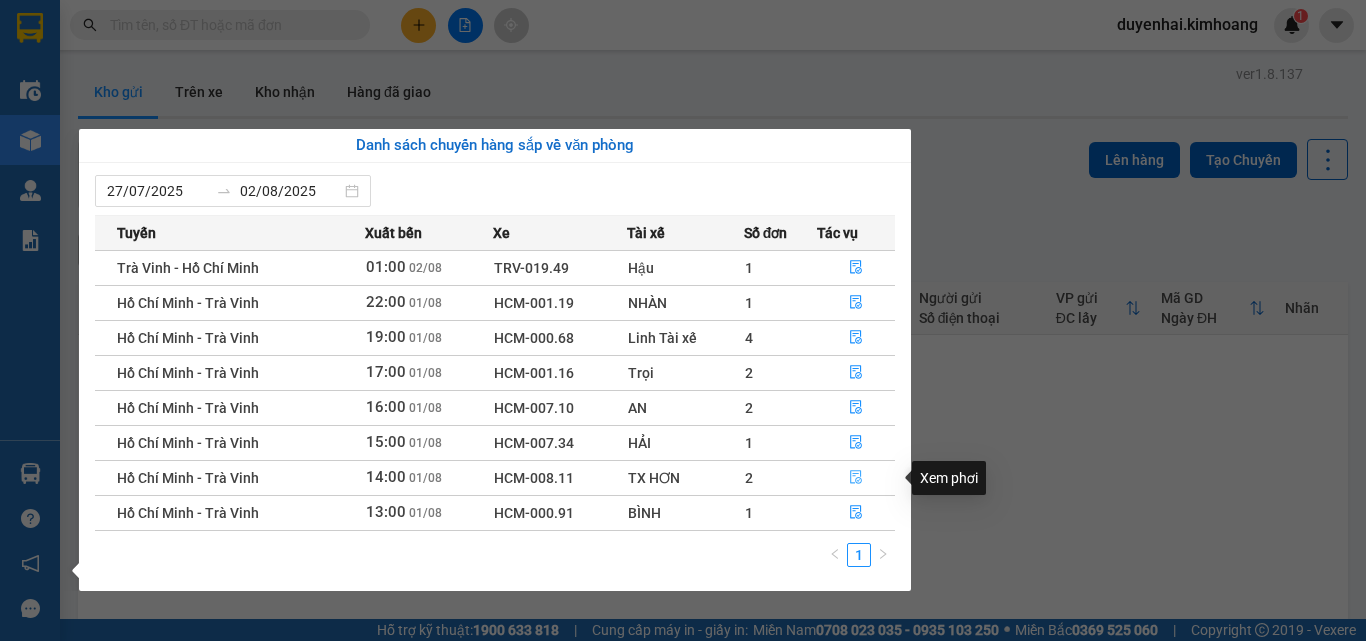 click at bounding box center [856, 478] 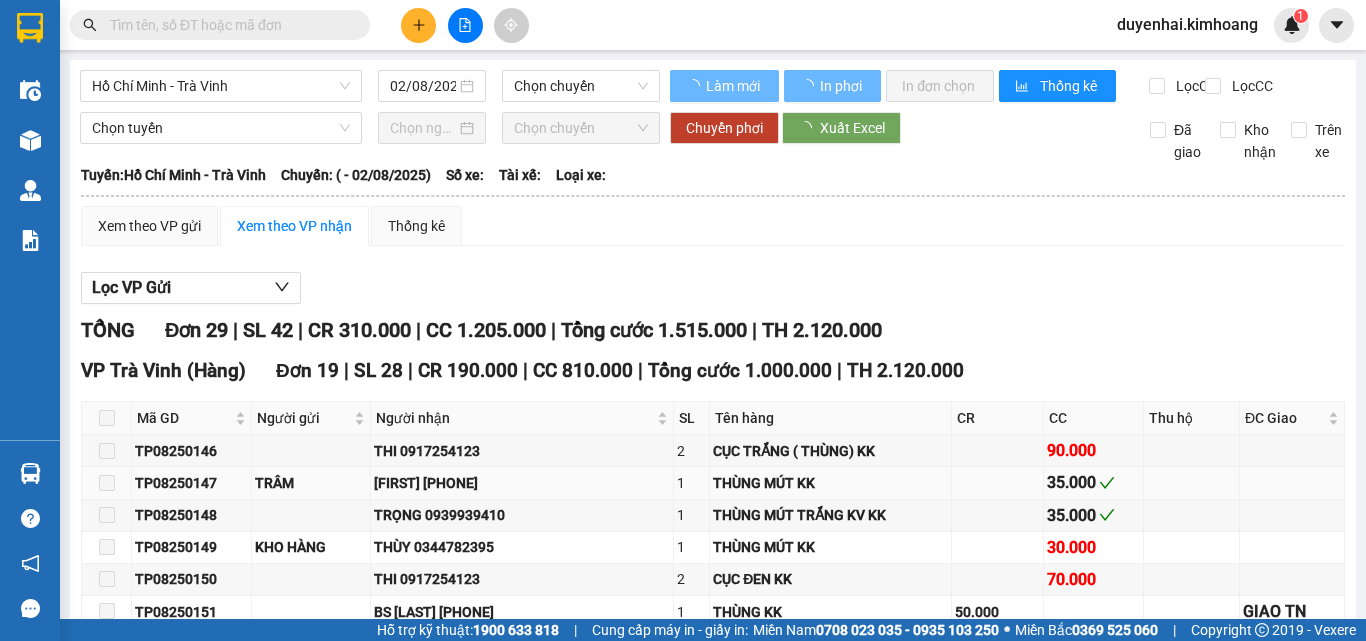 type on "01/08/2025" 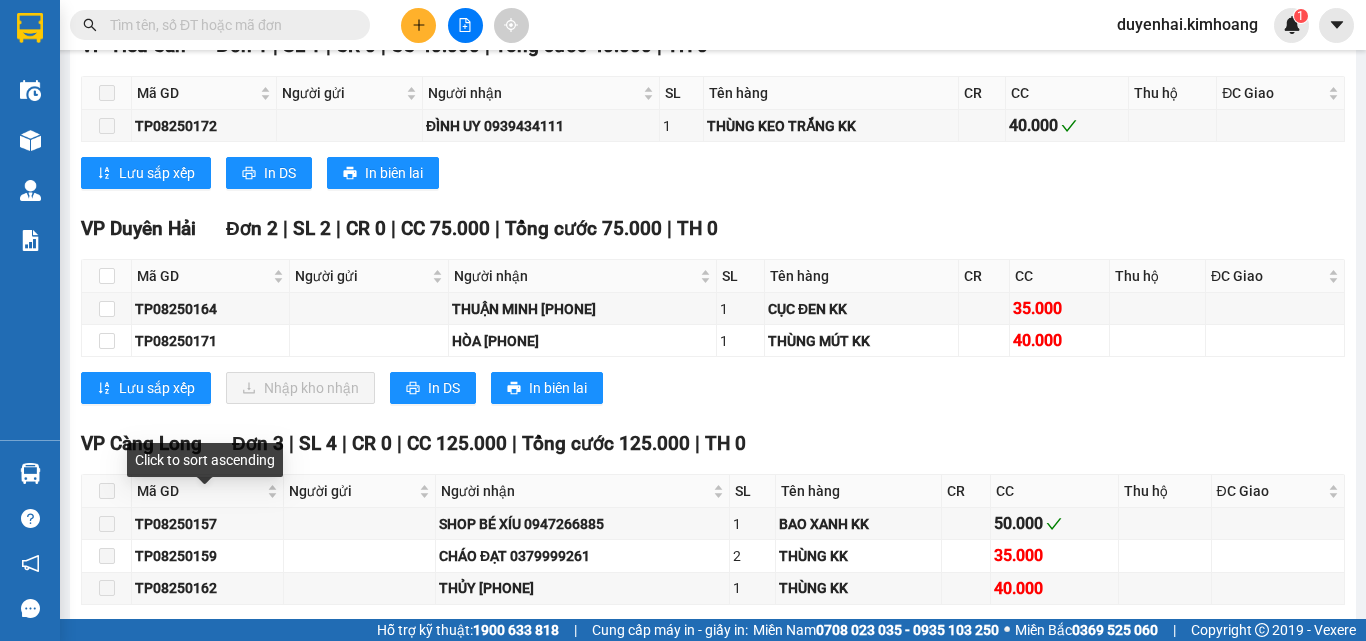 scroll, scrollTop: 1400, scrollLeft: 0, axis: vertical 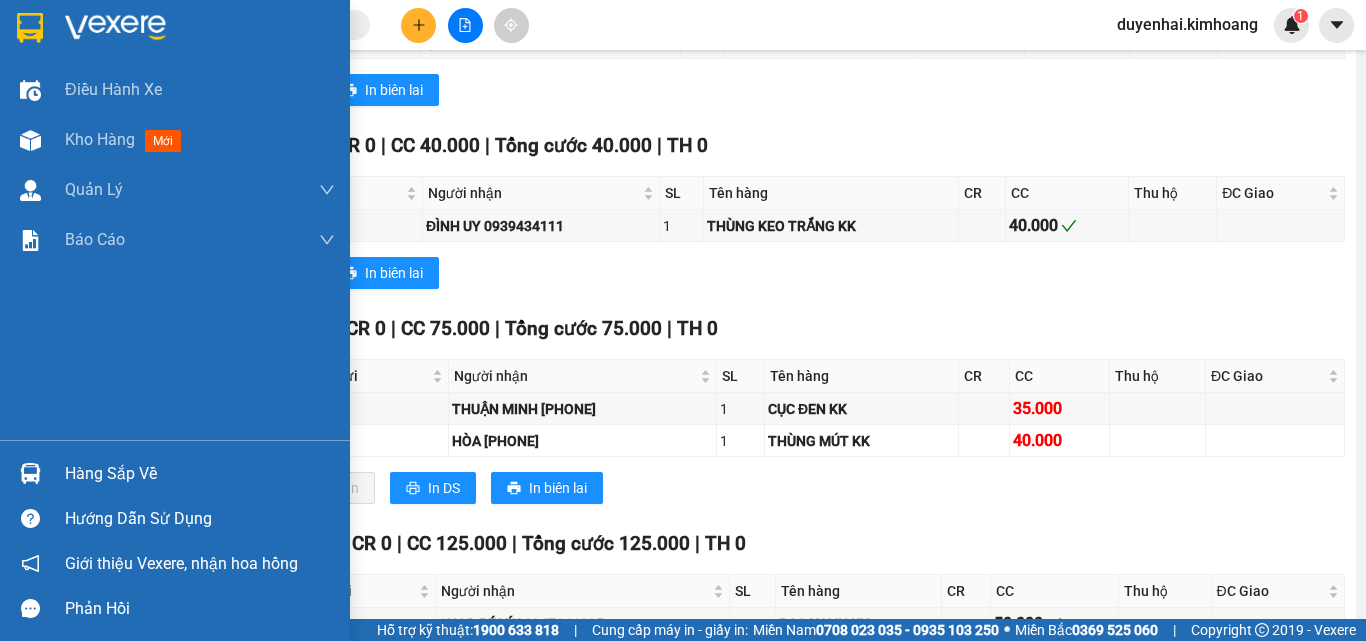 click on "Hàng sắp về" at bounding box center [200, 474] 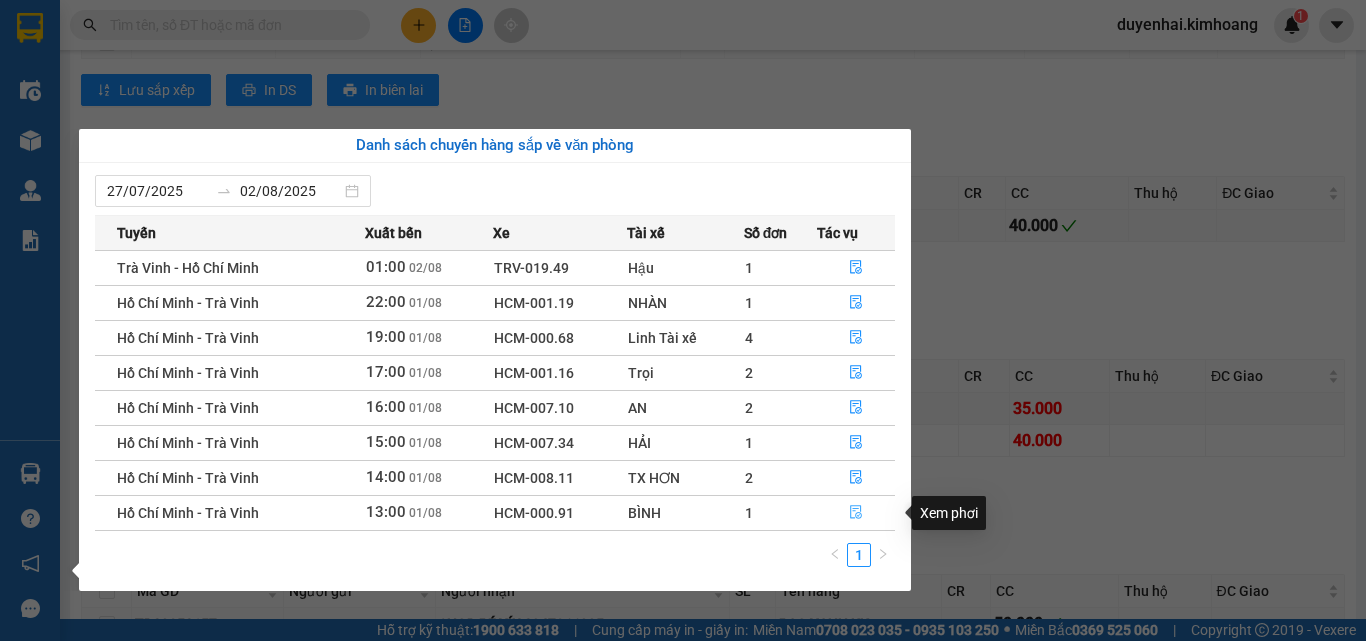 click at bounding box center [856, 513] 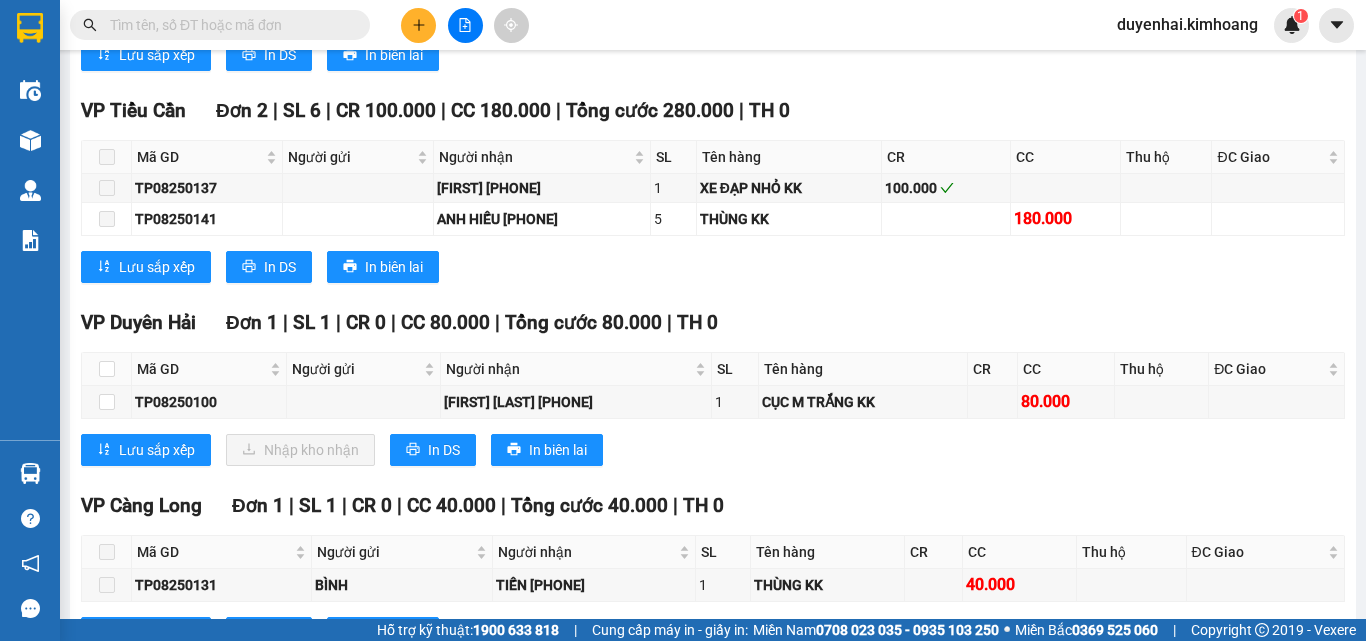 scroll, scrollTop: 1661, scrollLeft: 0, axis: vertical 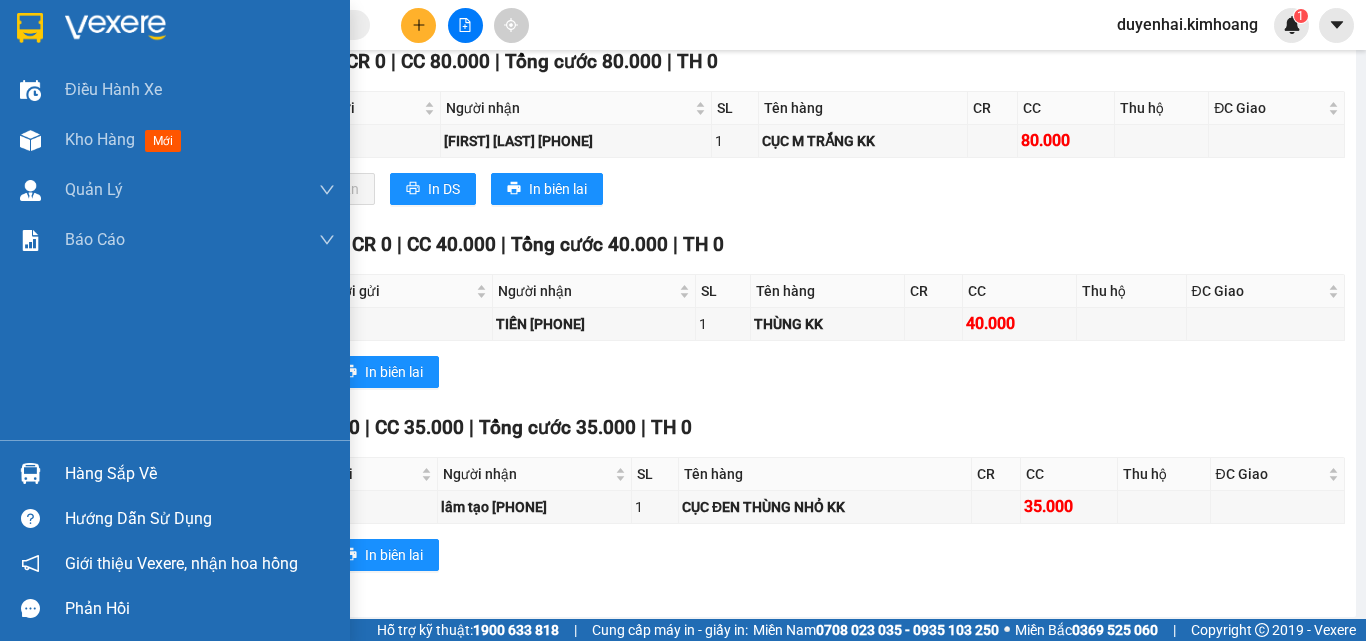 click on "Hàng sắp về" at bounding box center [200, 474] 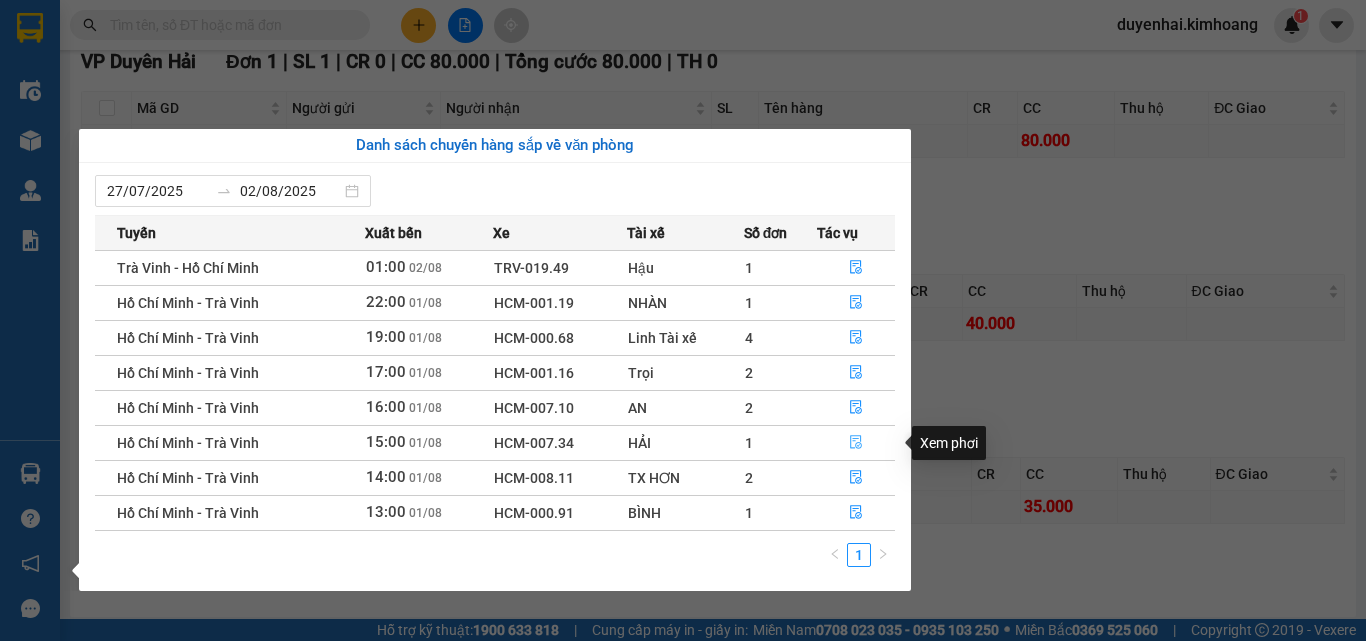 click at bounding box center [856, 443] 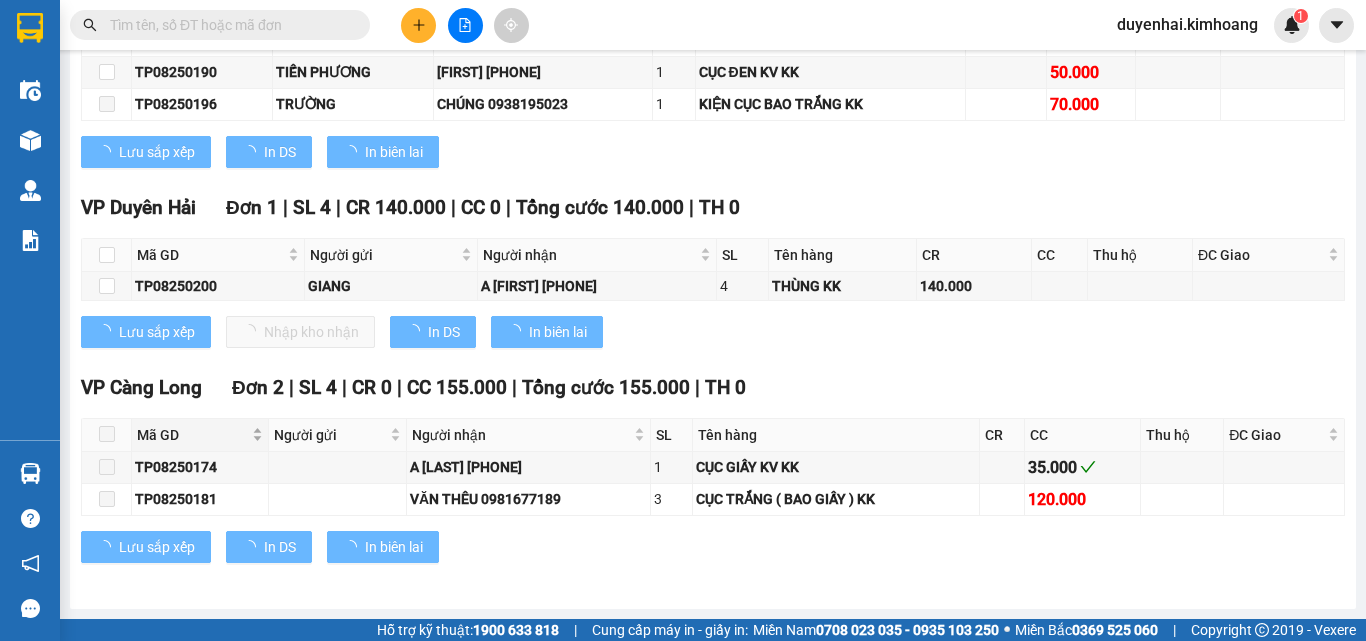 scroll, scrollTop: 1578, scrollLeft: 0, axis: vertical 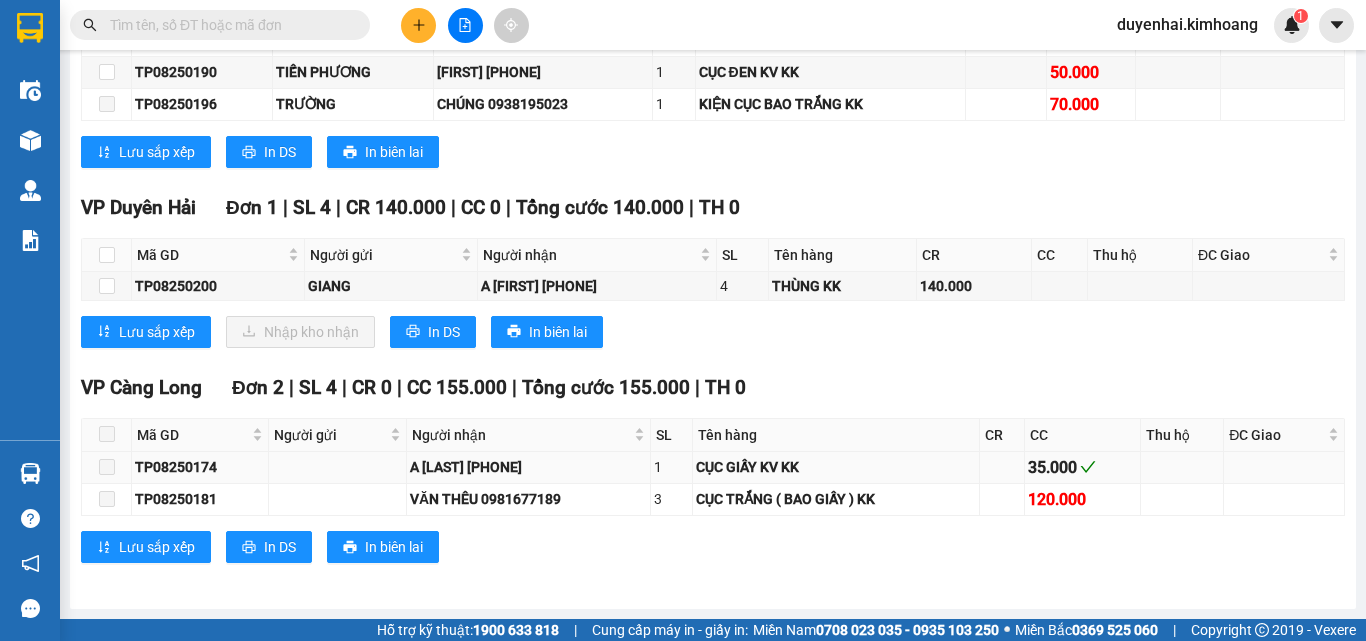 click at bounding box center [107, 467] 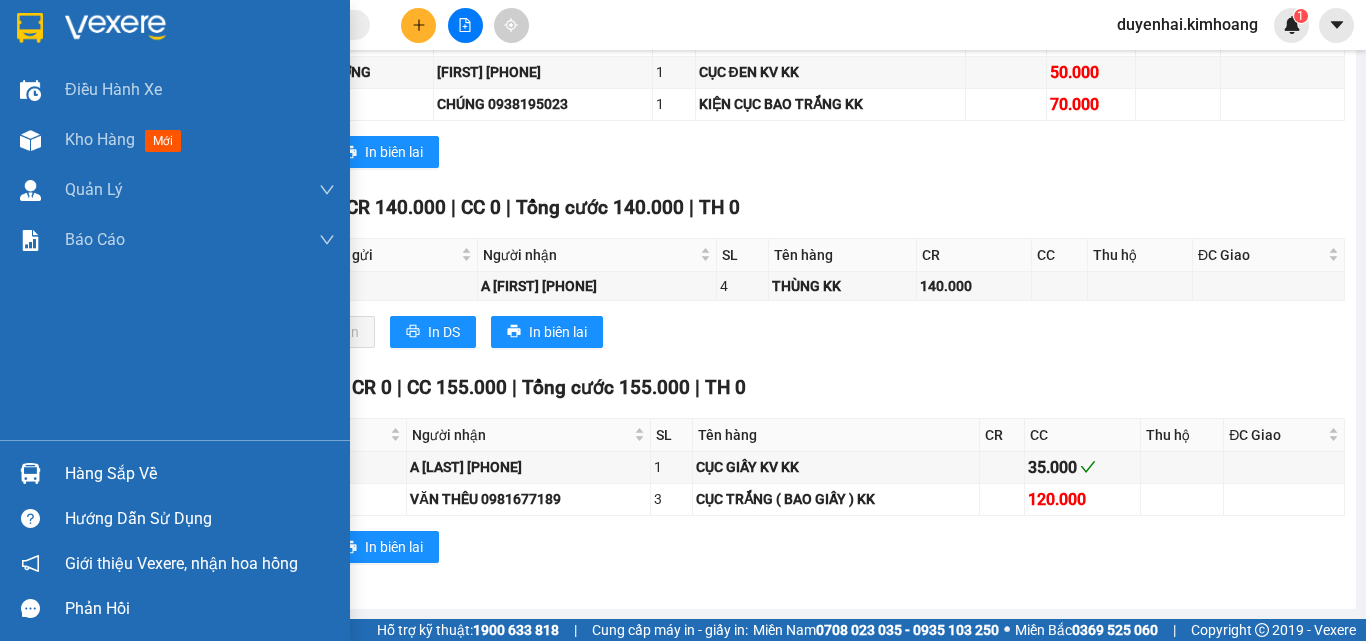 drag, startPoint x: 80, startPoint y: 474, endPoint x: 216, endPoint y: 435, distance: 141.48145 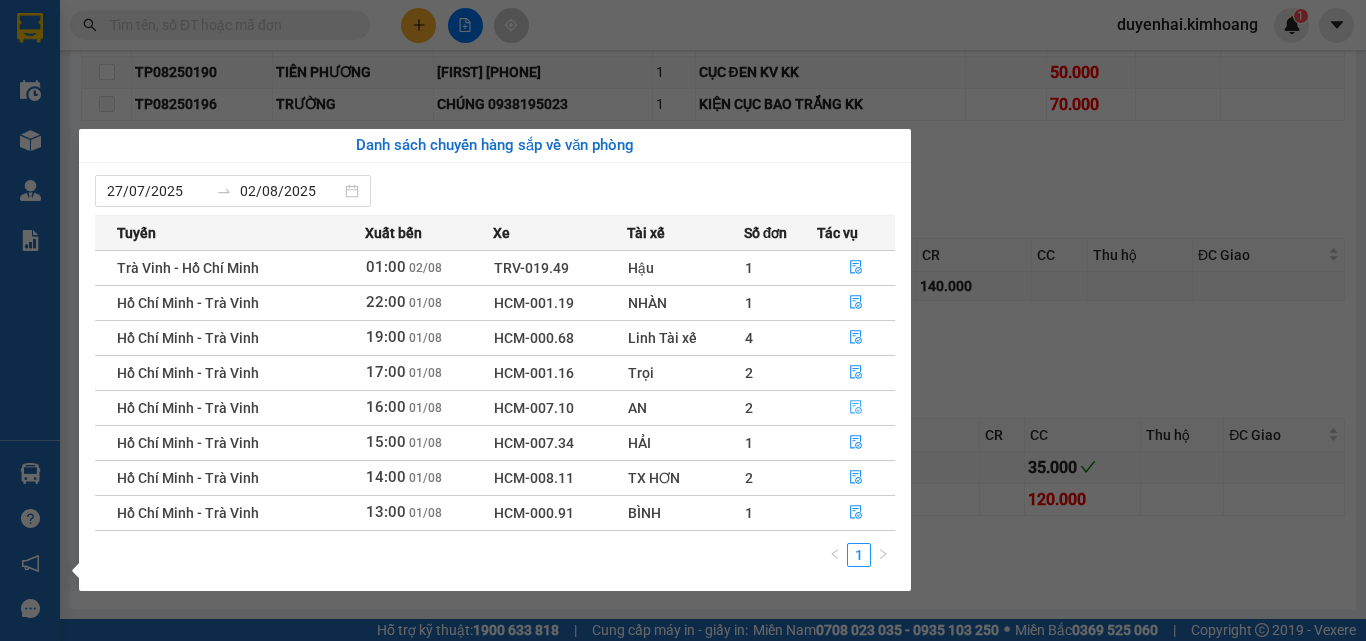 click 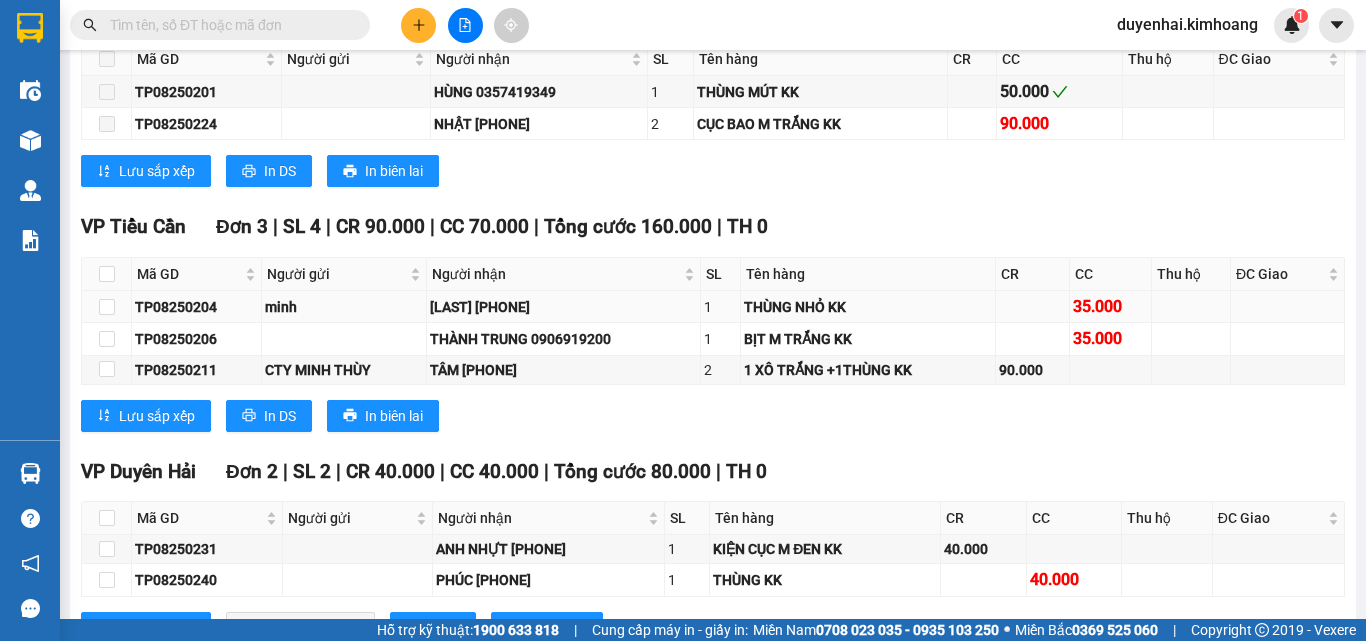 scroll, scrollTop: 1778, scrollLeft: 0, axis: vertical 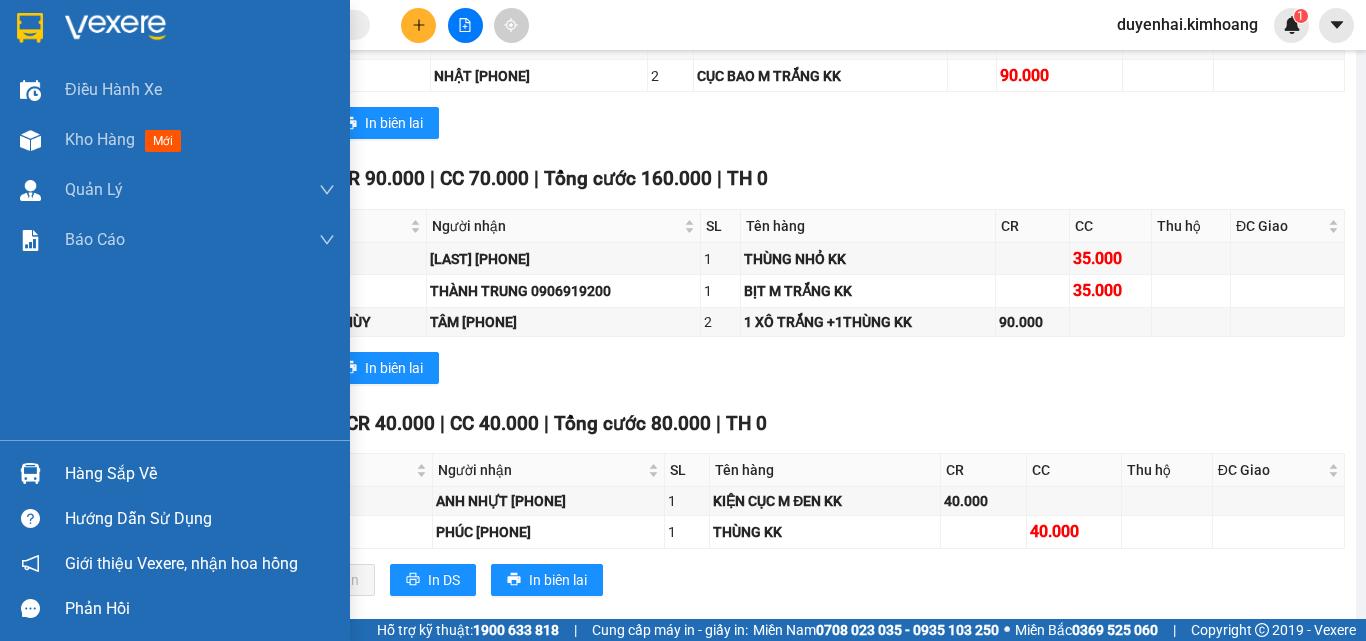 click on "Hàng sắp về" at bounding box center [200, 474] 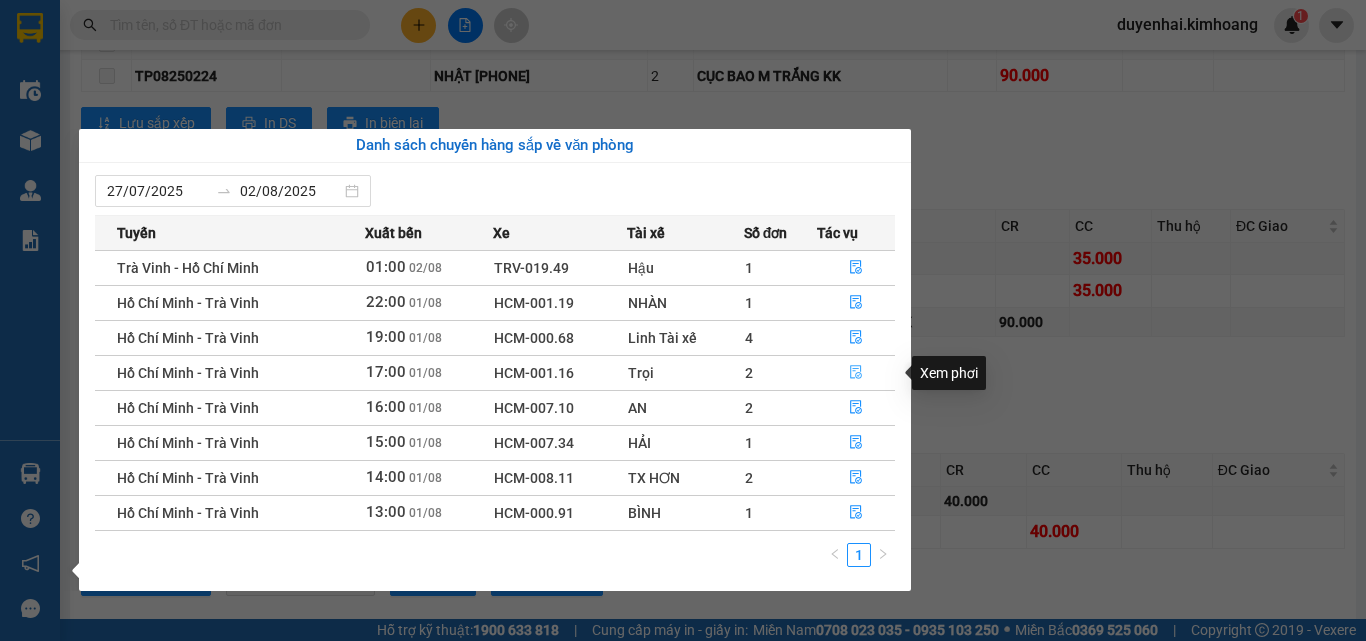 click at bounding box center [856, 373] 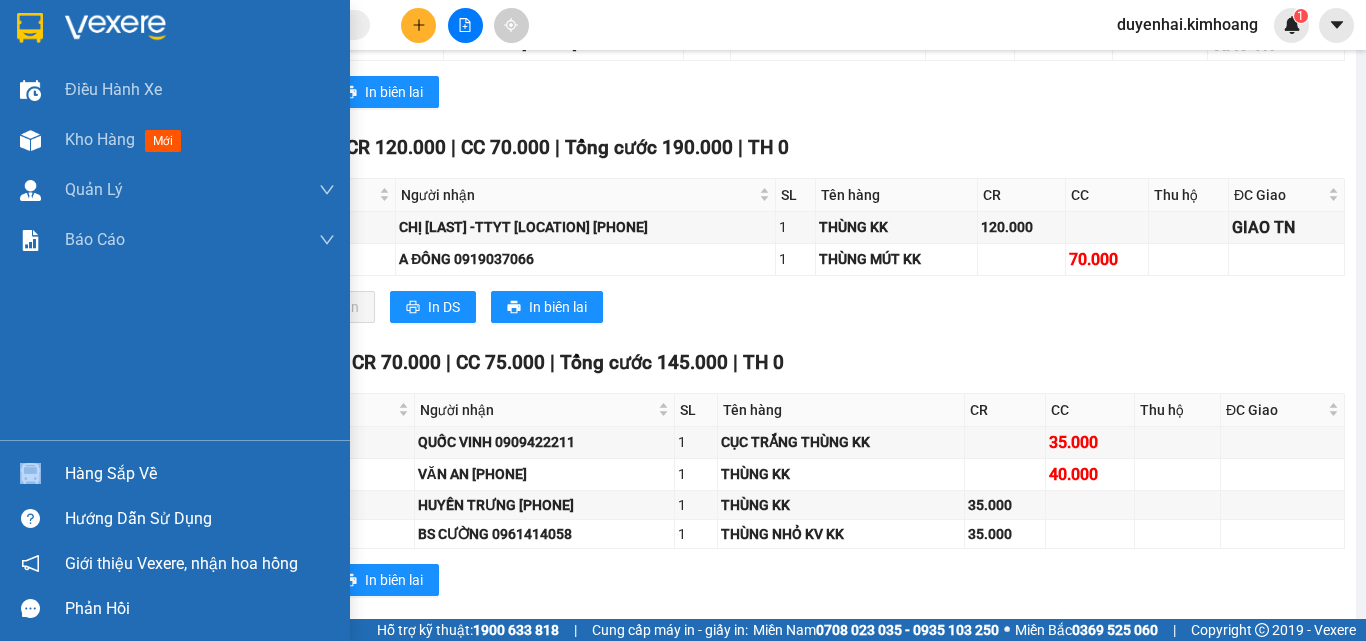 drag, startPoint x: 84, startPoint y: 490, endPoint x: 107, endPoint y: 454, distance: 42.72002 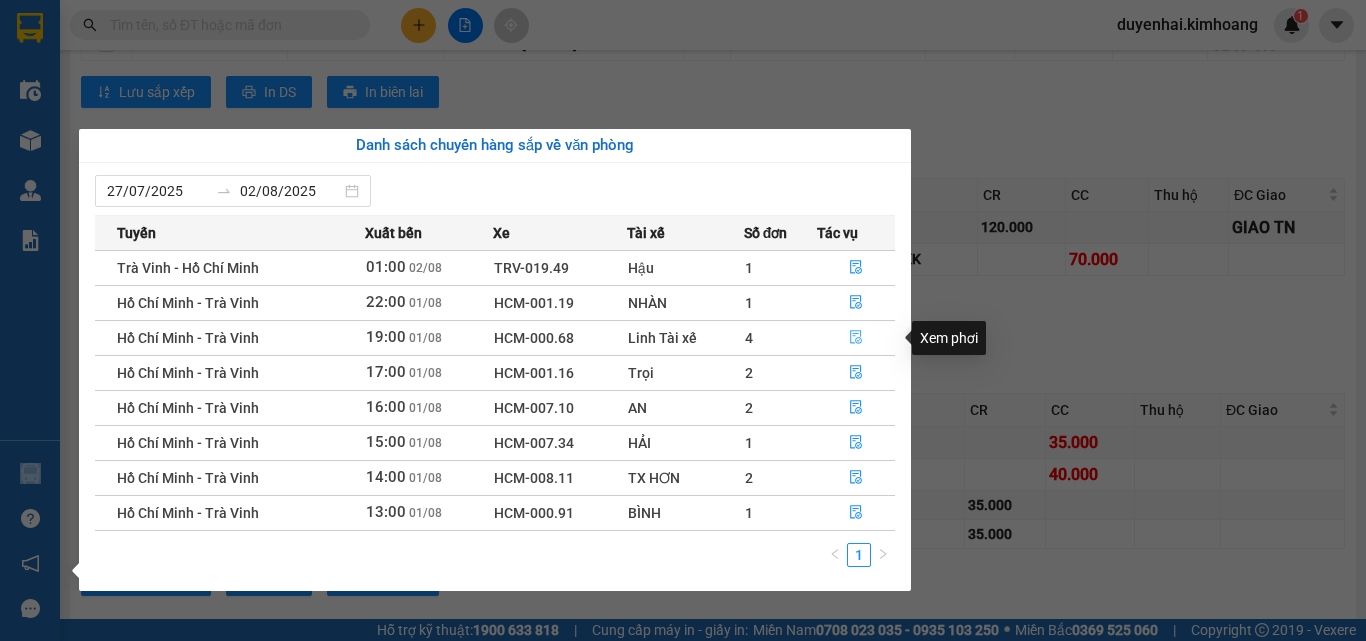 click at bounding box center (856, 338) 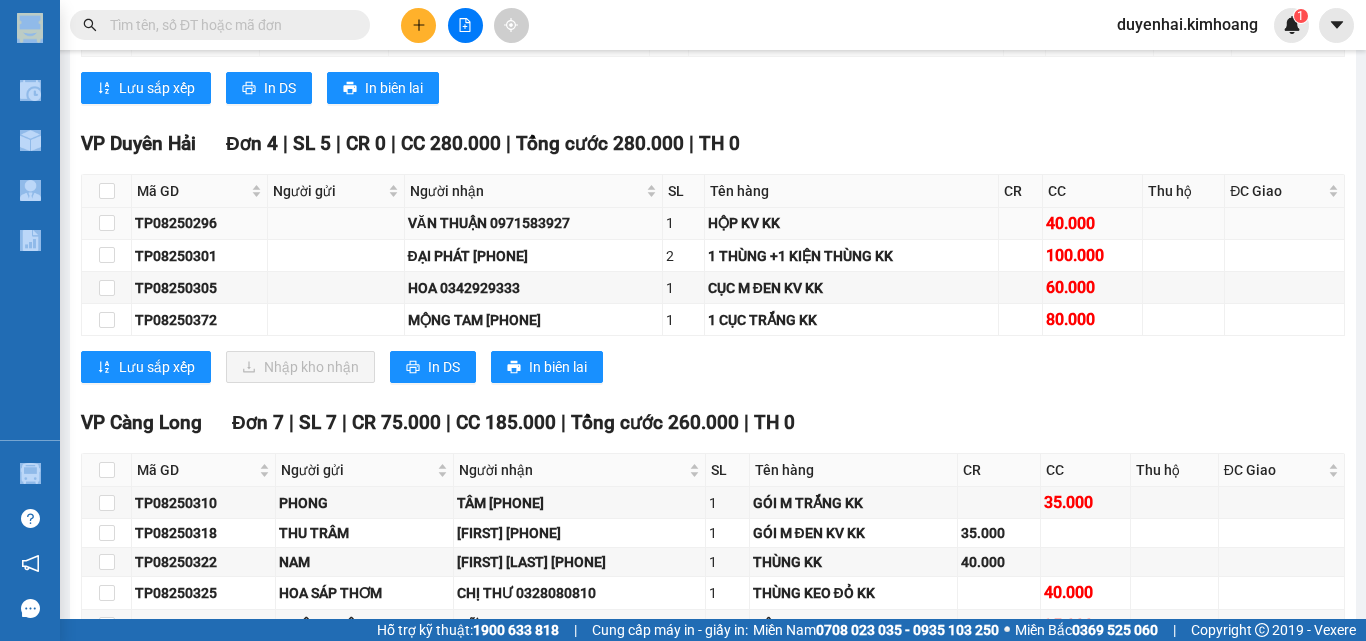 scroll, scrollTop: 3378, scrollLeft: 0, axis: vertical 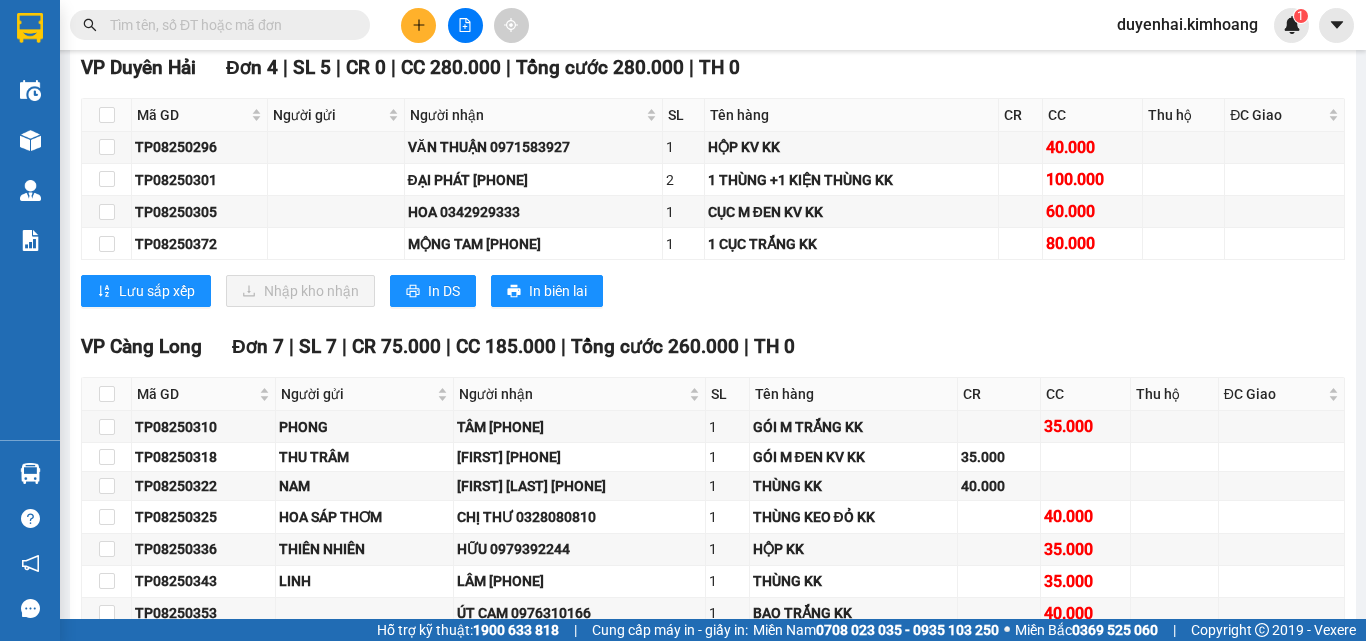 click on "Lưu sắp xếp Nhập kho nhận In DS In biên lai" at bounding box center [713, 291] 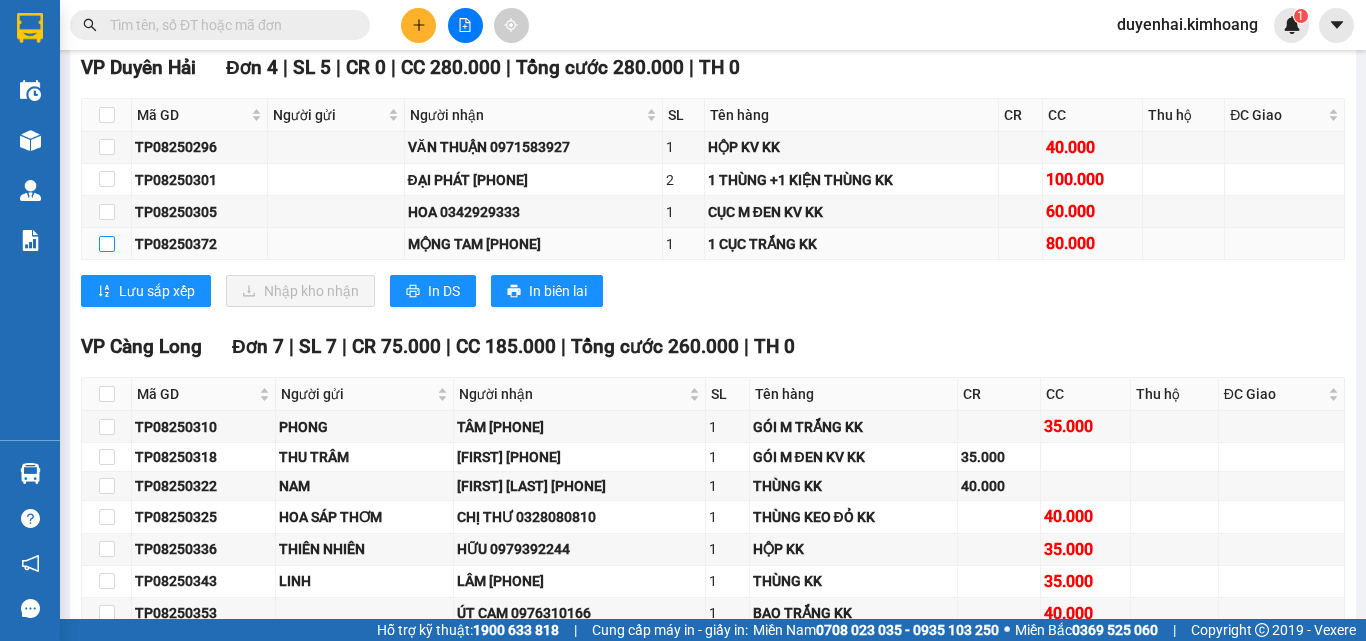click at bounding box center [107, 244] 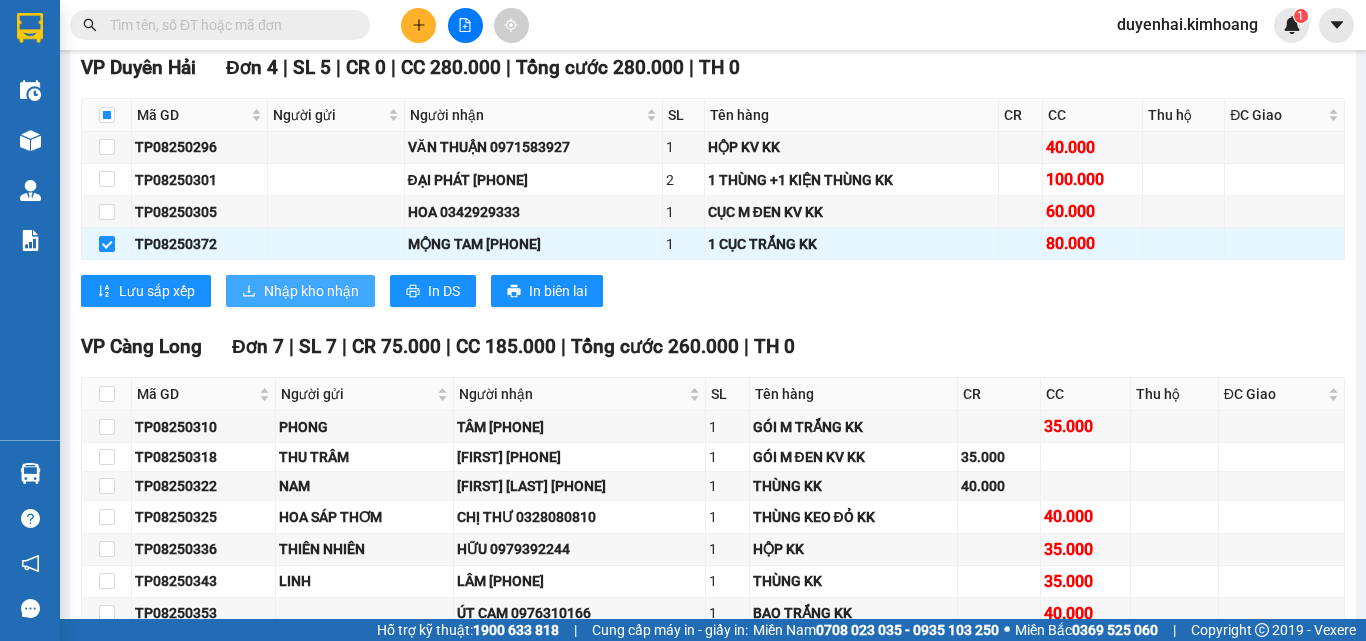 click on "Nhập kho nhận" at bounding box center [311, 291] 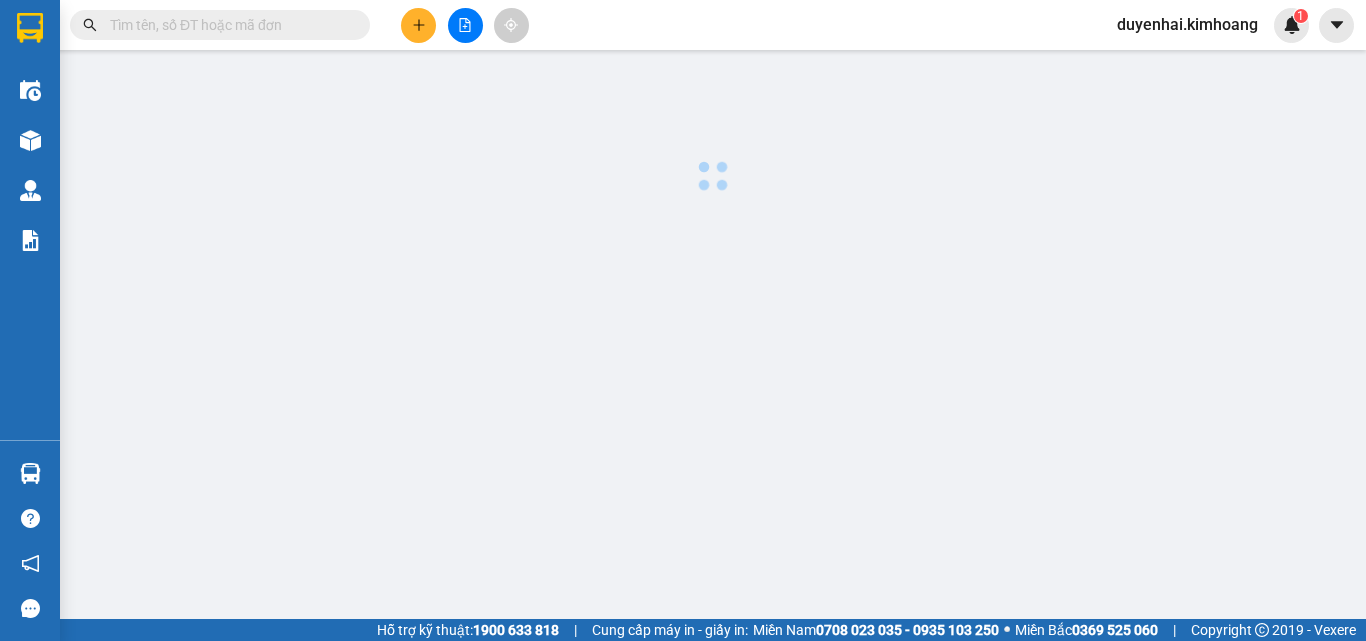 scroll, scrollTop: 0, scrollLeft: 0, axis: both 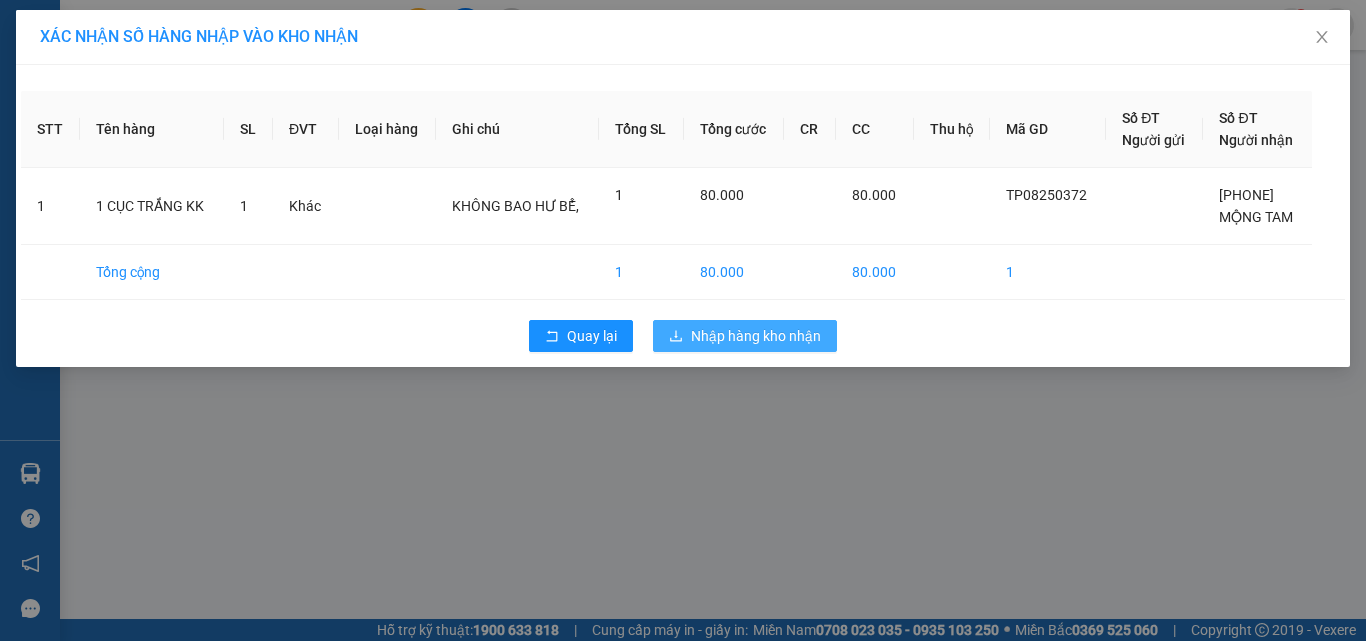 click on "Nhập hàng kho nhận" at bounding box center (756, 336) 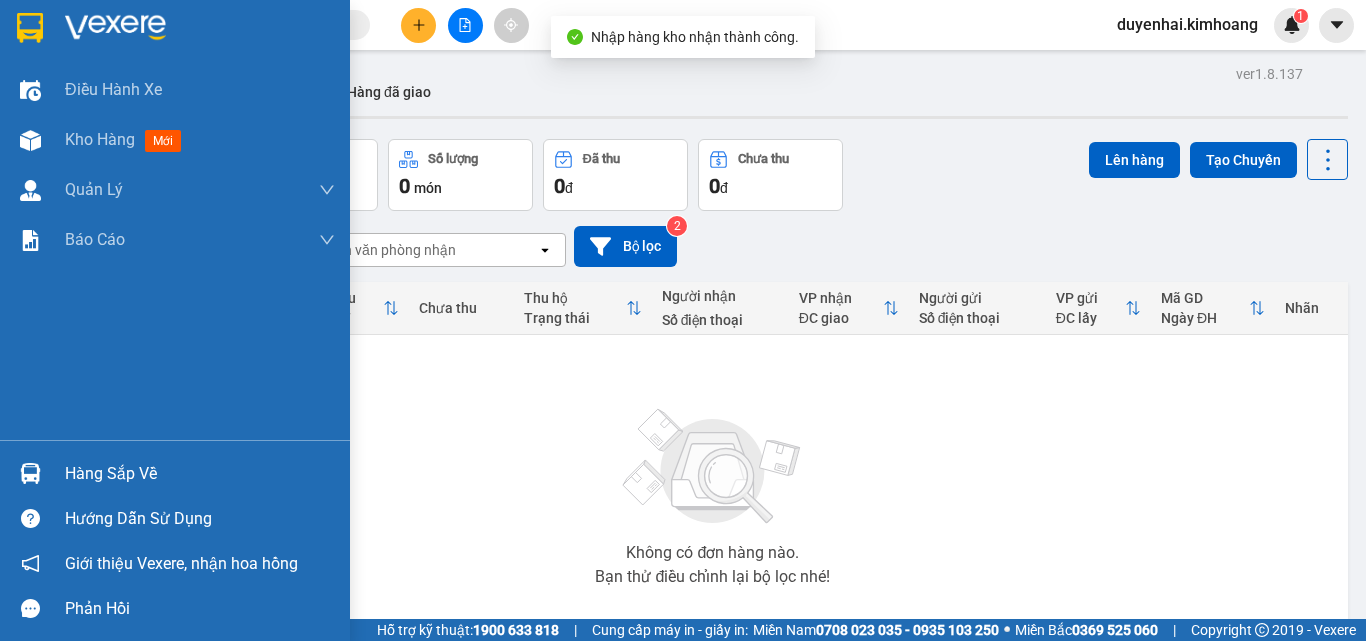 click on "Hàng sắp về" at bounding box center (200, 474) 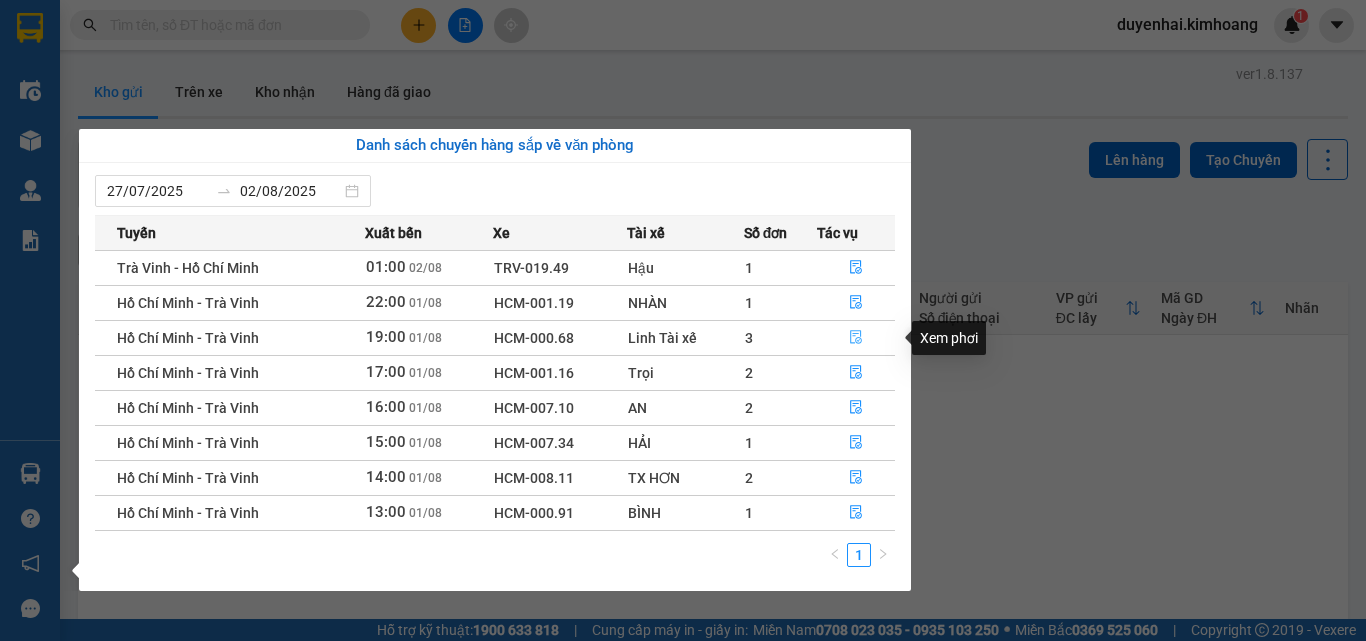 click at bounding box center [856, 338] 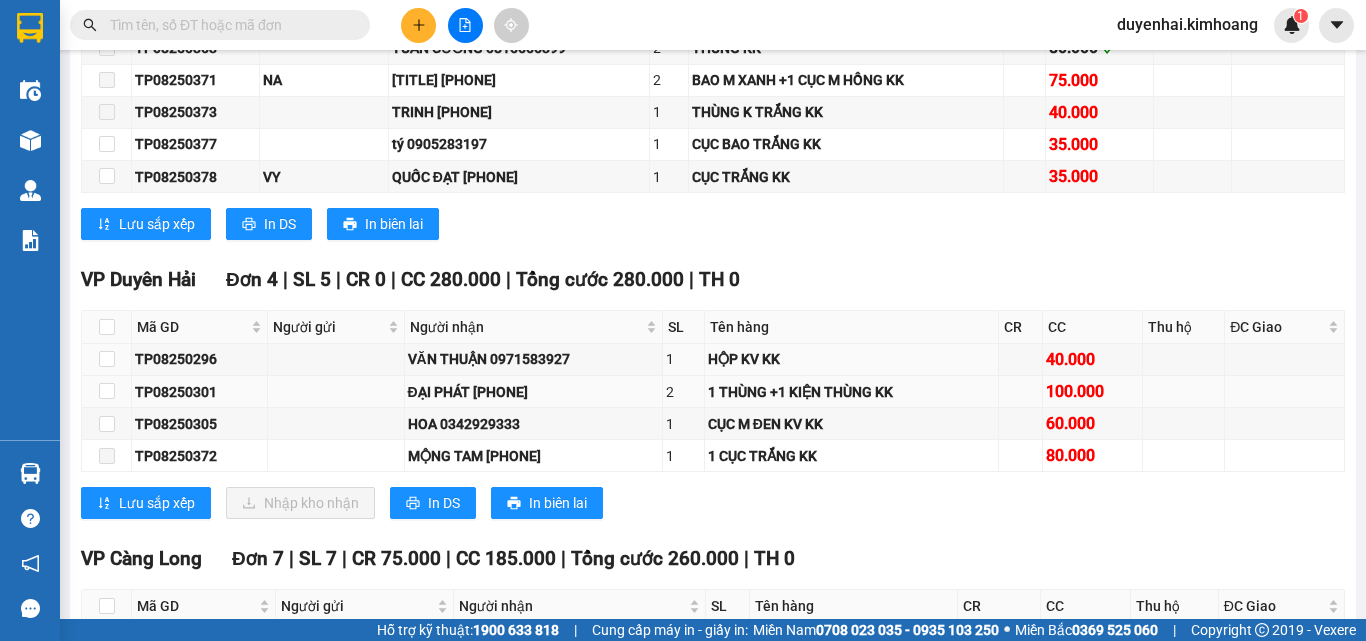 scroll, scrollTop: 3200, scrollLeft: 0, axis: vertical 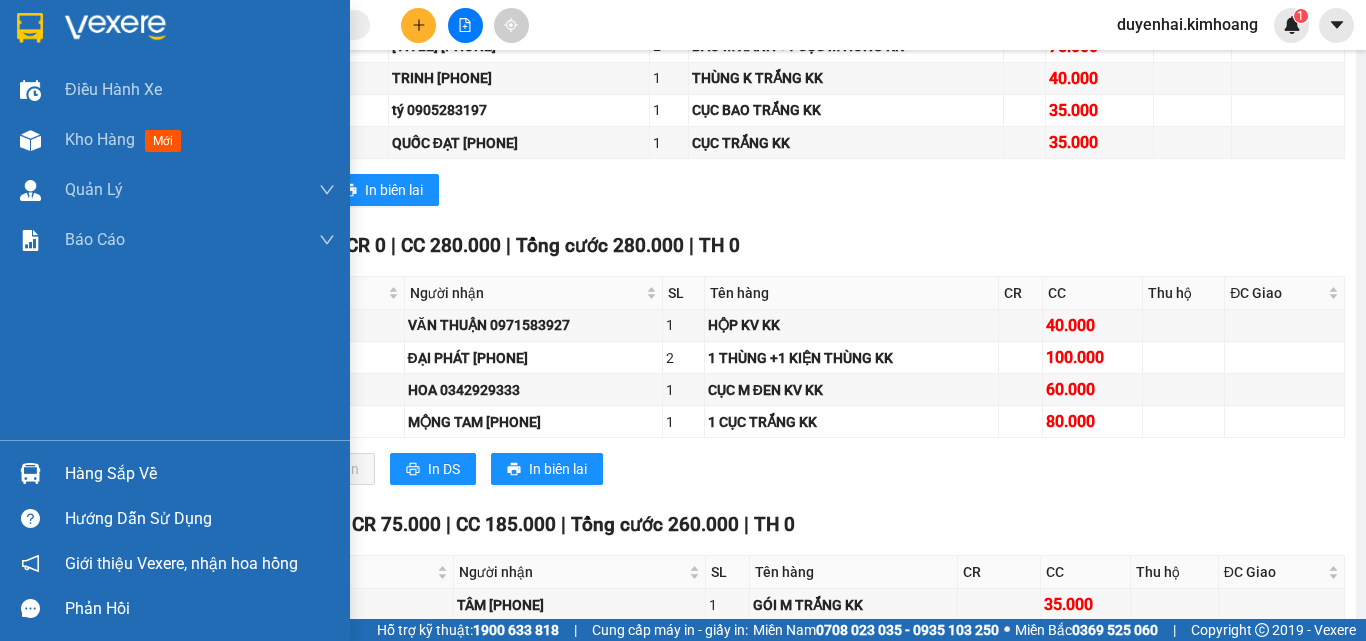 click on "Hàng sắp về" at bounding box center (200, 474) 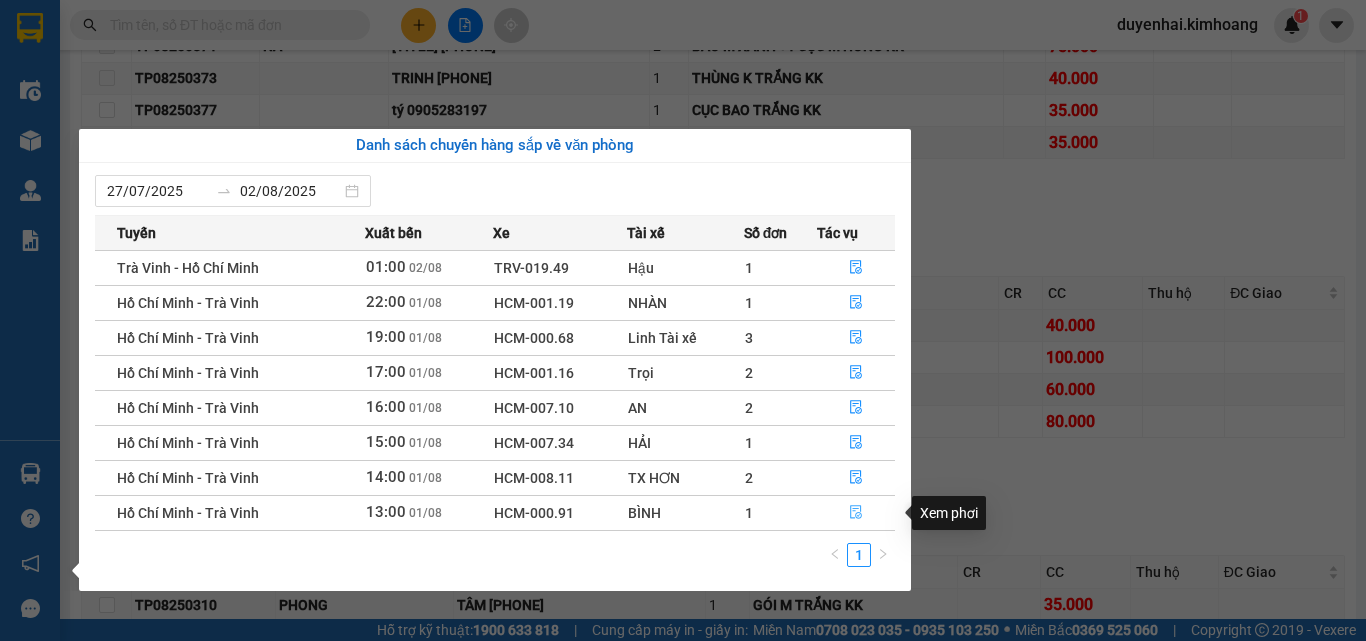 click at bounding box center (856, 513) 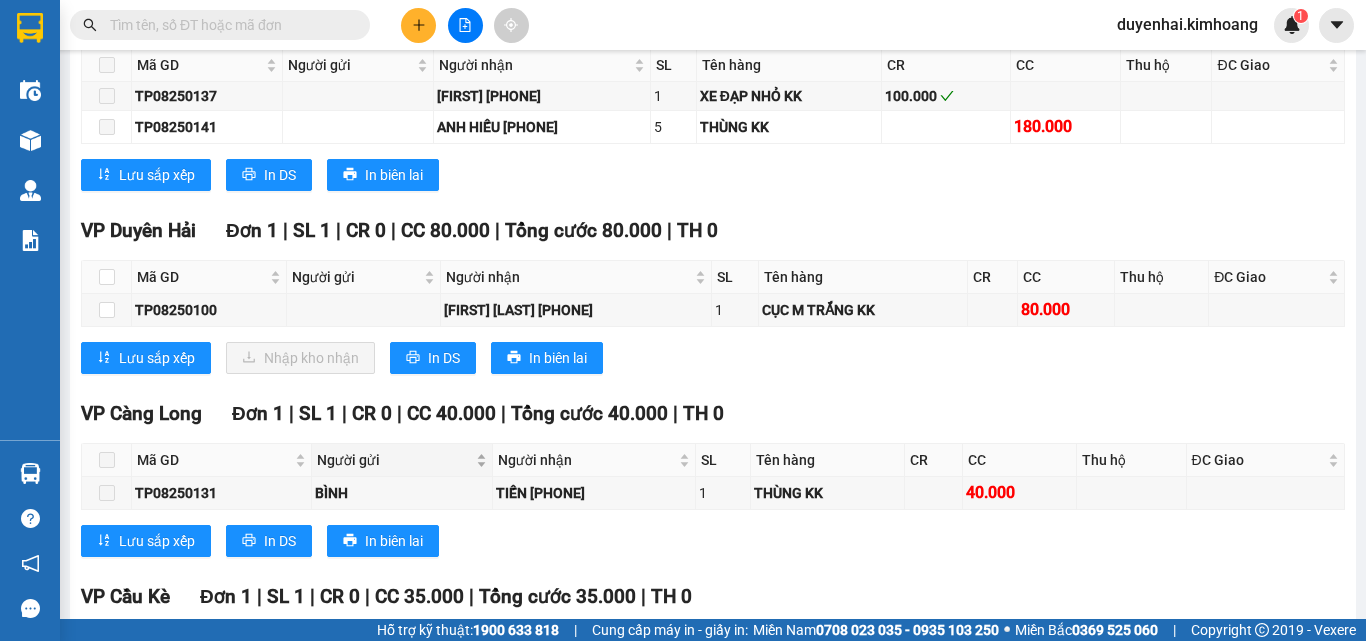 scroll, scrollTop: 1484, scrollLeft: 0, axis: vertical 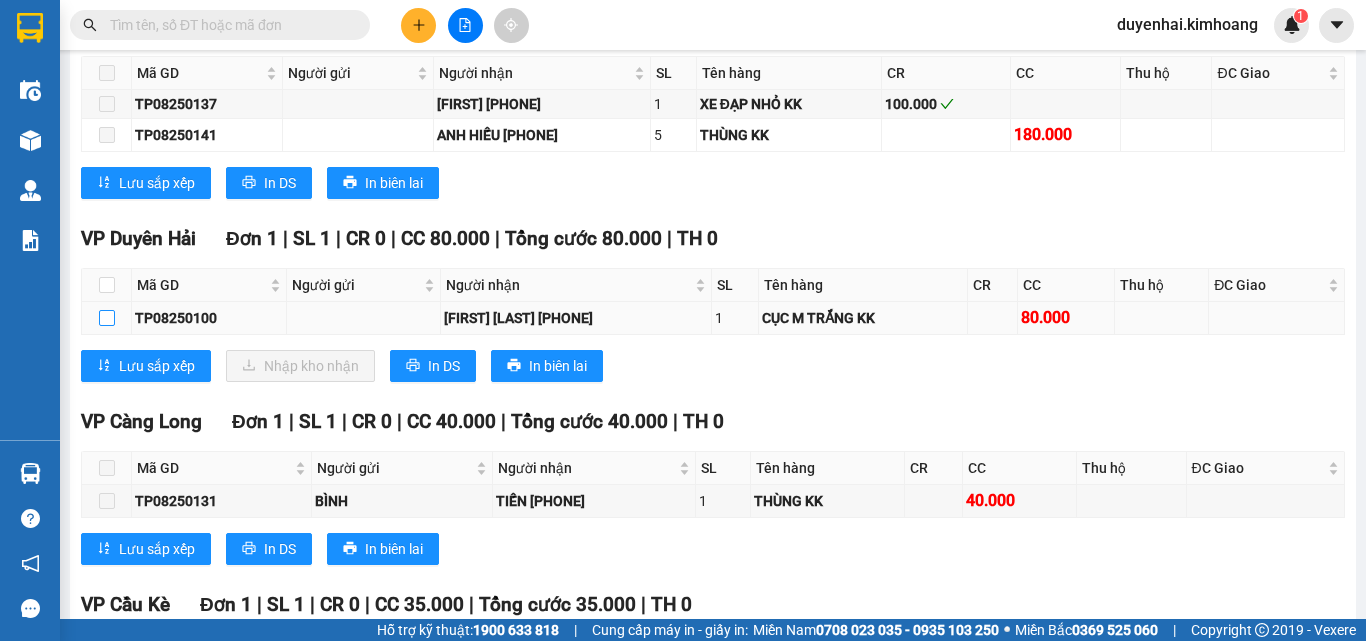 click at bounding box center (107, 318) 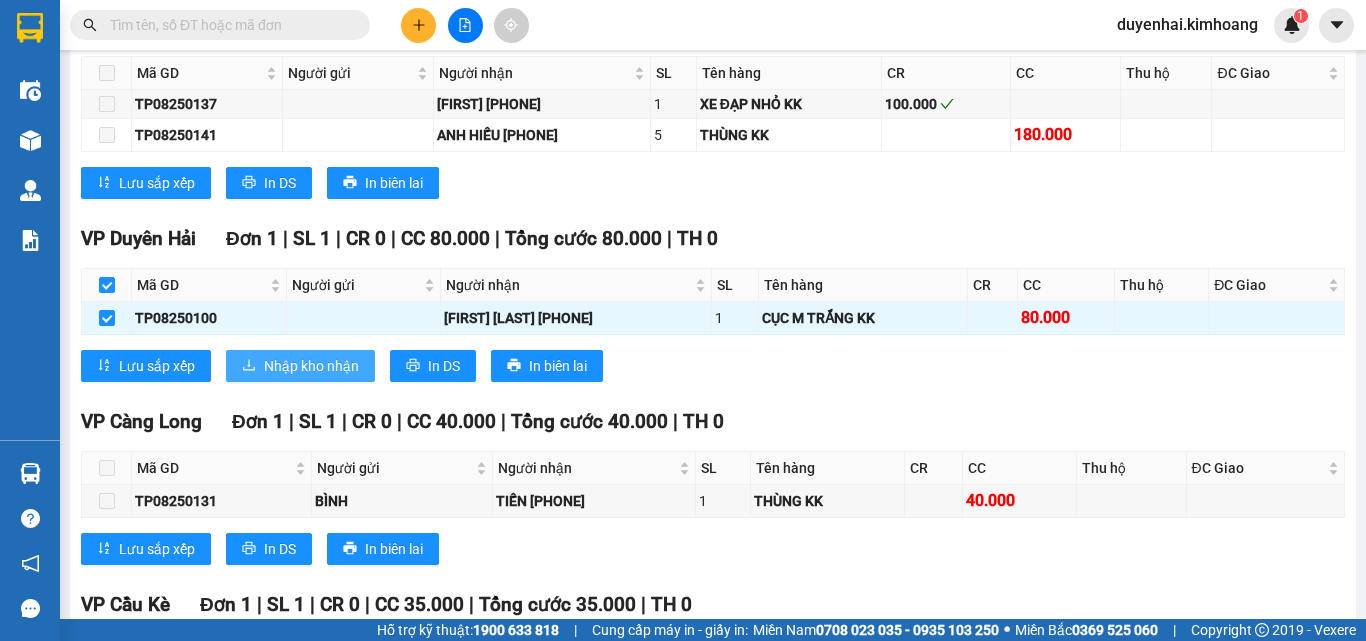 click on "Nhập kho nhận" at bounding box center [311, 366] 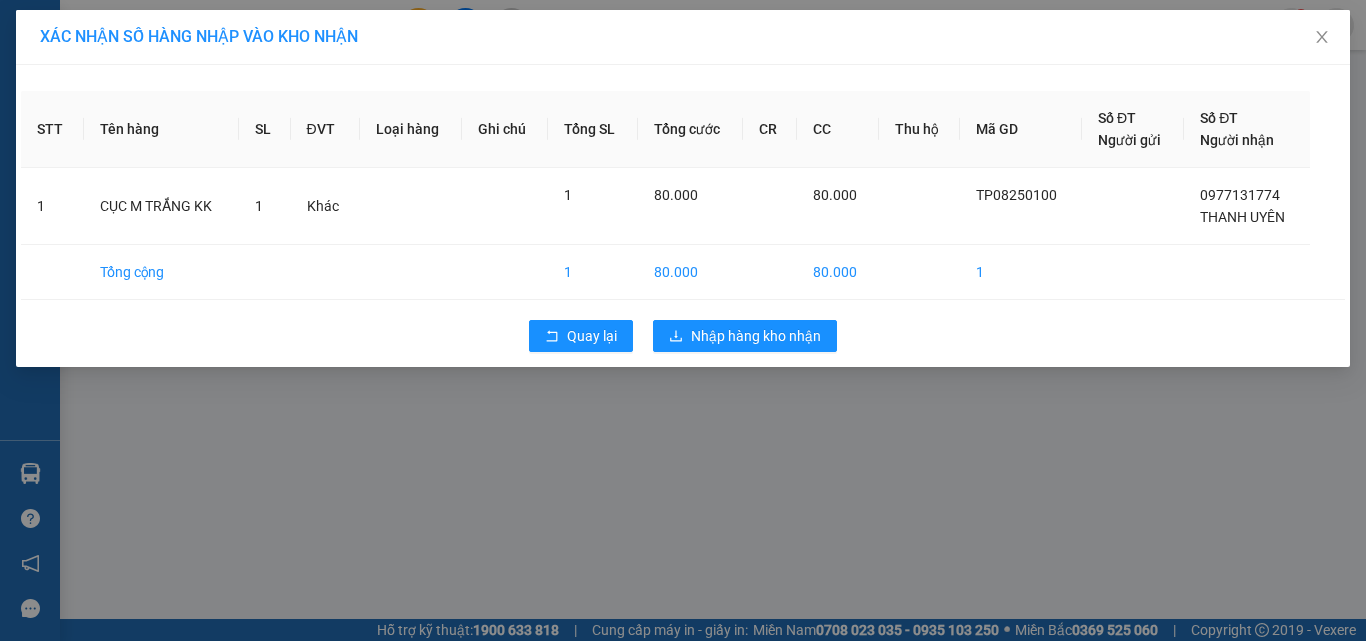scroll, scrollTop: 0, scrollLeft: 0, axis: both 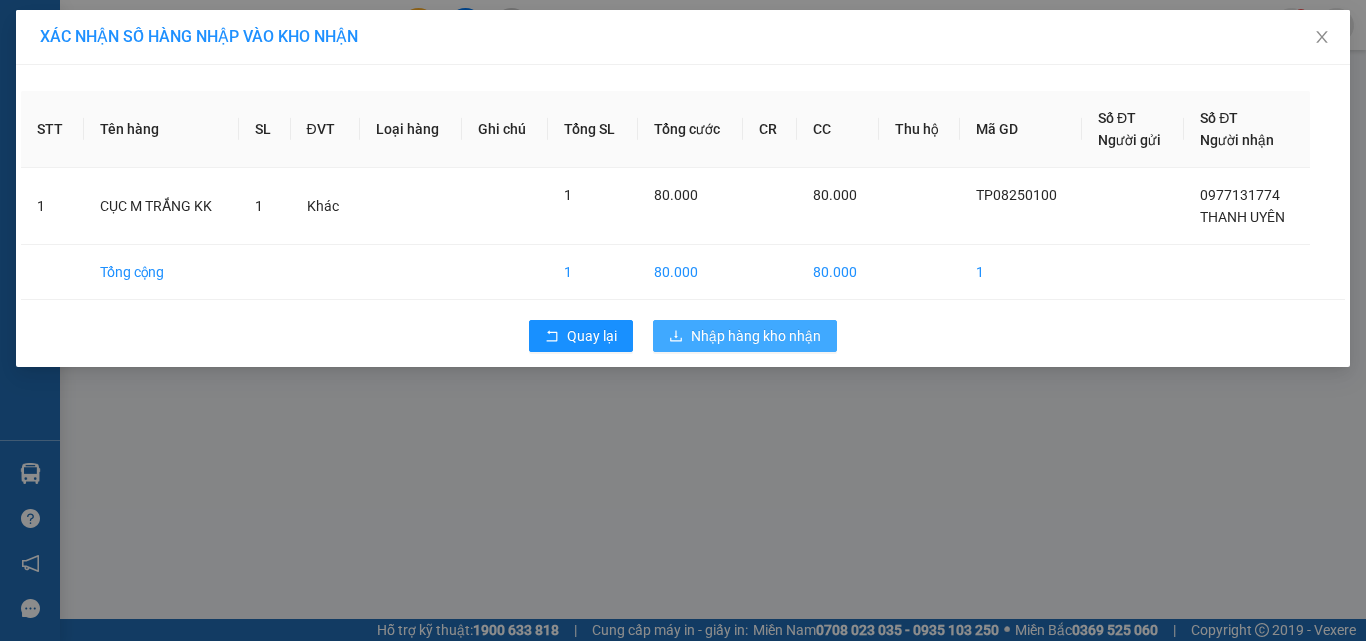 click on "Nhập hàng kho nhận" at bounding box center (756, 336) 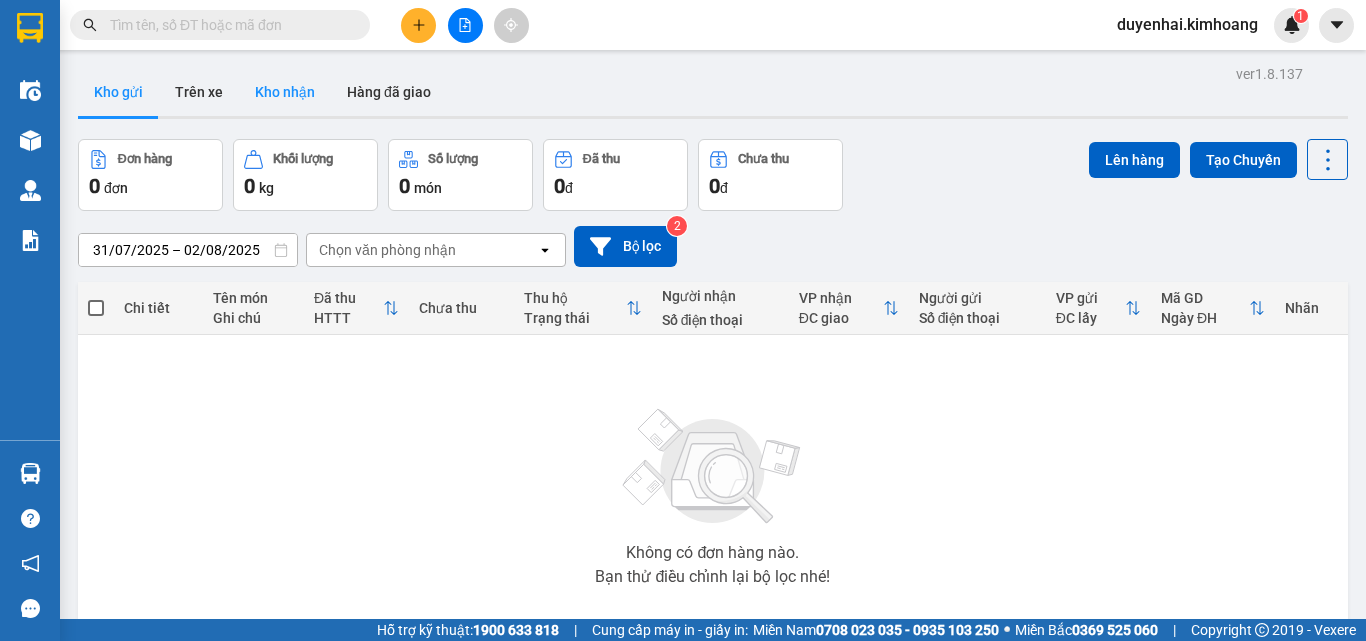 click on "Kho nhận" at bounding box center [285, 92] 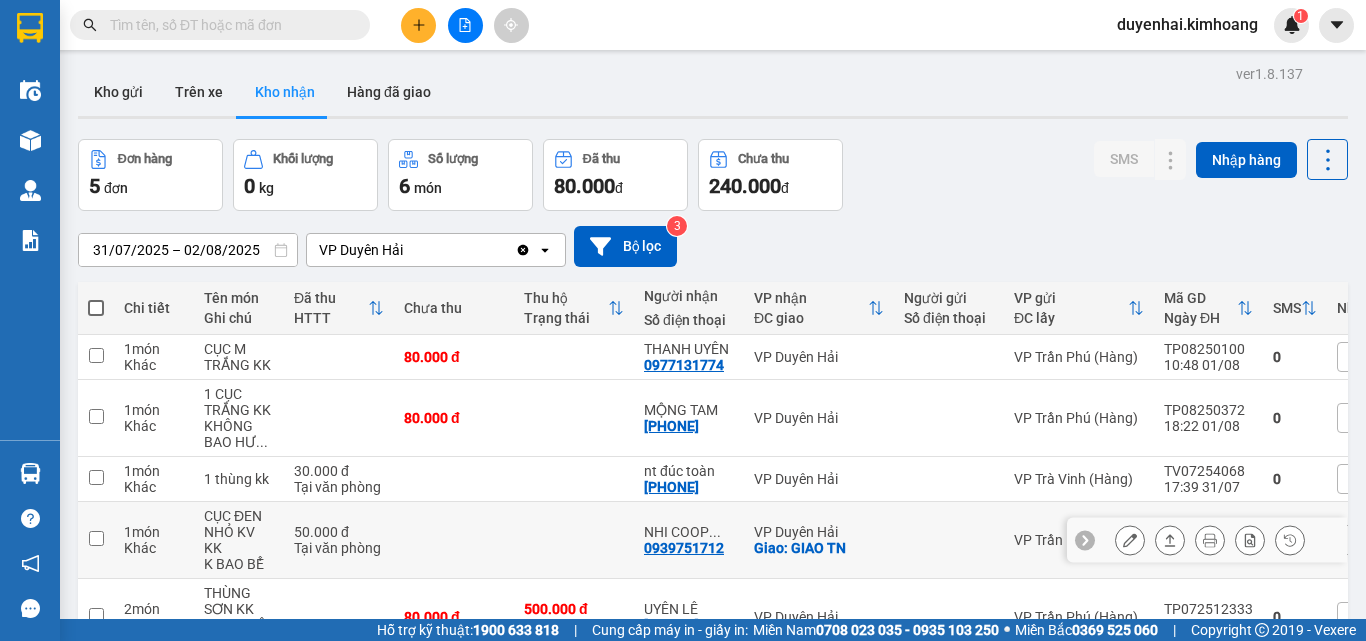 type 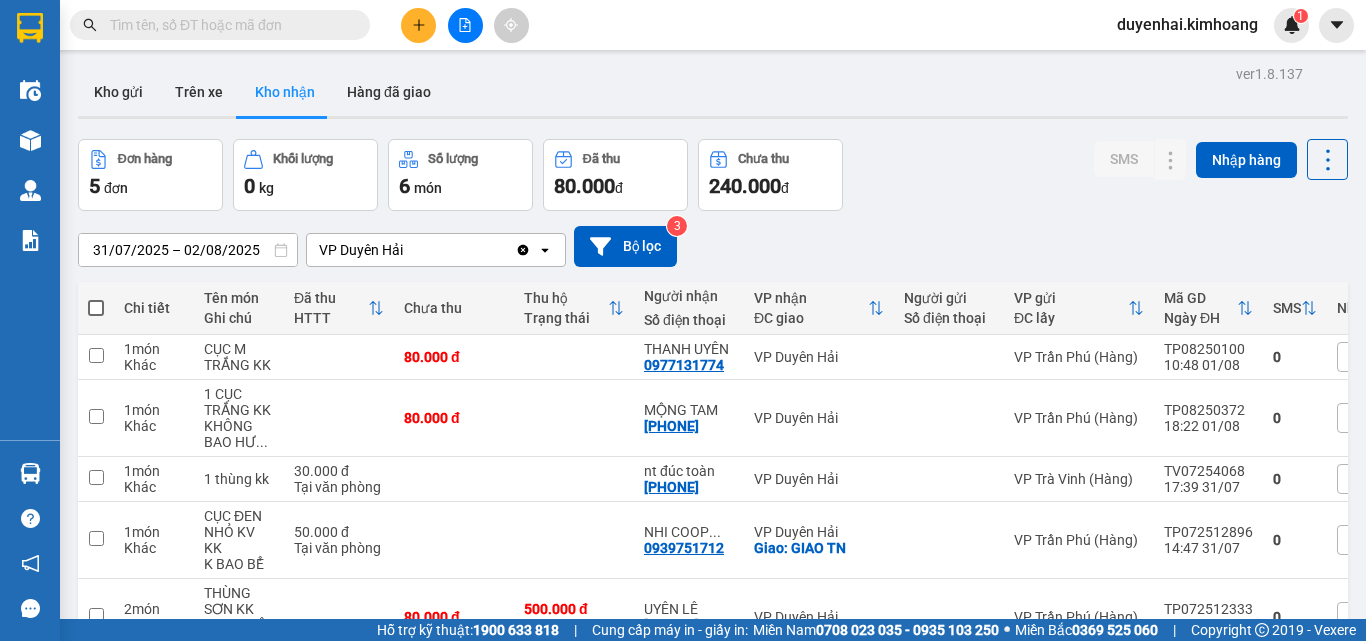 click on "[DATE] – [DATE] Press the down arrow key to interact with the calendar and select a date. Press the escape button to close the calendar. Selected date range is from [DATE] to [DATE]. VP Duyên Hải Clear value open Bộ lọc 3" at bounding box center (713, 246) 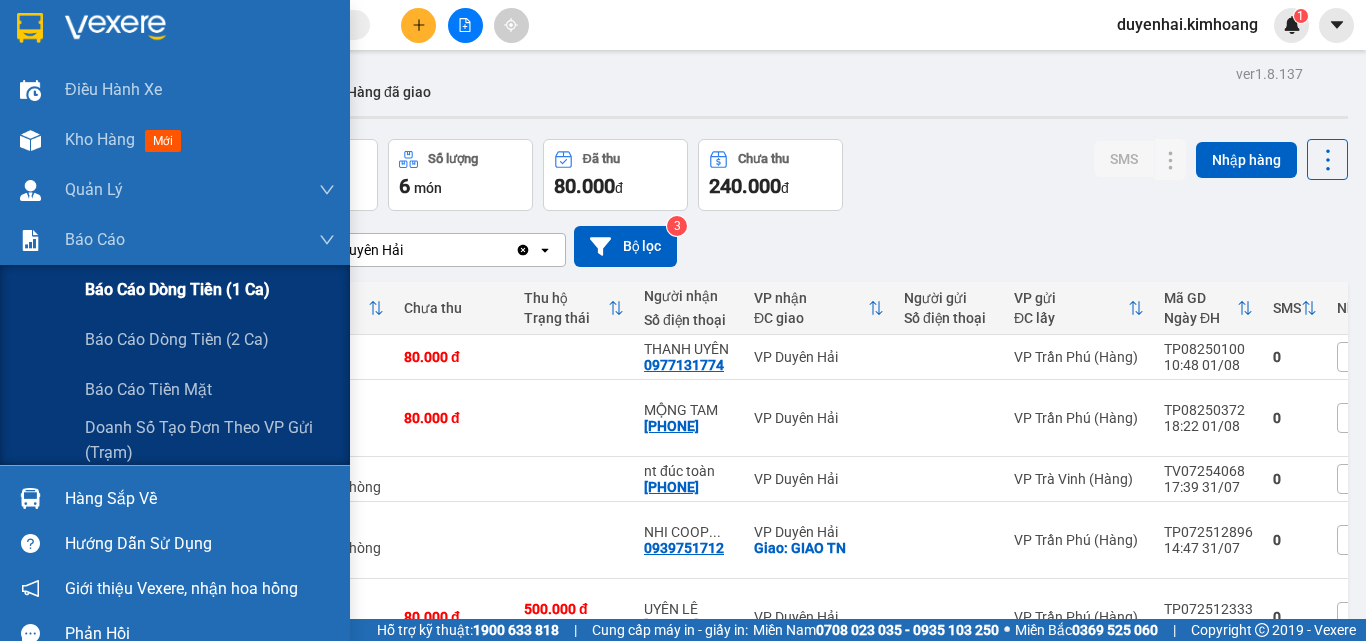click on "Báo cáo dòng tiền (1 ca)" at bounding box center (177, 289) 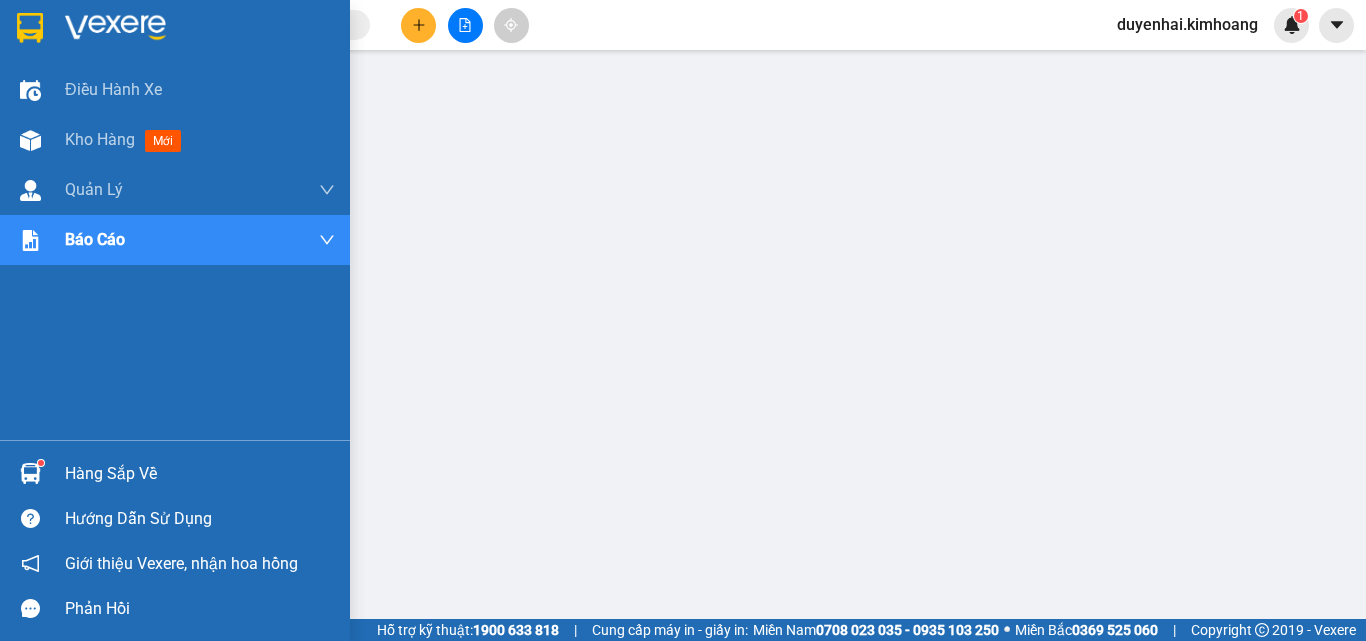 click on "Hàng sắp về" at bounding box center (200, 474) 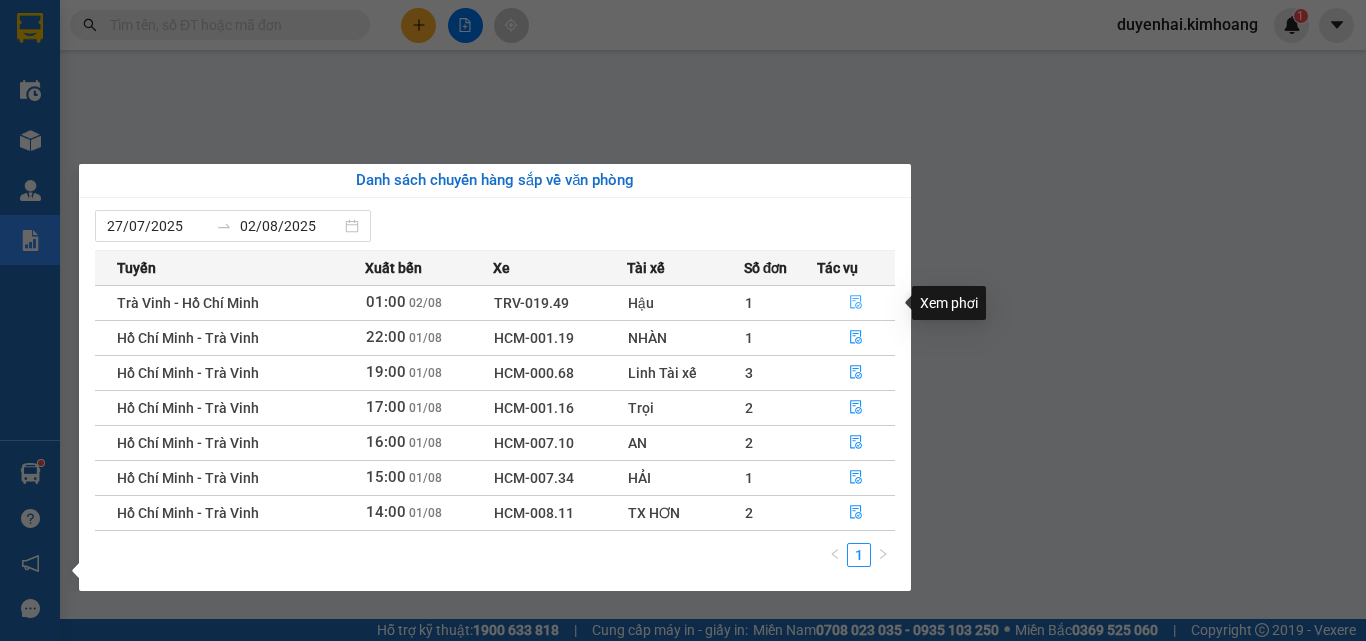 click 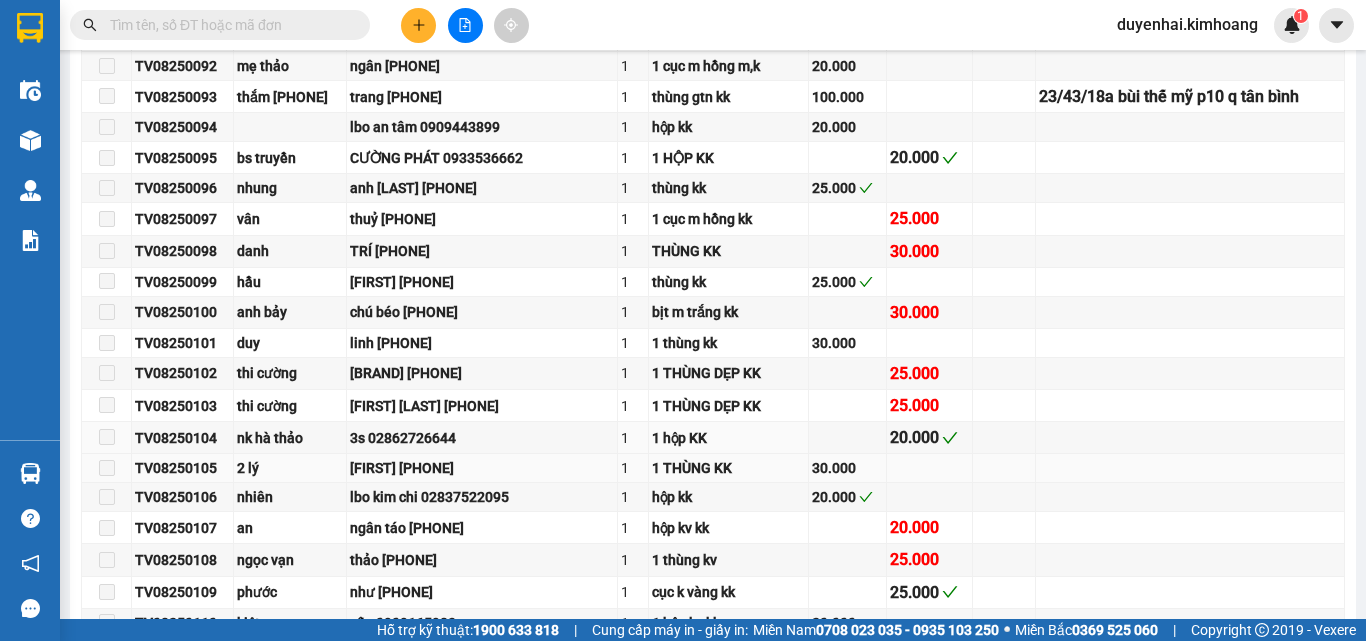 type on "02/08/2025" 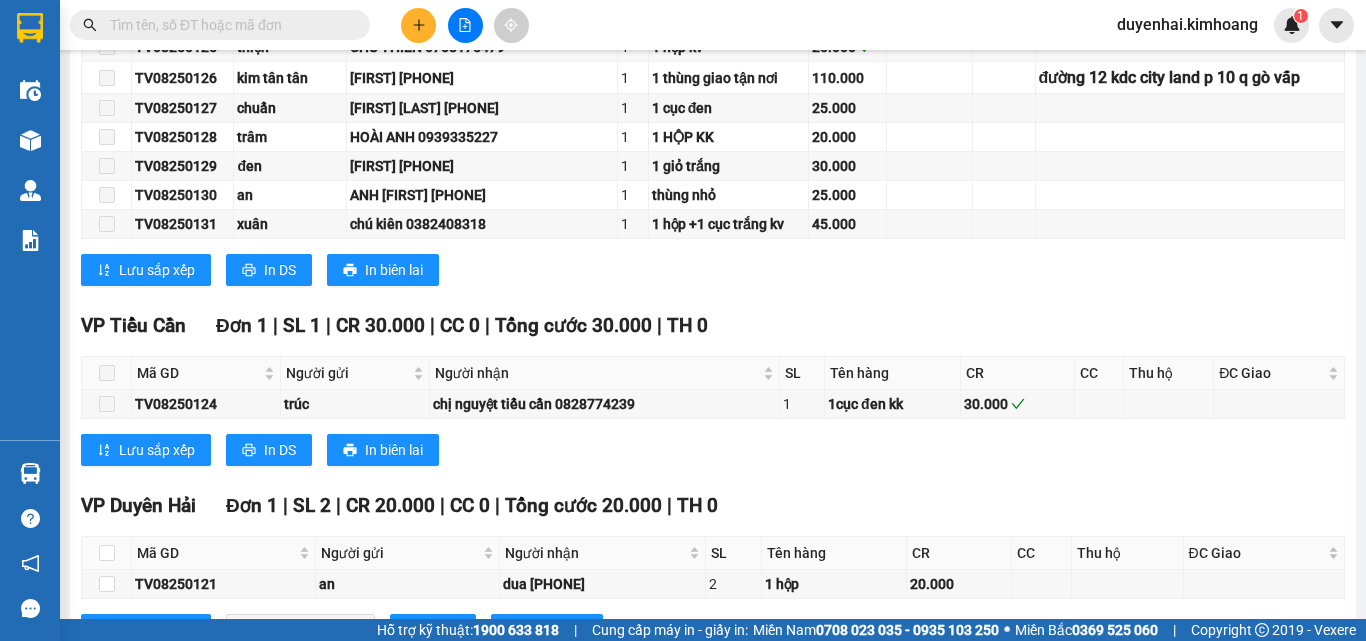 scroll, scrollTop: 2100, scrollLeft: 0, axis: vertical 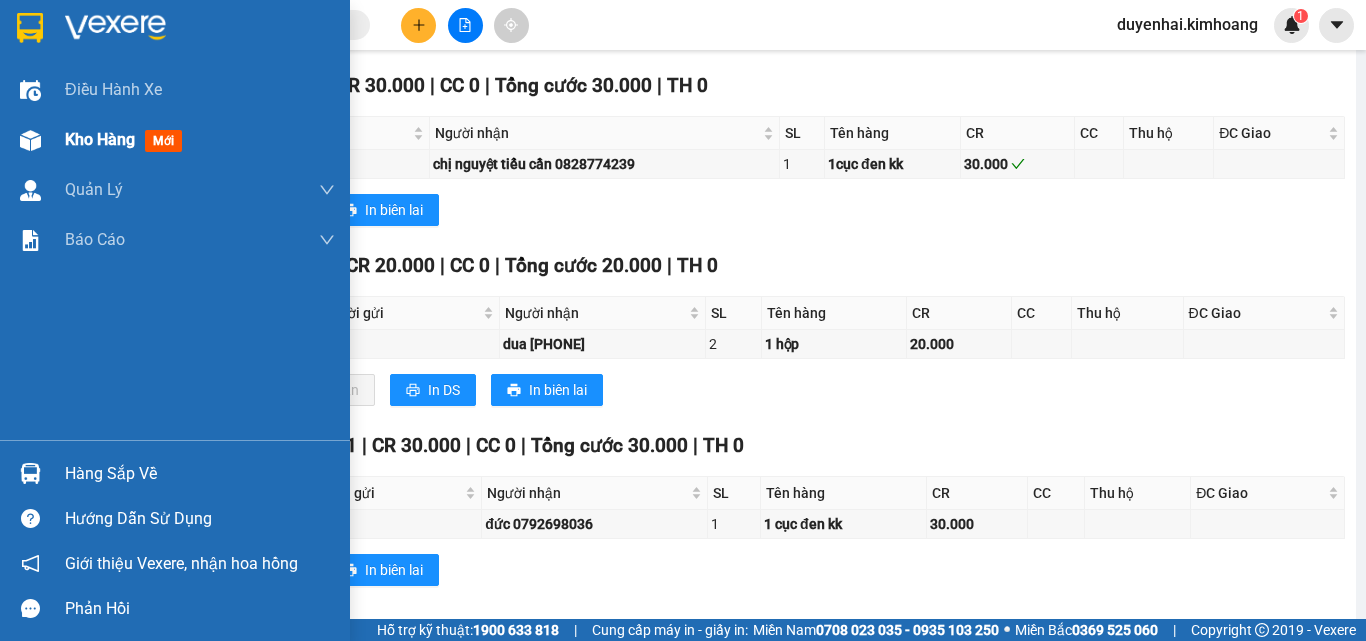click on "Kho hàng mới" at bounding box center (200, 140) 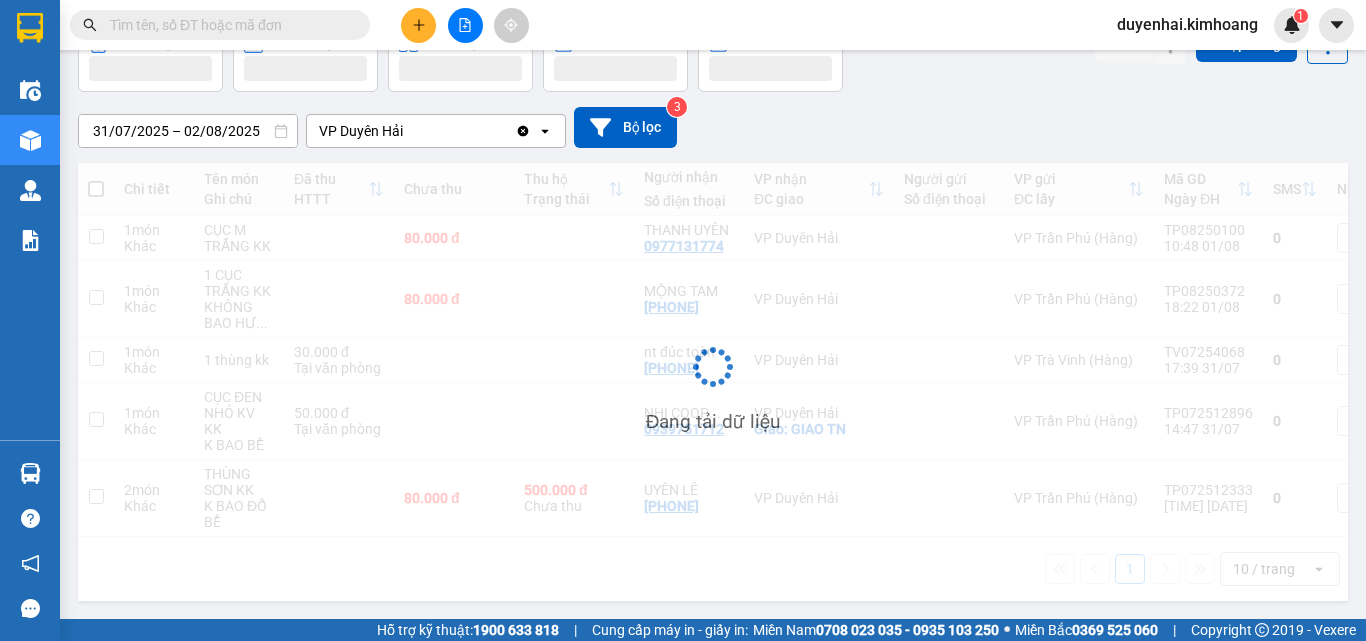 scroll, scrollTop: 127, scrollLeft: 0, axis: vertical 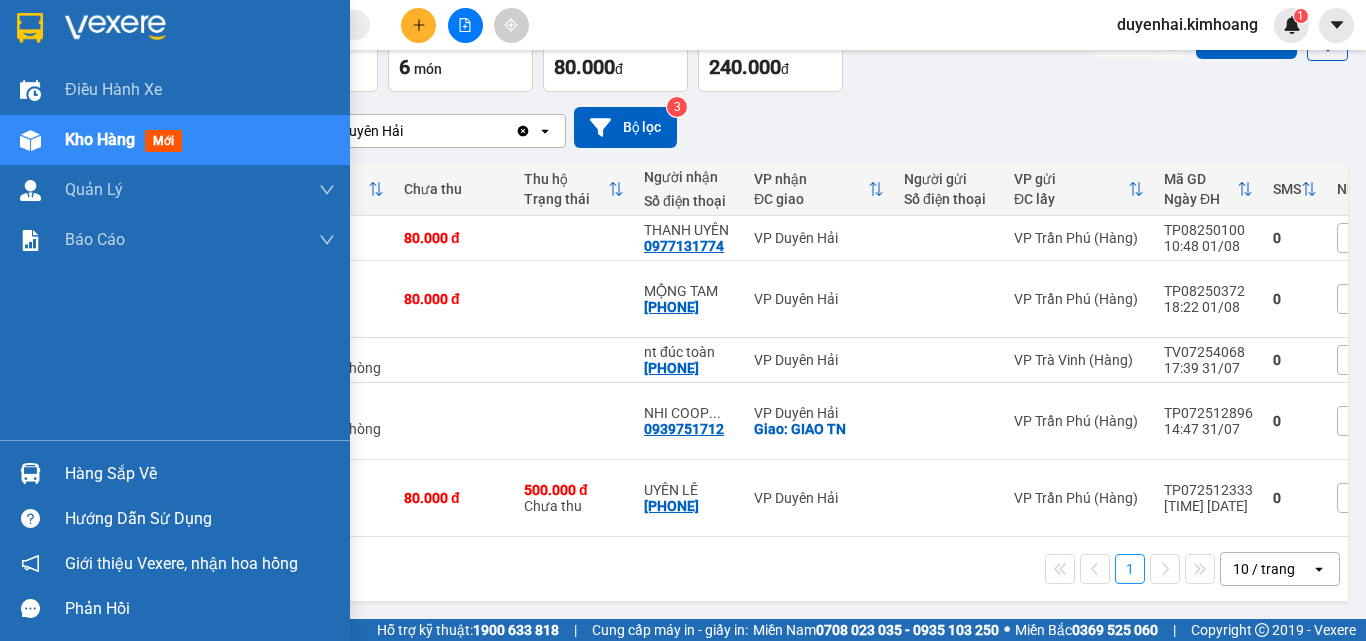 click on "Hàng sắp về" at bounding box center [200, 474] 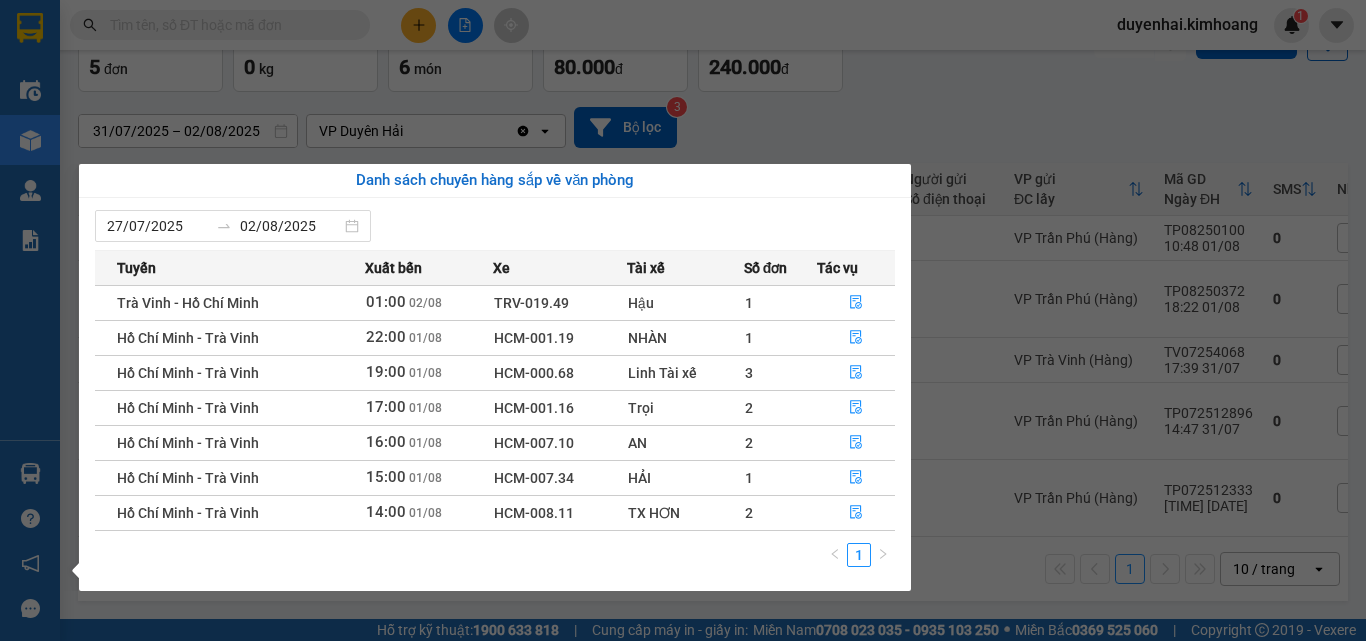 click on "Kết quả tìm kiếm ( 0 )  Bộ lọc  No Data duyenhai.kimhoang 1     Điều hành xe     Kho hàng mới     Quản Lý Quản lý chuyến Quản lý khách hàng mới     Báo cáo Báo cáo dòng tiền (1 ca) Báo cáo dòng tiền (2 ca) Báo cáo tiền mặt Doanh số tạo đơn theo VP gửi (trạm) Hàng sắp về Hướng dẫn sử dụng Giới thiệu Vexere, nhận hoa hồng Phản hồi Phần mềm hỗ trợ bạn tốt chứ? ver  1.8.137 Kho gửi Trên xe Kho nhận Hàng đã giao Đơn hàng 5 đơn Khối lượng 0 kg Số lượng 6 món Đã thu 80.000  đ Chưa thu 240.000  đ SMS Nhập hàng 31/07/2025 – 02/08/2025 Press the down arrow key to interact with the calendar and select a date. Press the escape button to close the calendar. Selected date range is from 31/07/2025 to 02/08/2025. VP Duyên Hải Clear value open Bộ lọc 3 Chi tiết Tên món Ghi chú Đã thu HTTT Chưa thu Thu hộ Trạng thái Người nhận Số điện thoại VP nhận ĐC giao SMS" at bounding box center [683, 320] 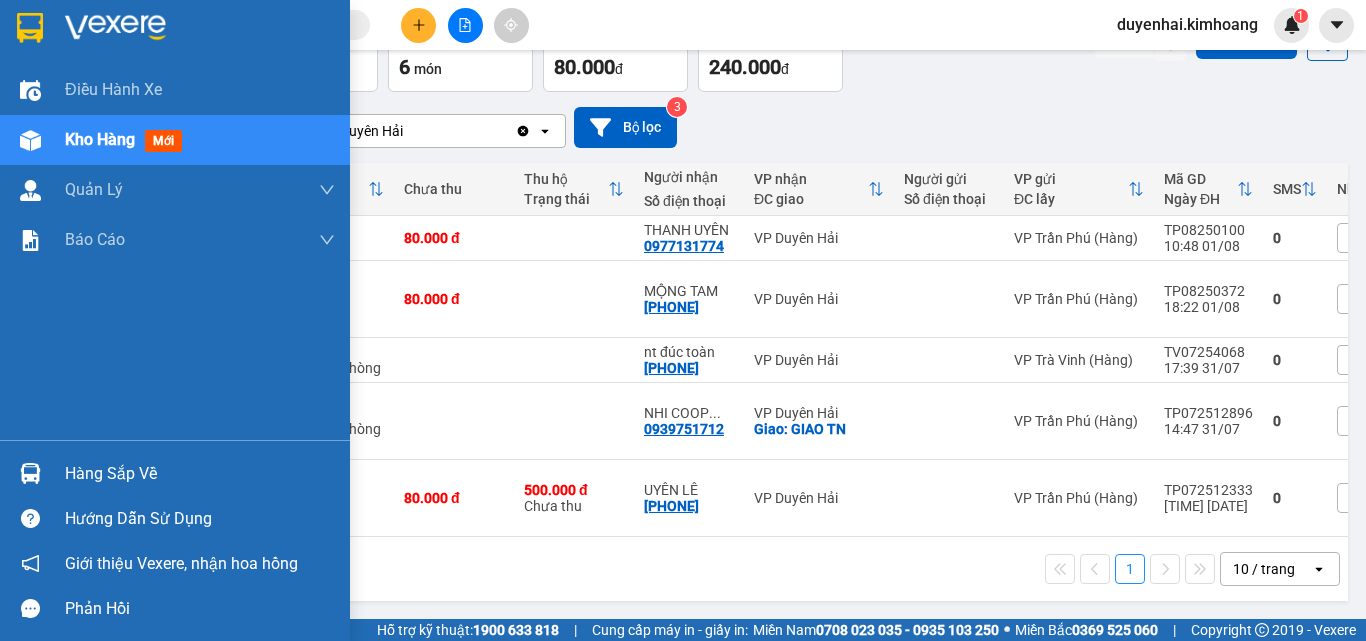 click on "Hàng sắp về" at bounding box center (200, 474) 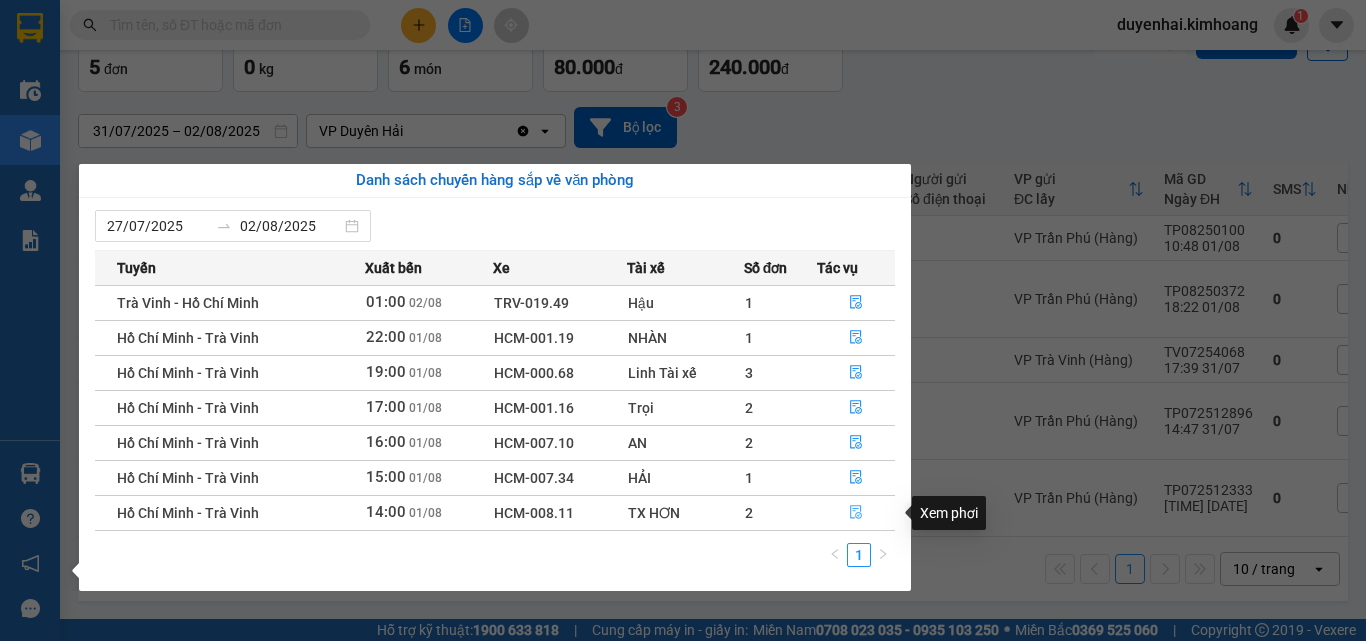 click 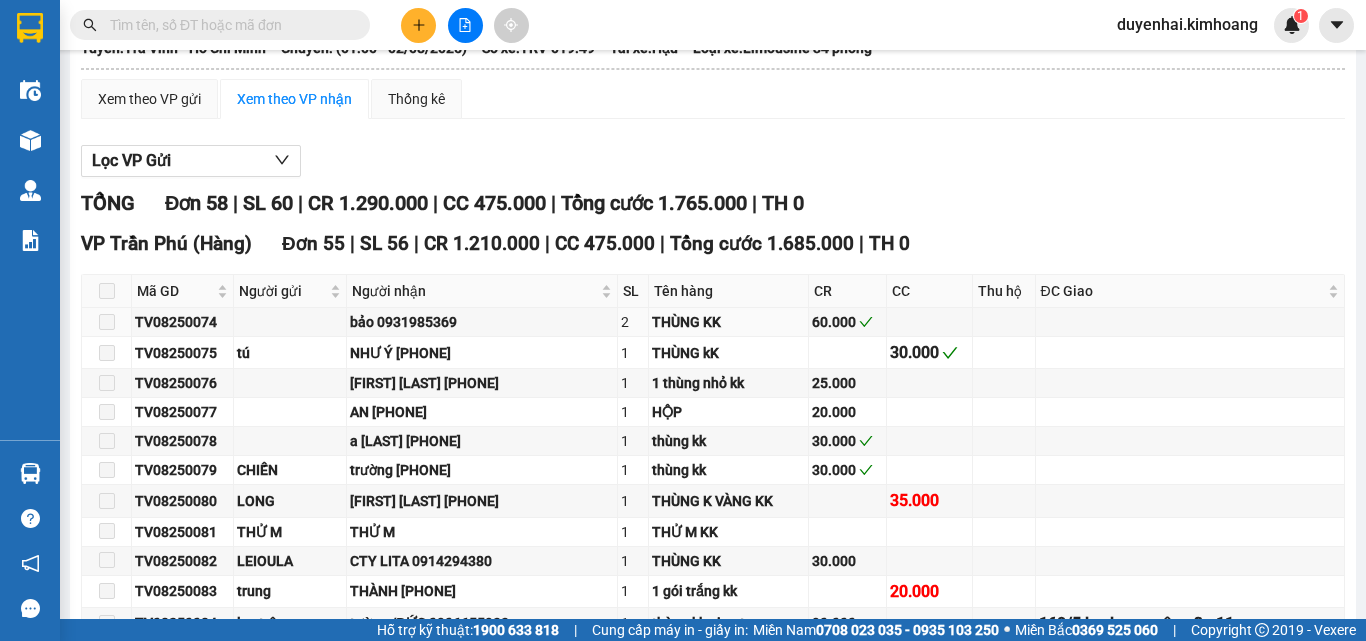 scroll, scrollTop: 0, scrollLeft: 0, axis: both 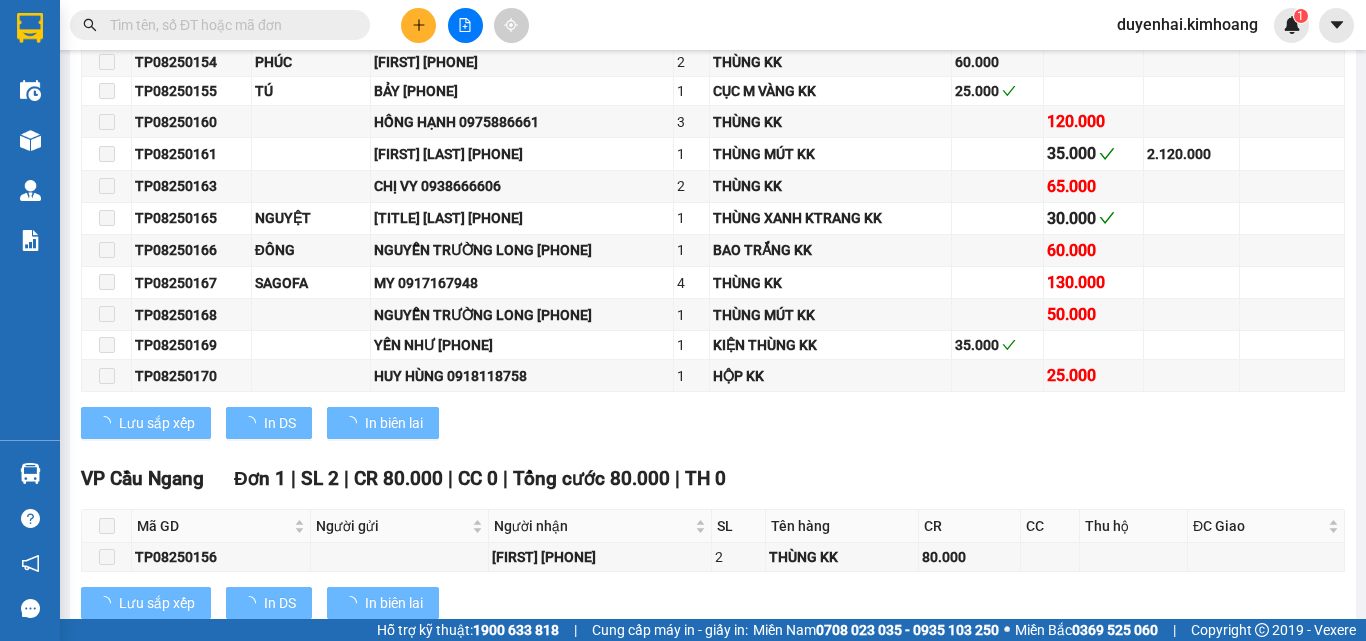 type on "01/08/2025" 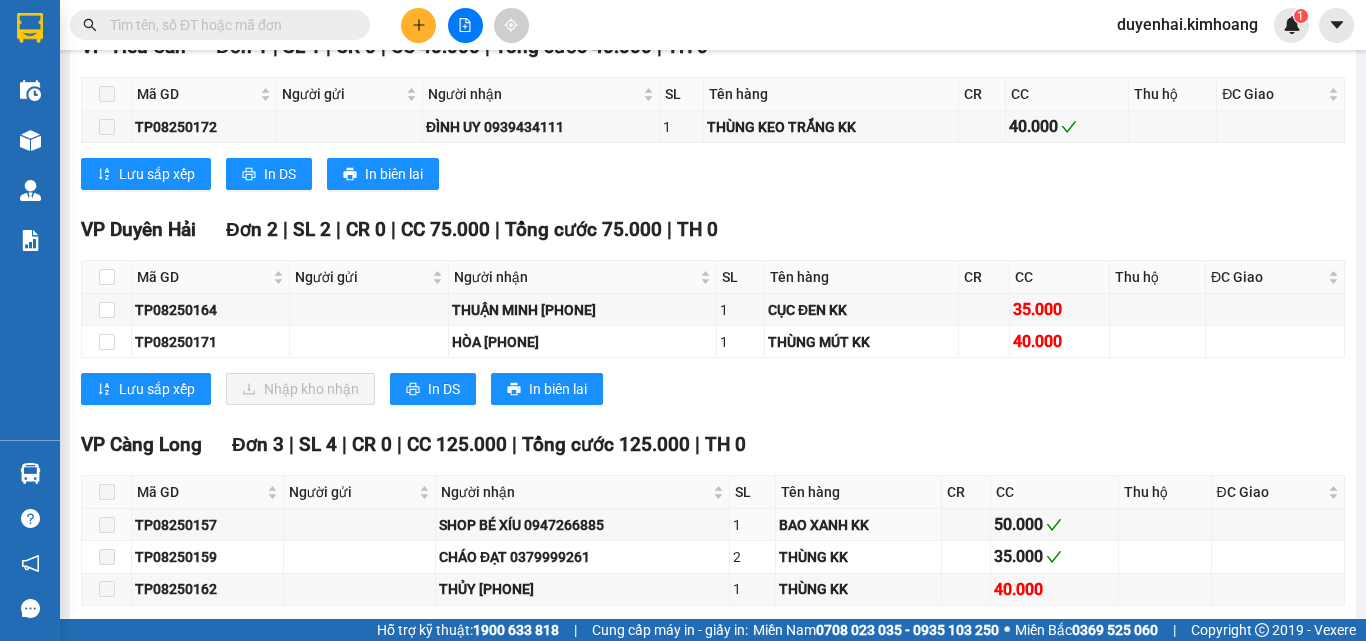 scroll, scrollTop: 1500, scrollLeft: 0, axis: vertical 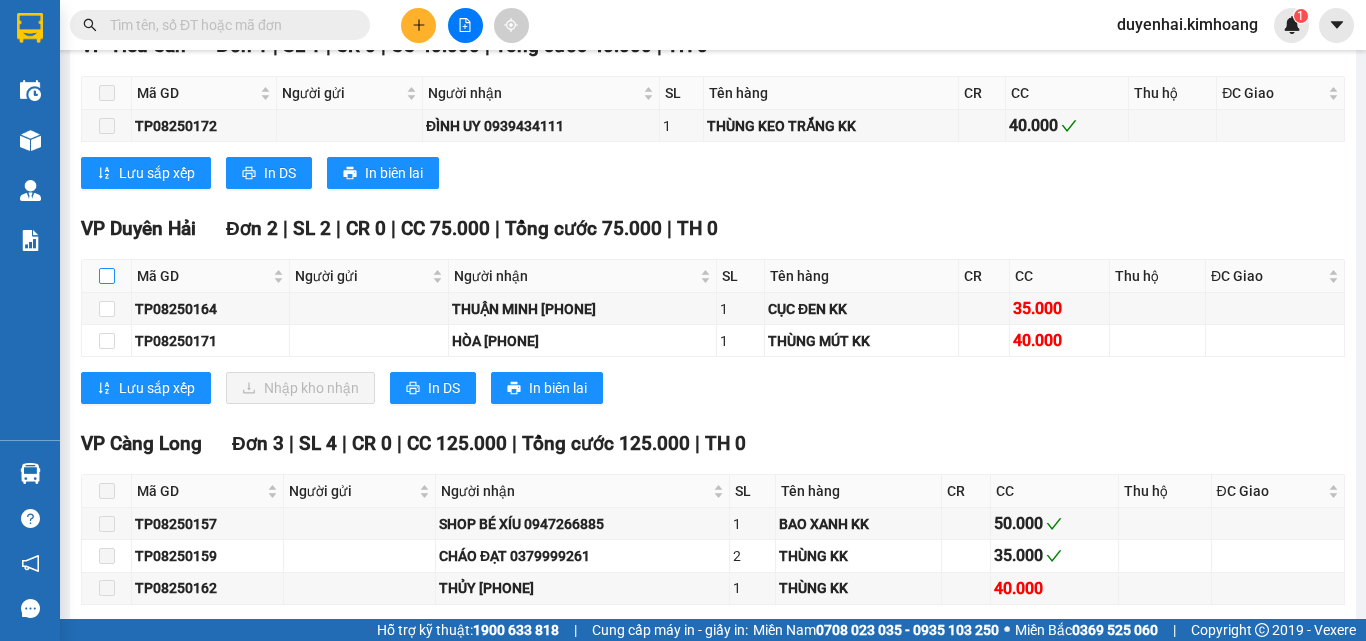 click at bounding box center (107, 276) 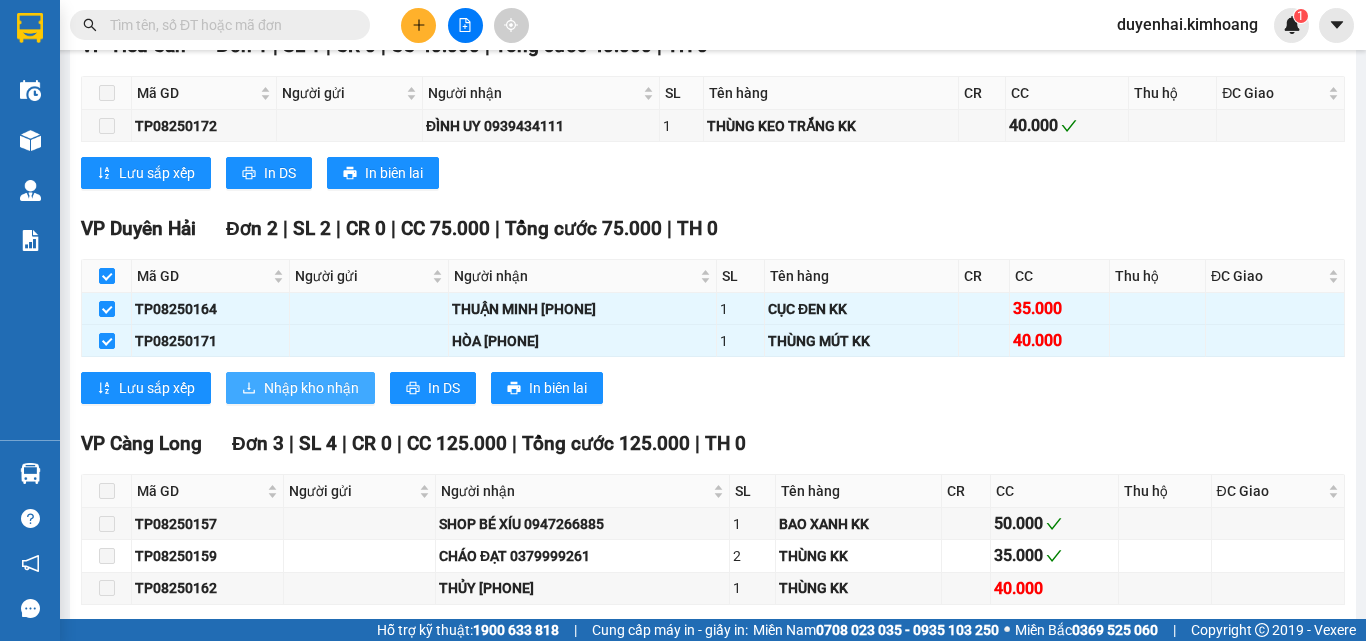 click on "Nhập kho nhận" at bounding box center [311, 388] 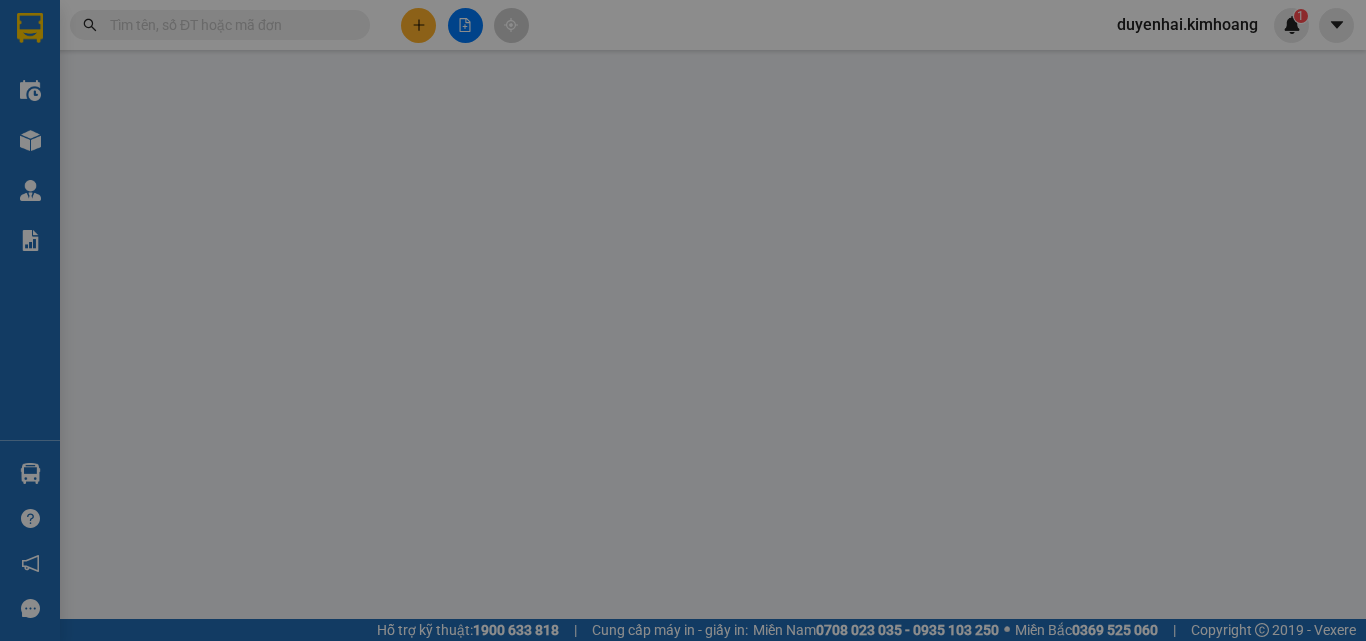 scroll, scrollTop: 0, scrollLeft: 0, axis: both 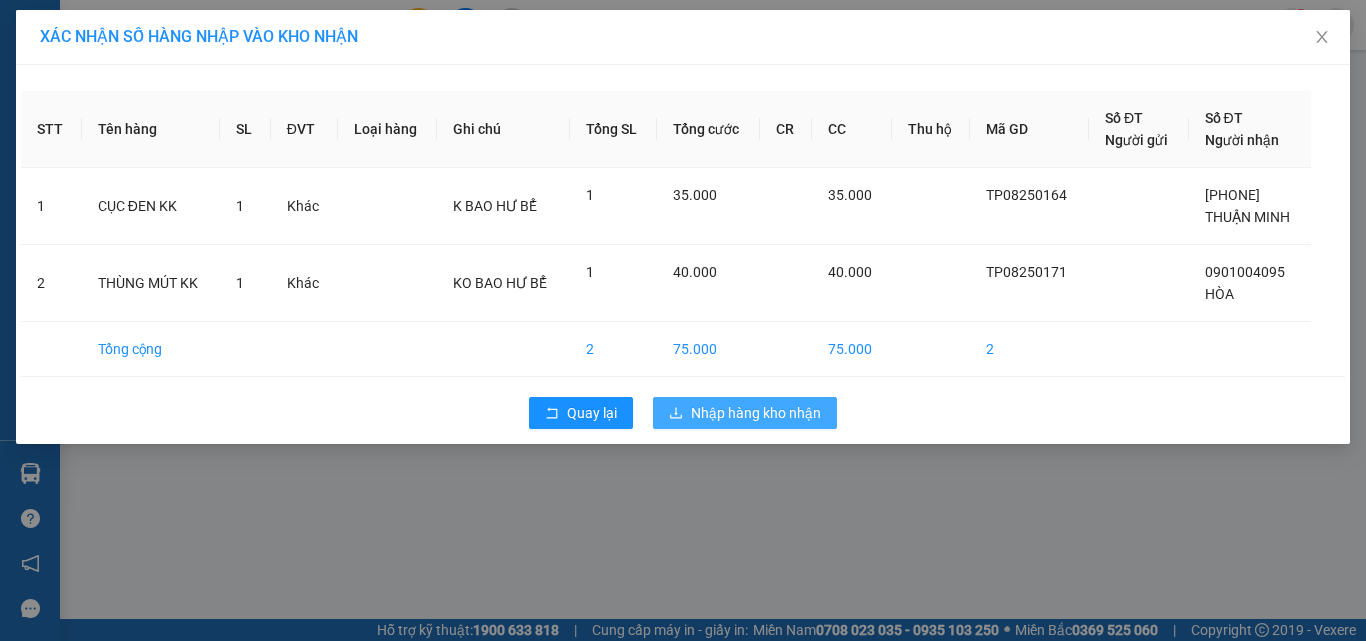 click on "Nhập hàng kho nhận" at bounding box center (756, 413) 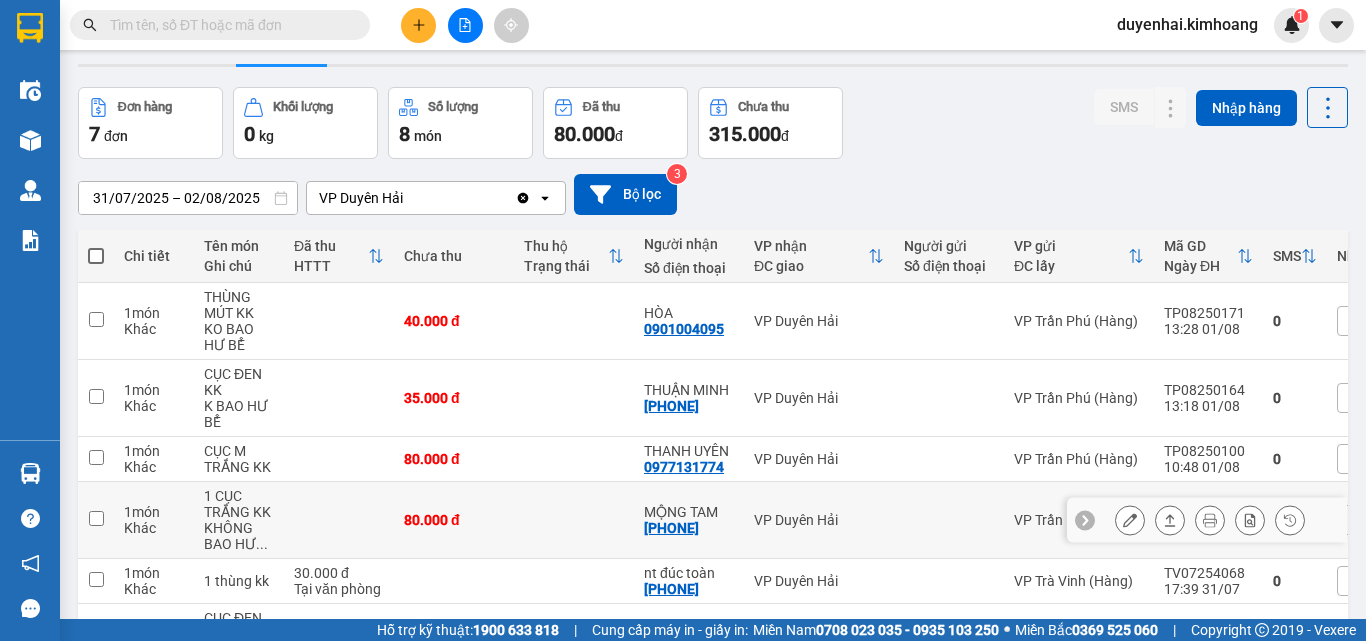 scroll, scrollTop: 100, scrollLeft: 0, axis: vertical 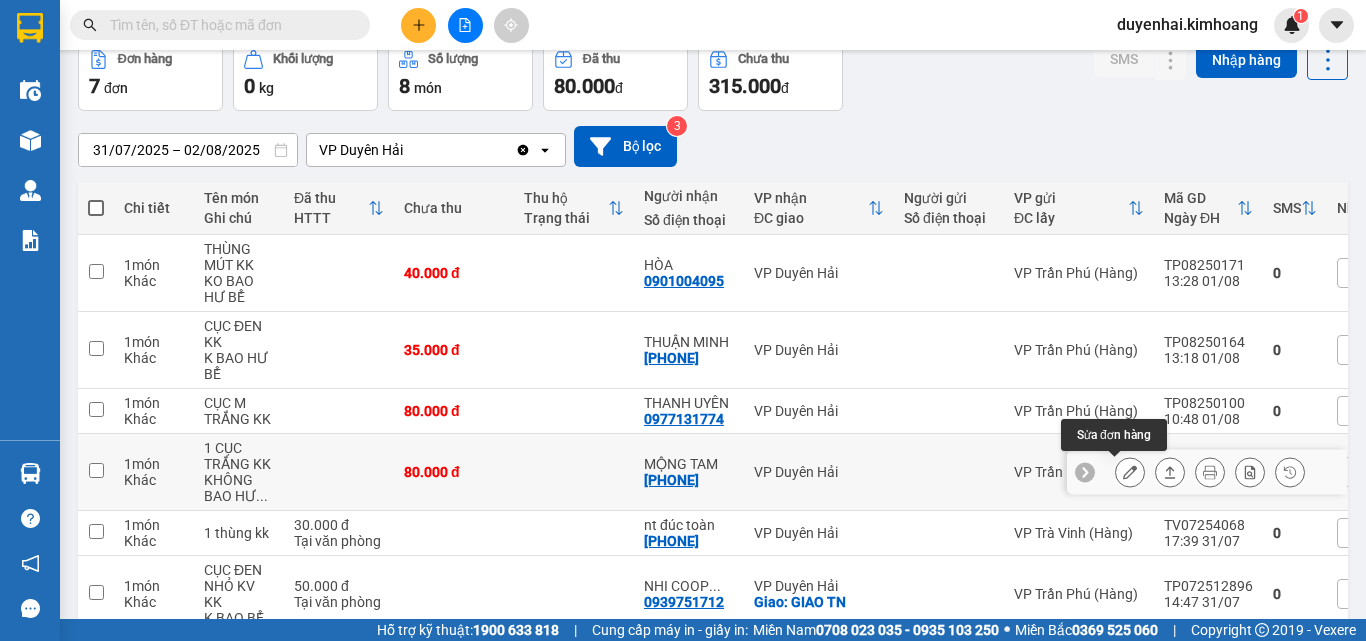 click at bounding box center [1130, 472] 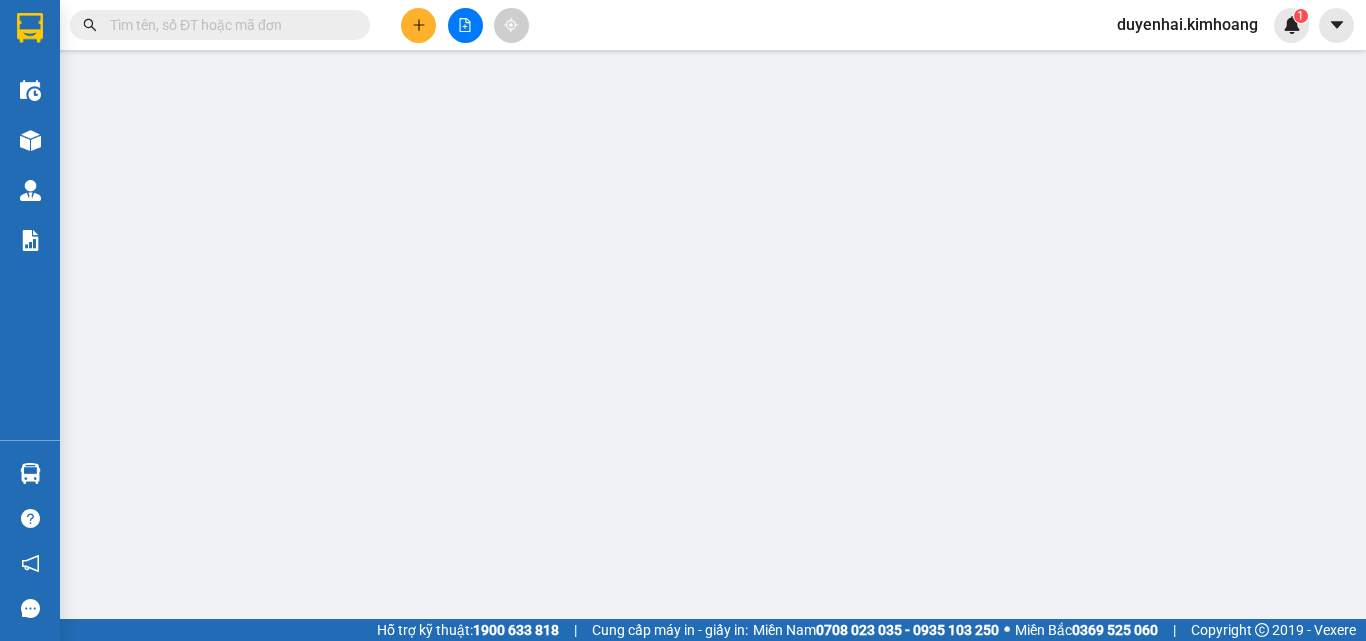 scroll, scrollTop: 0, scrollLeft: 0, axis: both 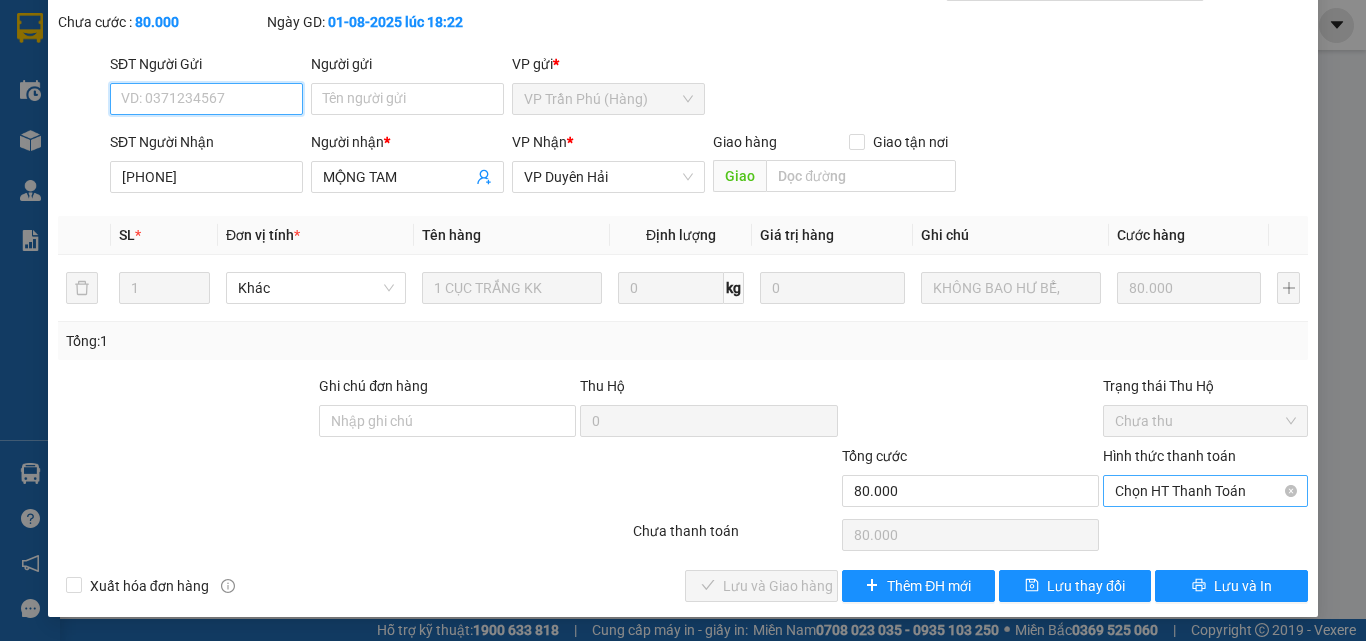 click on "Chọn HT Thanh Toán" at bounding box center (1205, 491) 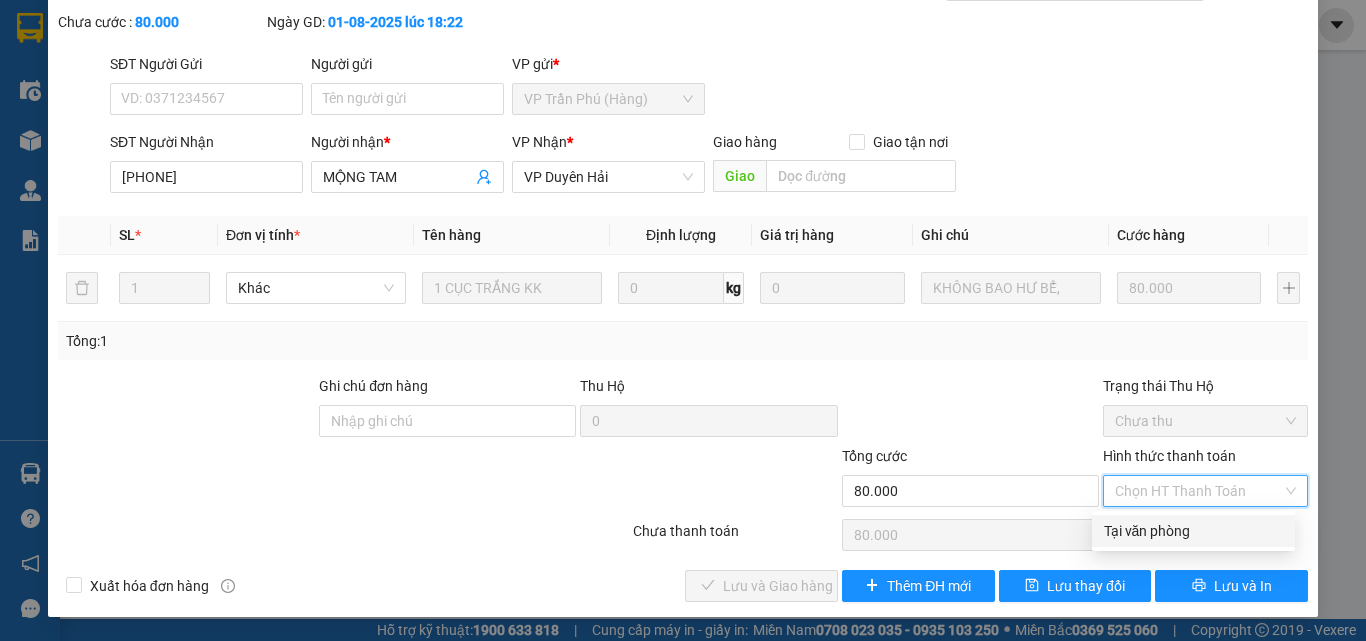 click on "Tại văn phòng" at bounding box center [1193, 531] 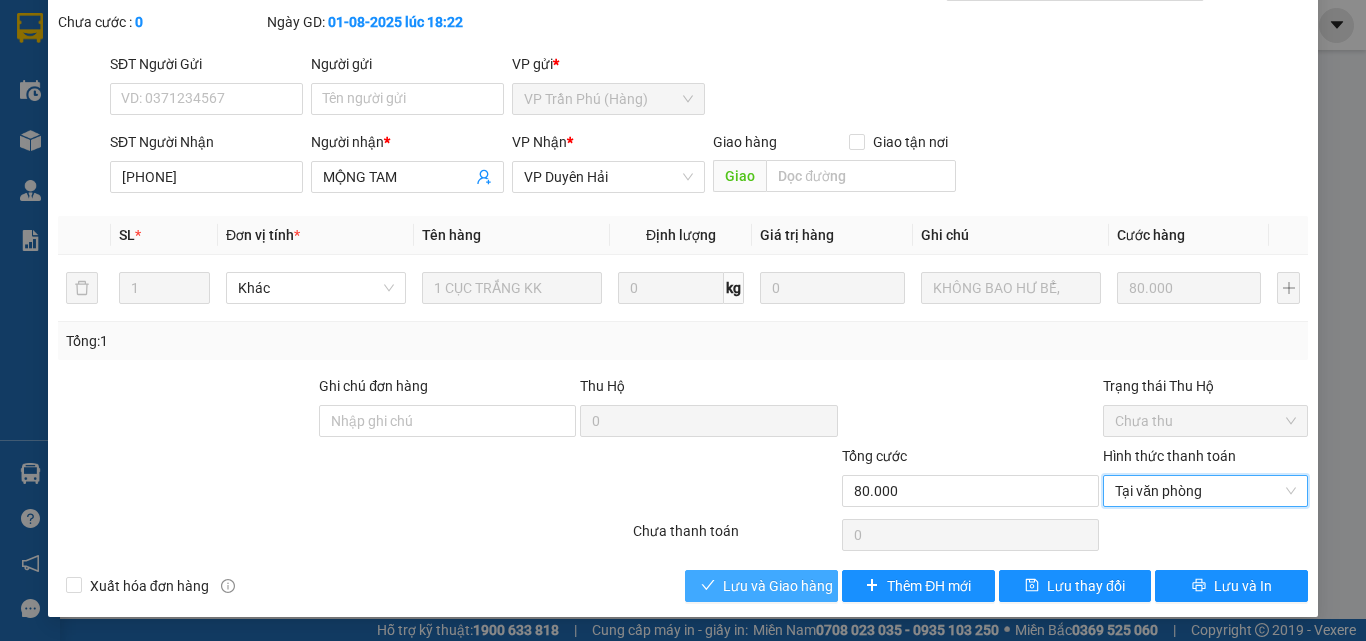 click on "Lưu và Giao hàng" at bounding box center (778, 586) 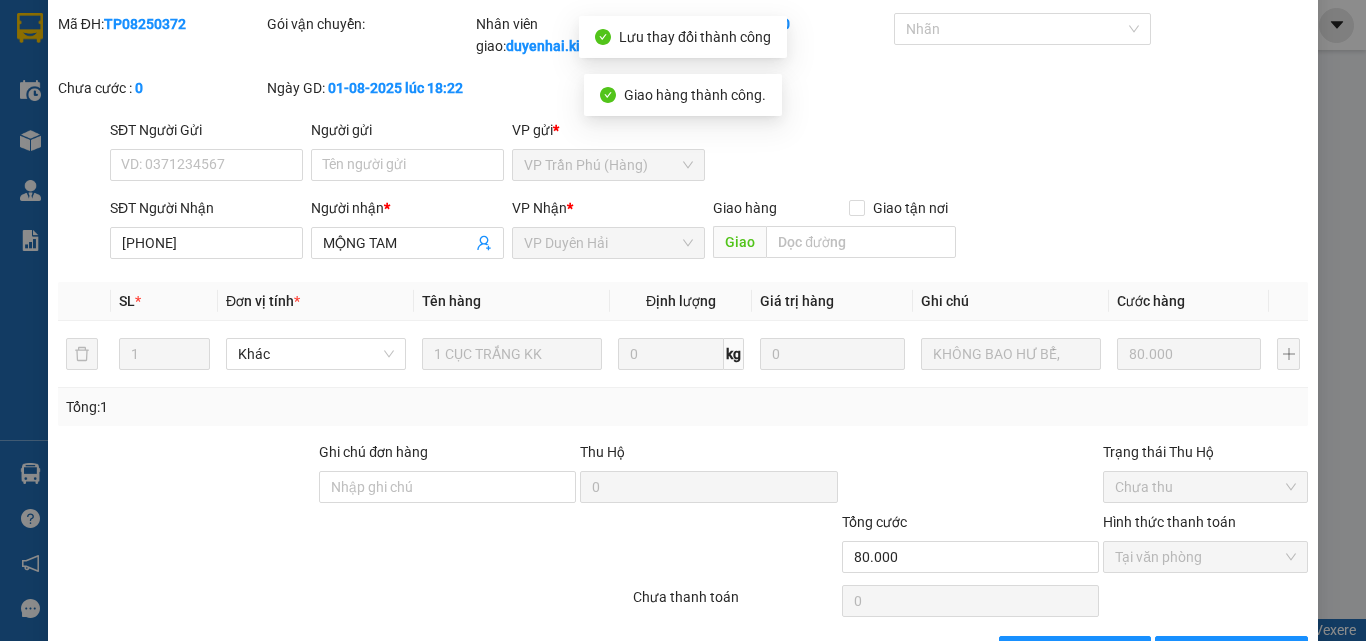 scroll, scrollTop: 0, scrollLeft: 0, axis: both 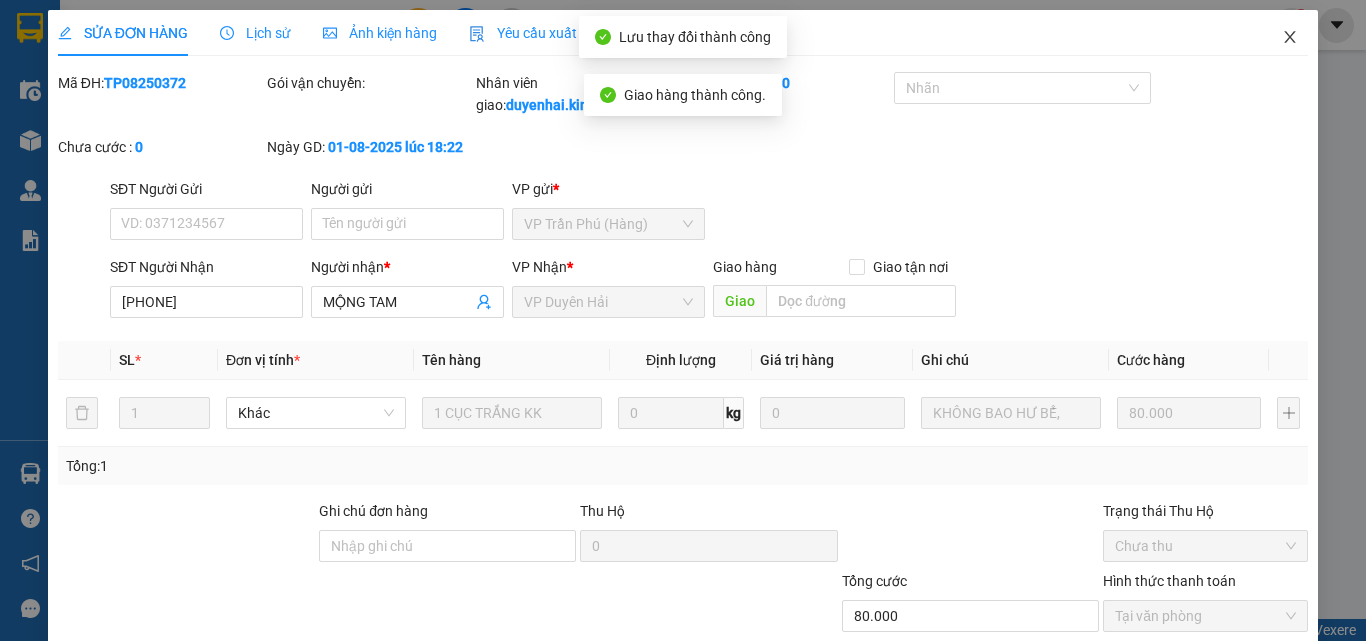 click 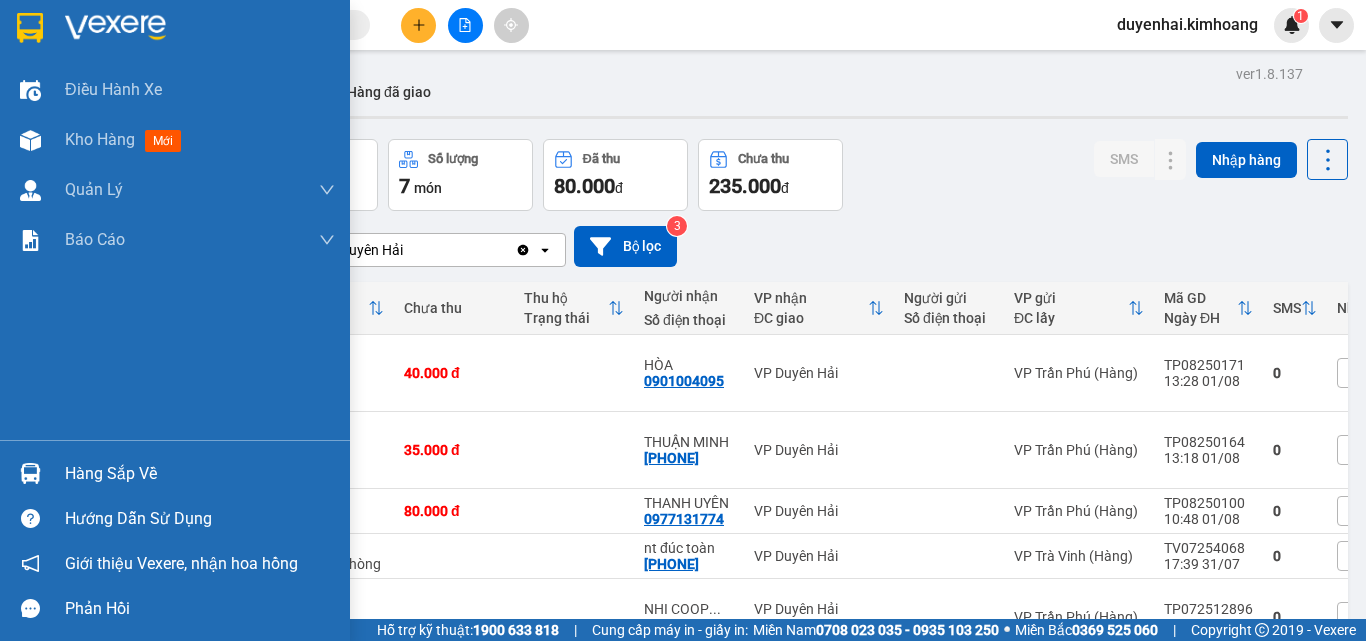 click on "Hàng sắp về" at bounding box center [200, 474] 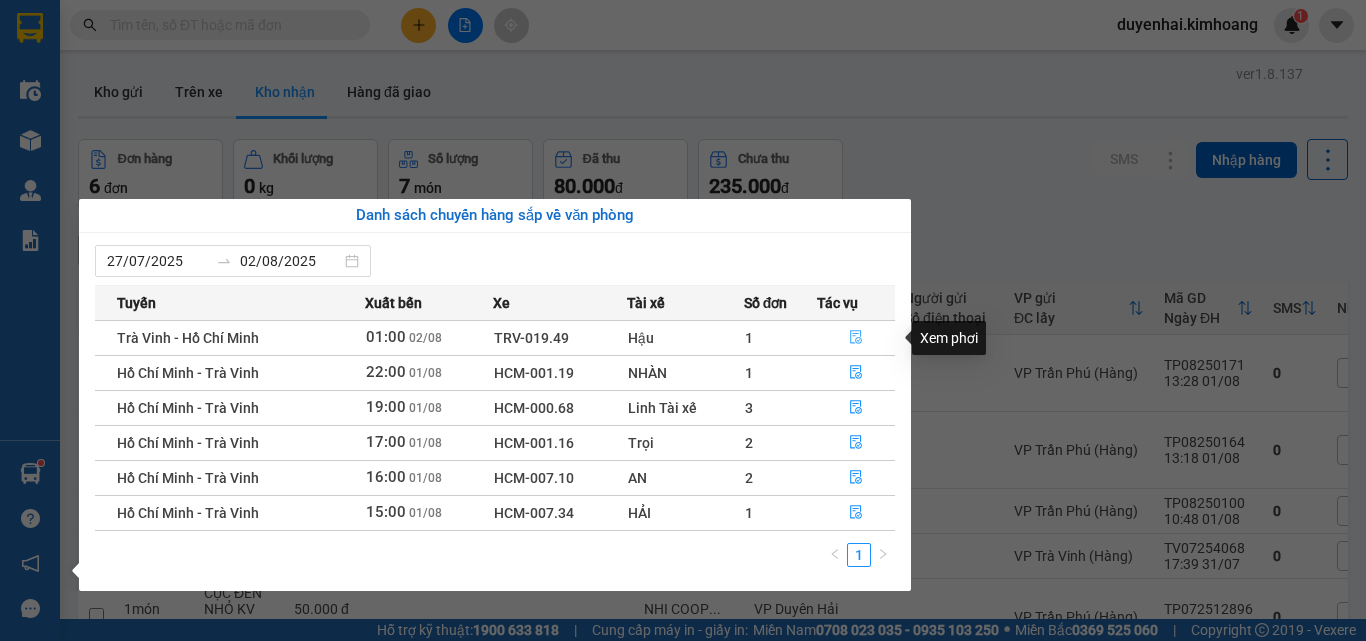 click 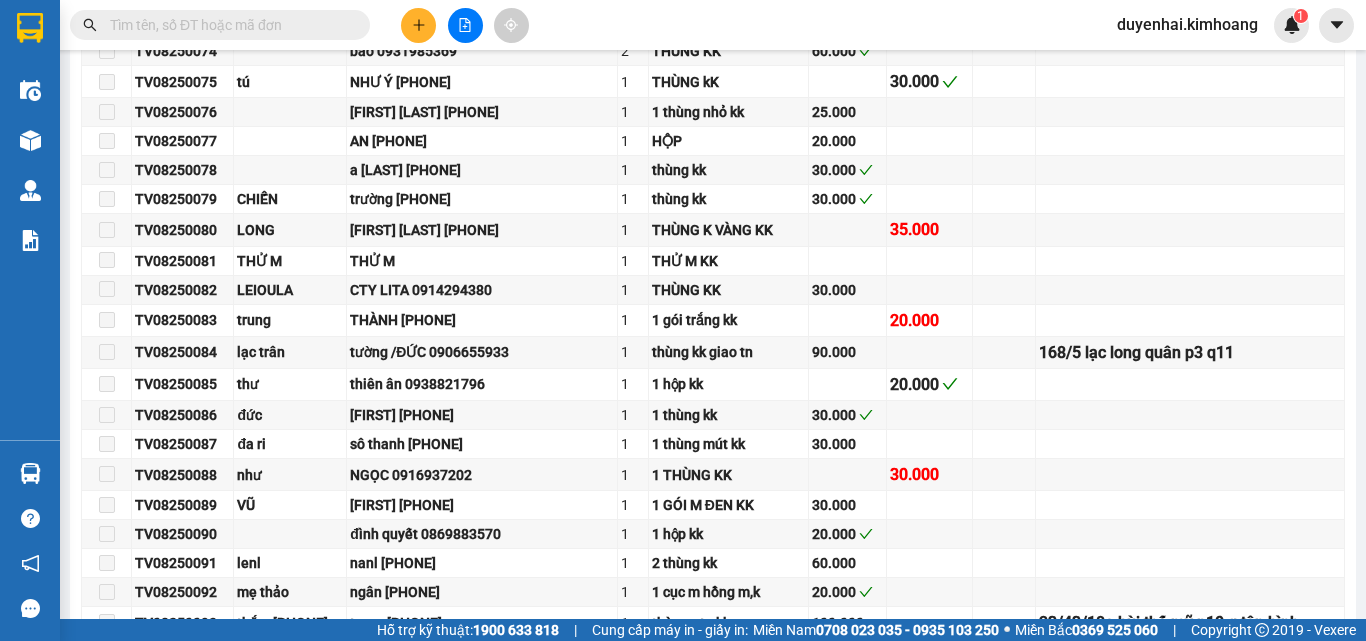 type on "02/08/2025" 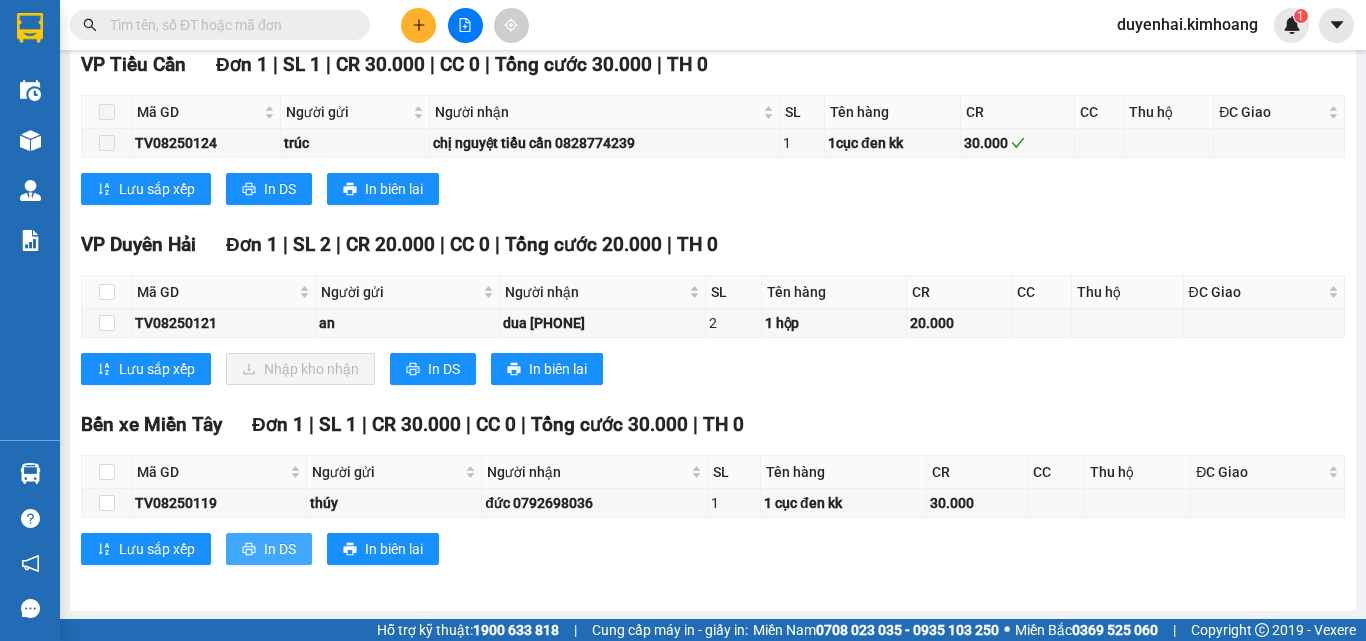 scroll, scrollTop: 2140, scrollLeft: 0, axis: vertical 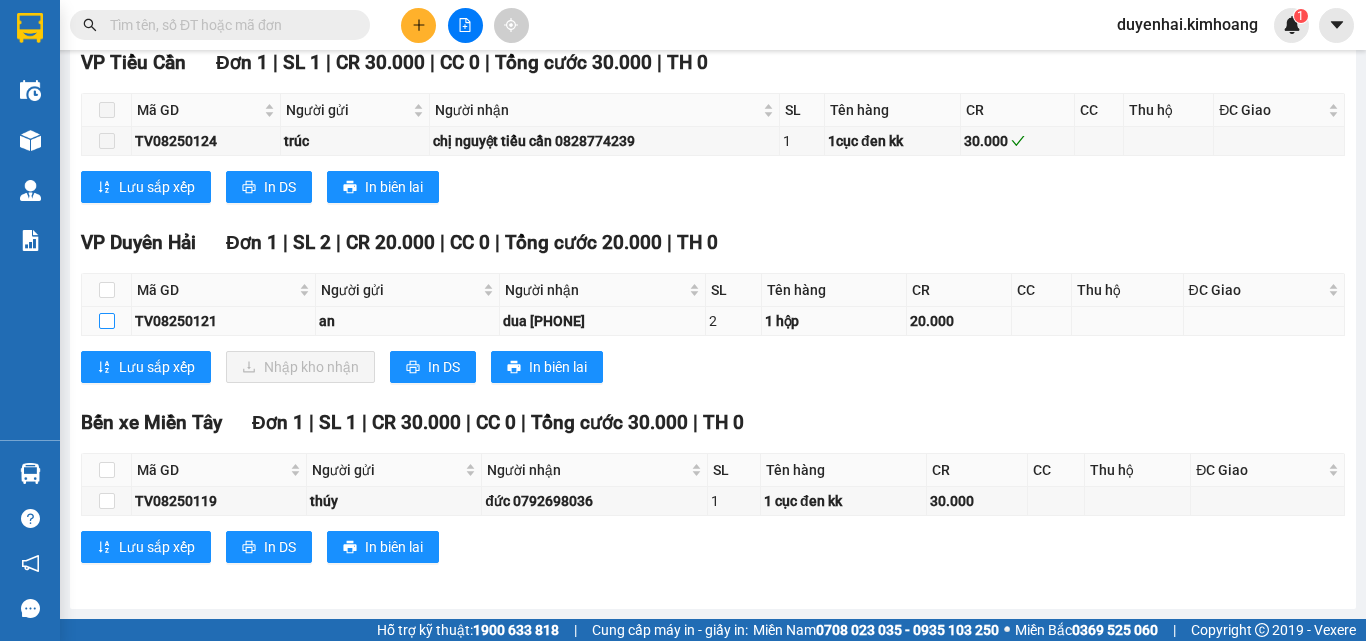 click at bounding box center (107, 321) 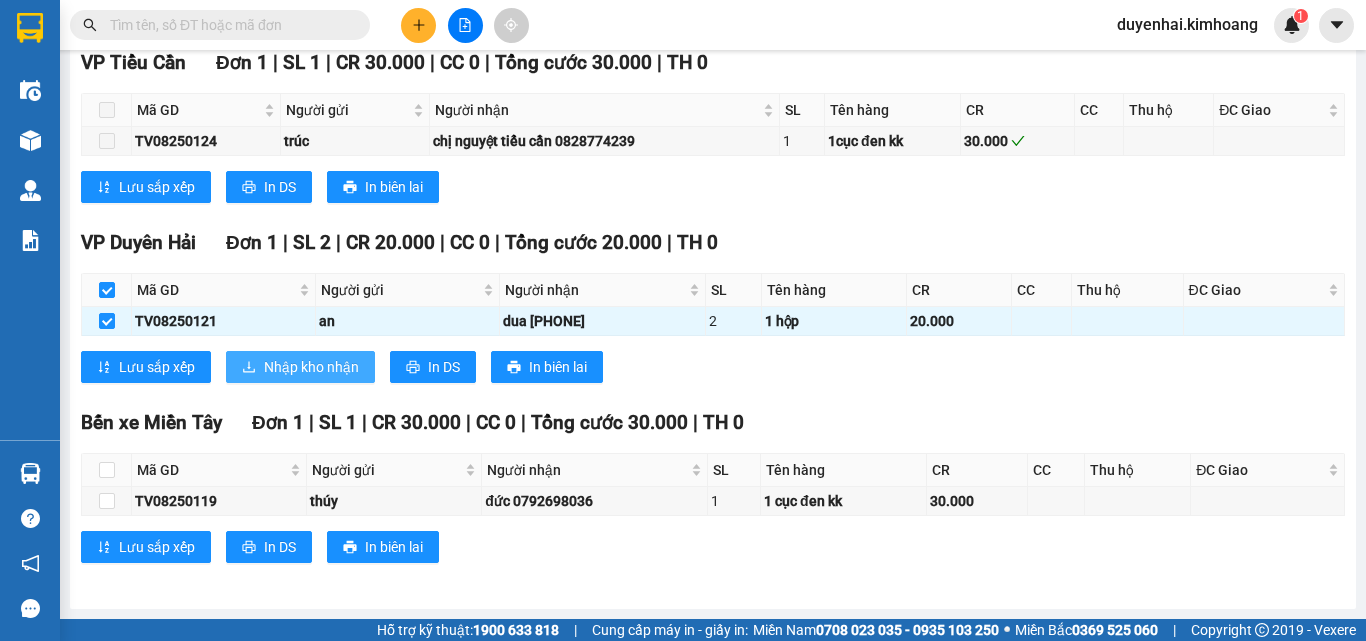 click on "Nhập kho nhận" at bounding box center (311, 367) 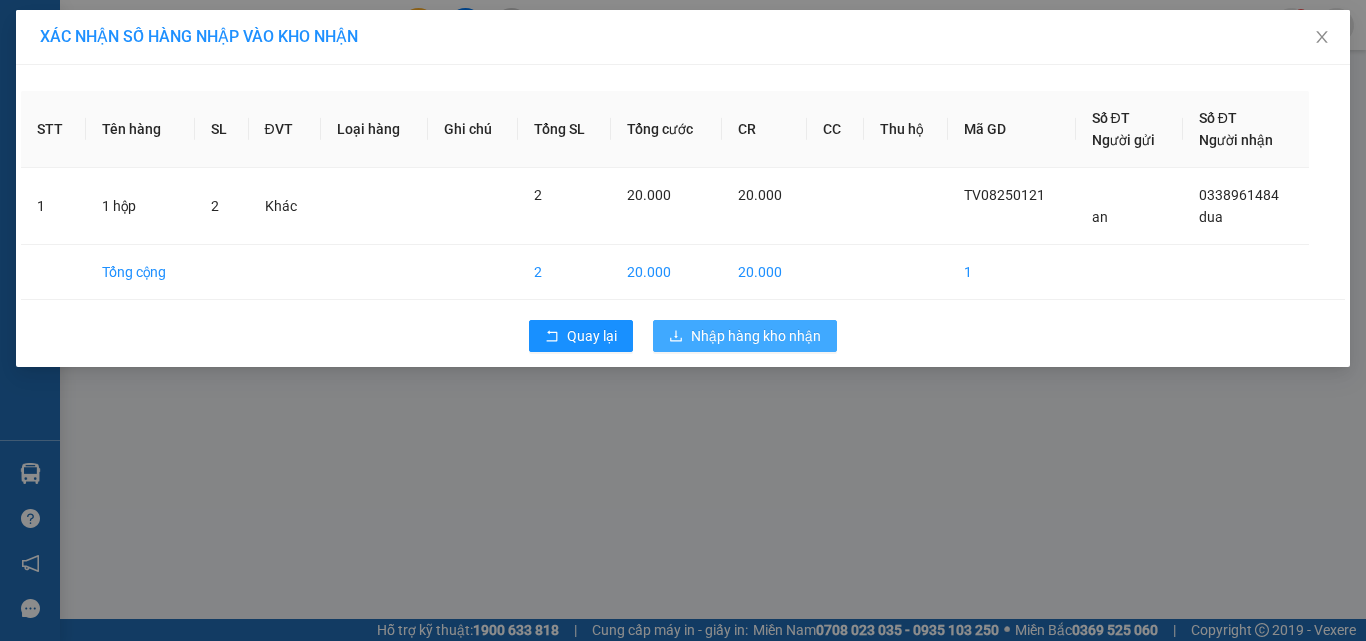 click on "Nhập hàng kho nhận" at bounding box center [756, 336] 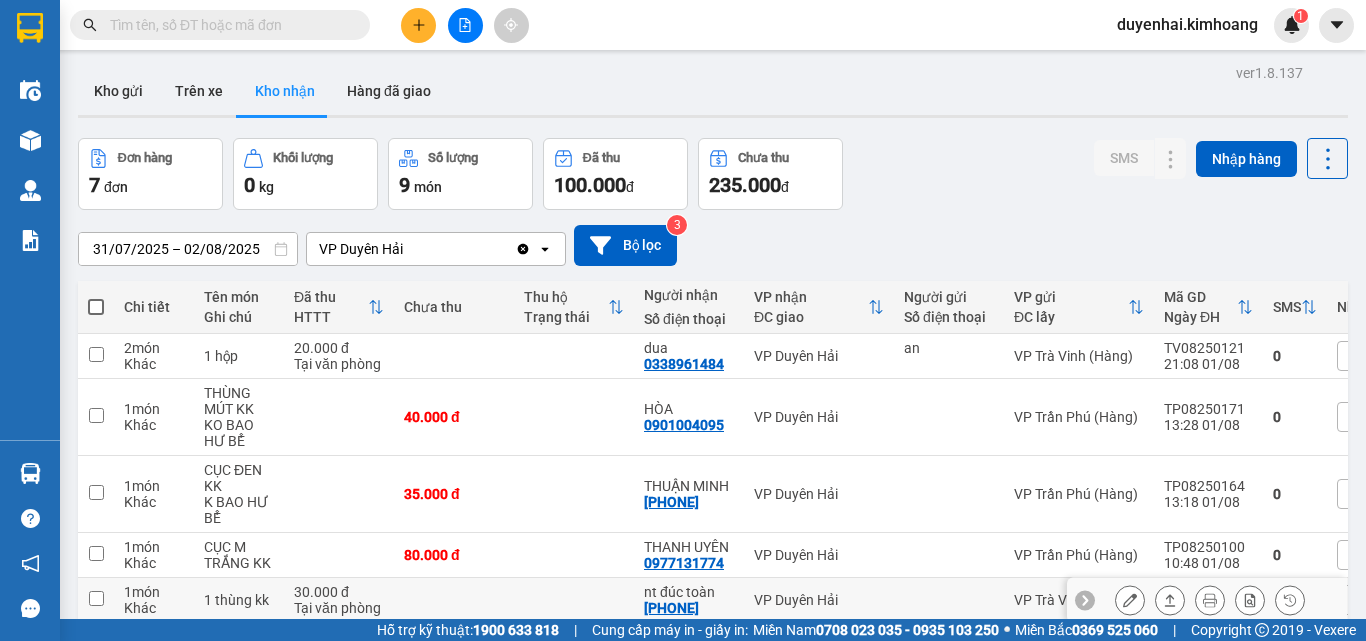 scroll, scrollTop: 0, scrollLeft: 0, axis: both 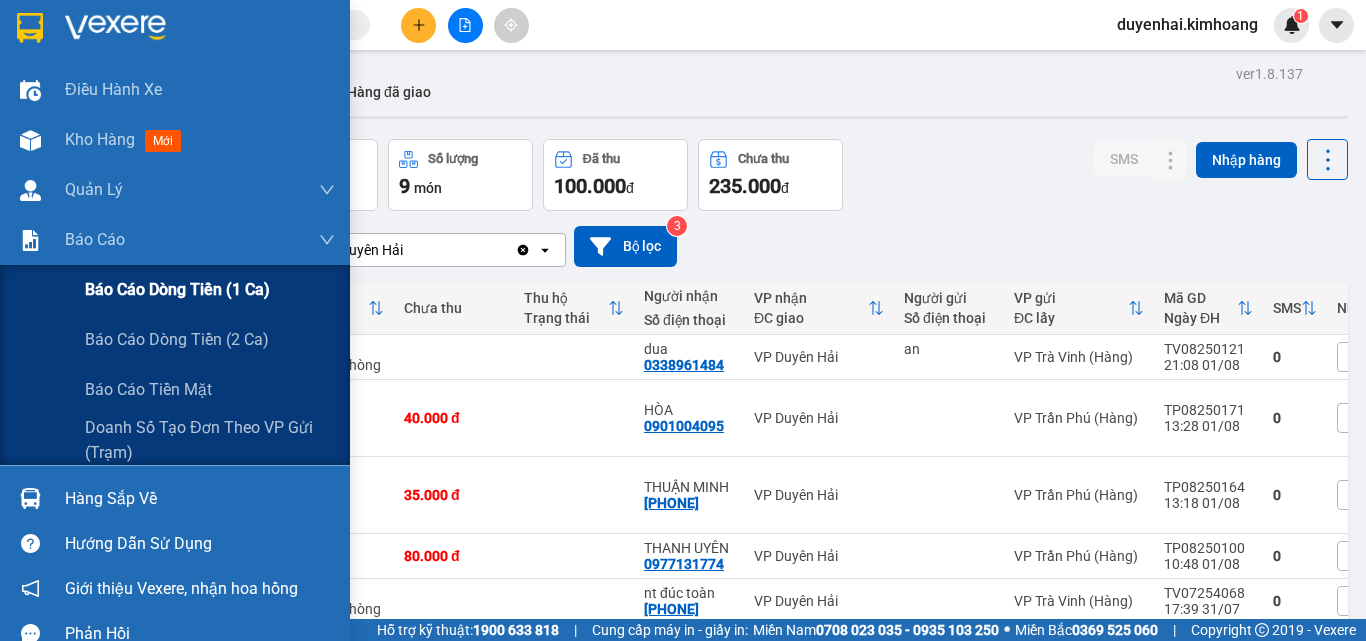 click on "Báo cáo dòng tiền (1 ca)" at bounding box center [210, 290] 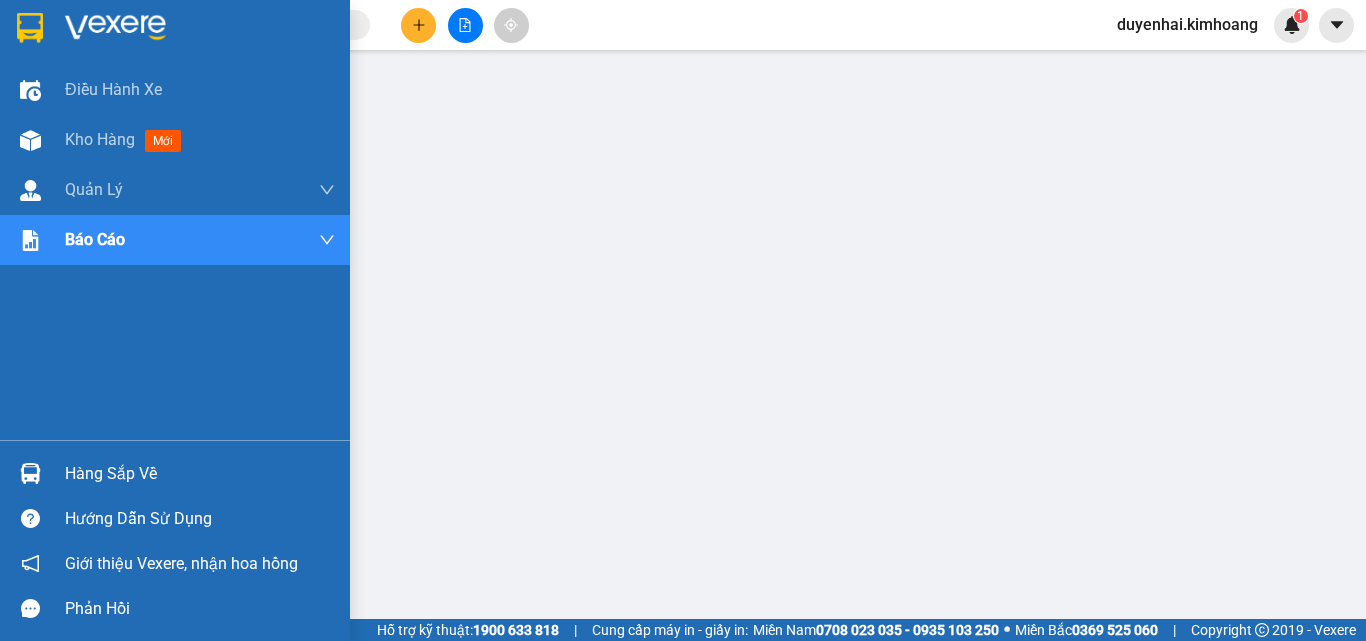 click on "Hàng sắp về" at bounding box center (200, 474) 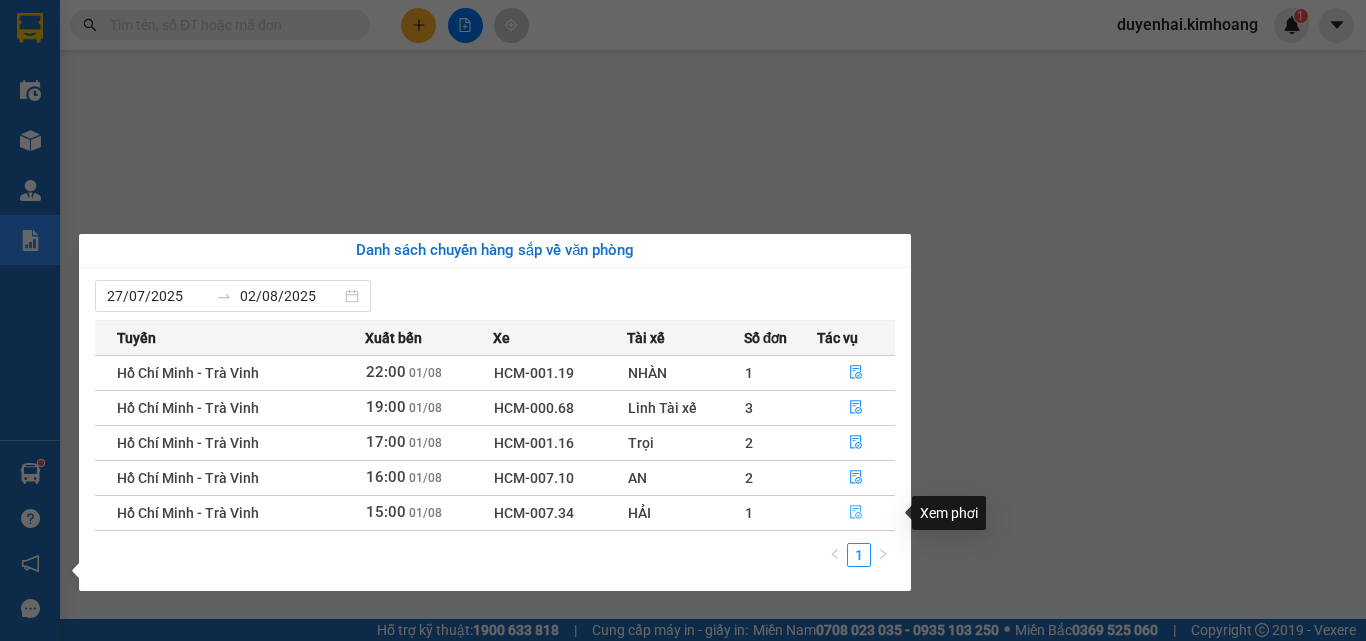 click at bounding box center (856, 513) 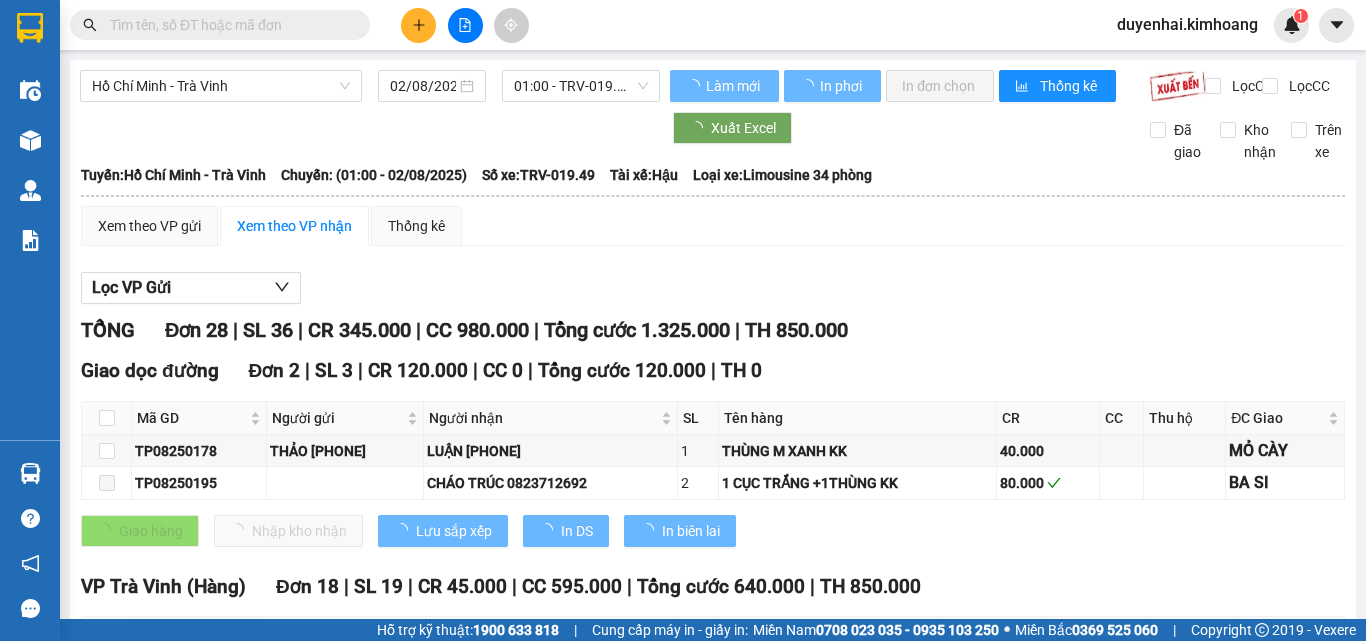 type on "01/08/2025" 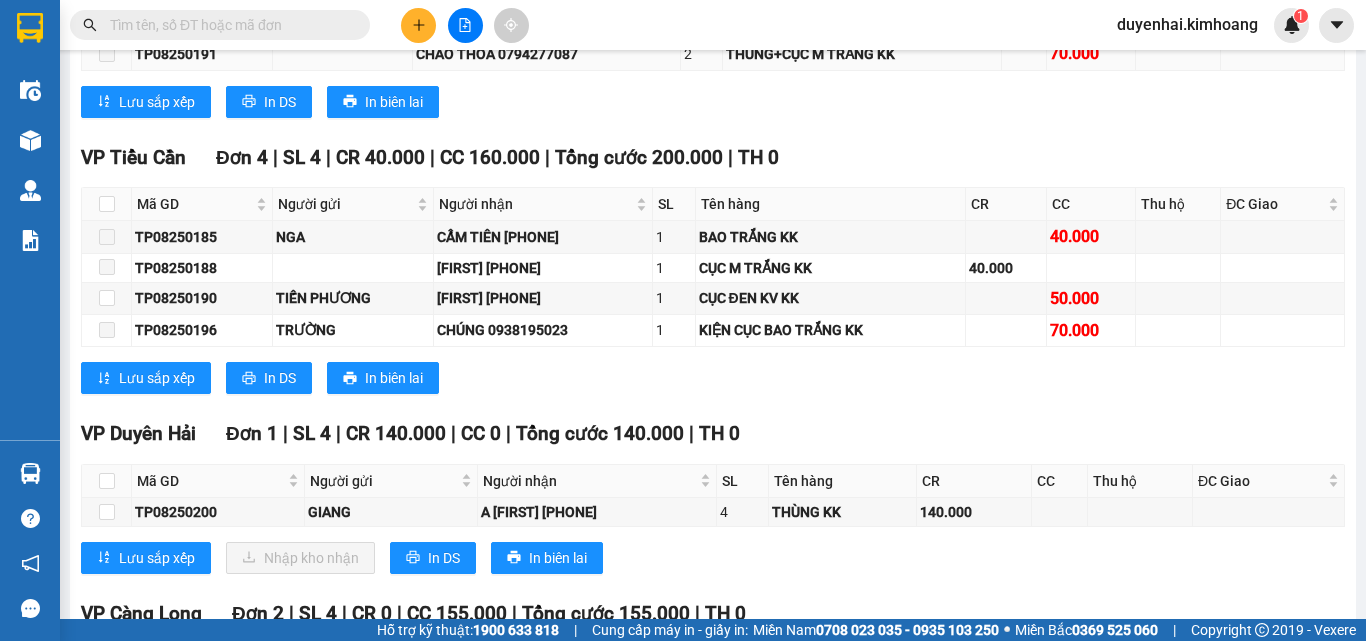 scroll, scrollTop: 1400, scrollLeft: 0, axis: vertical 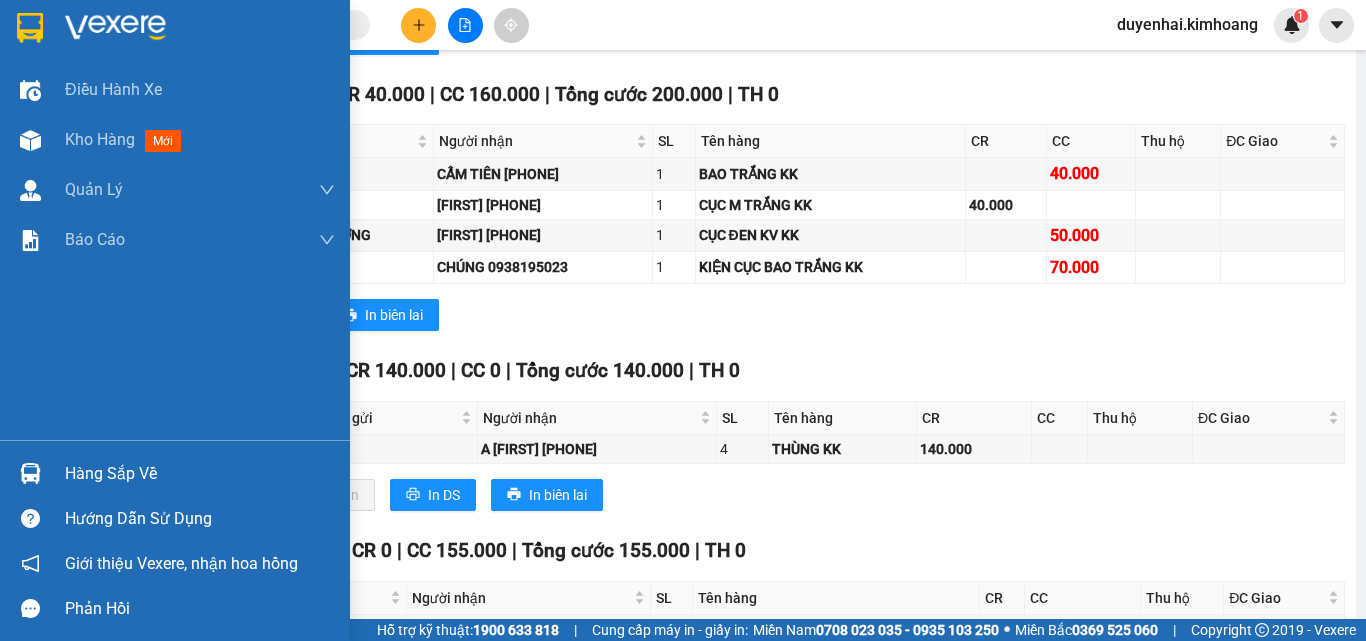 click on "Hàng sắp về" at bounding box center (200, 474) 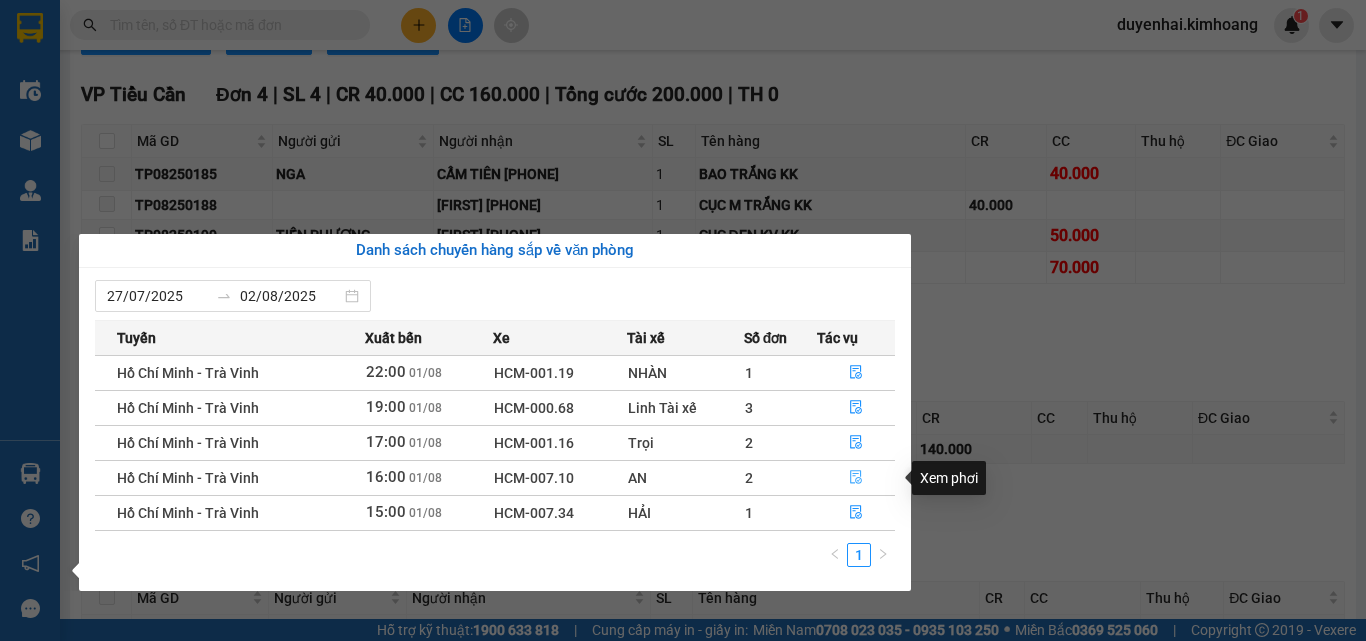 click at bounding box center (856, 478) 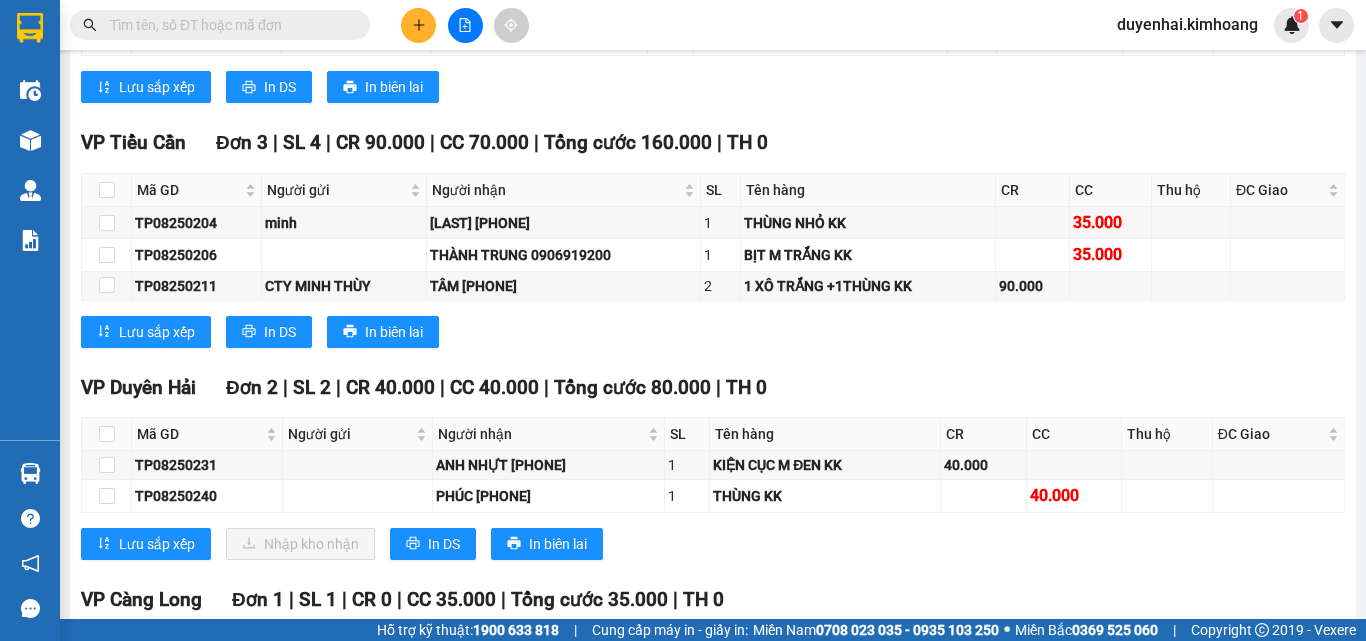 scroll, scrollTop: 1816, scrollLeft: 0, axis: vertical 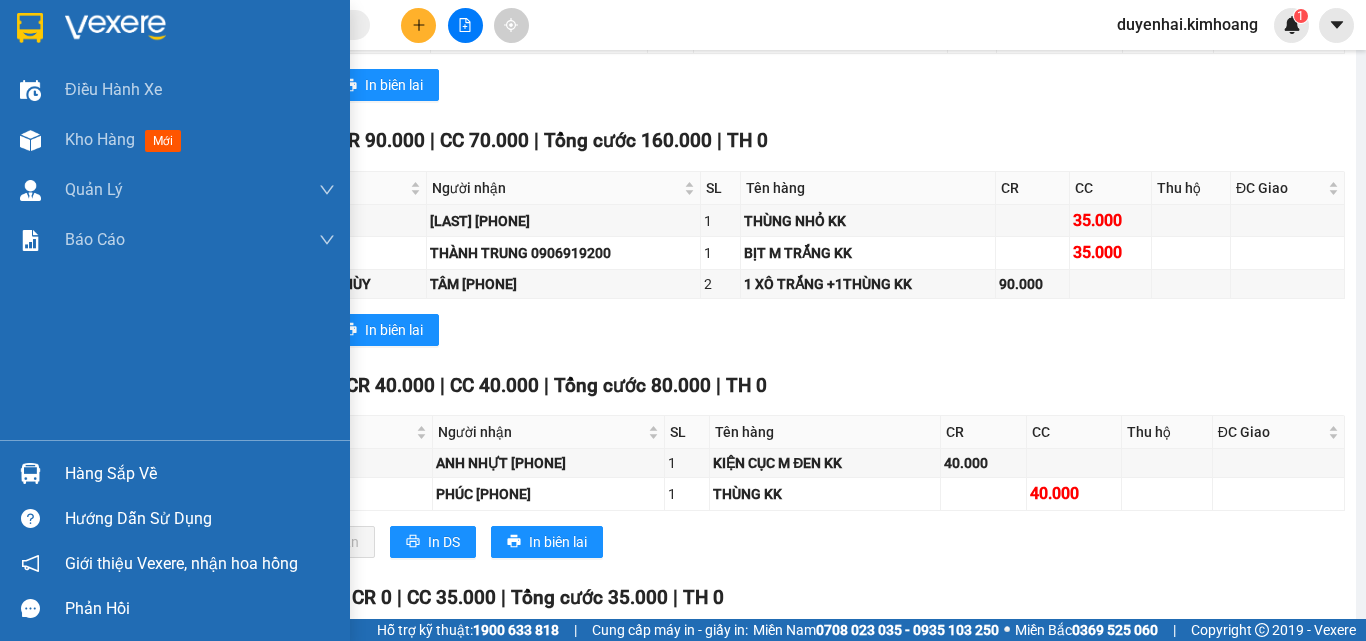 click on "Hàng sắp về" at bounding box center [200, 474] 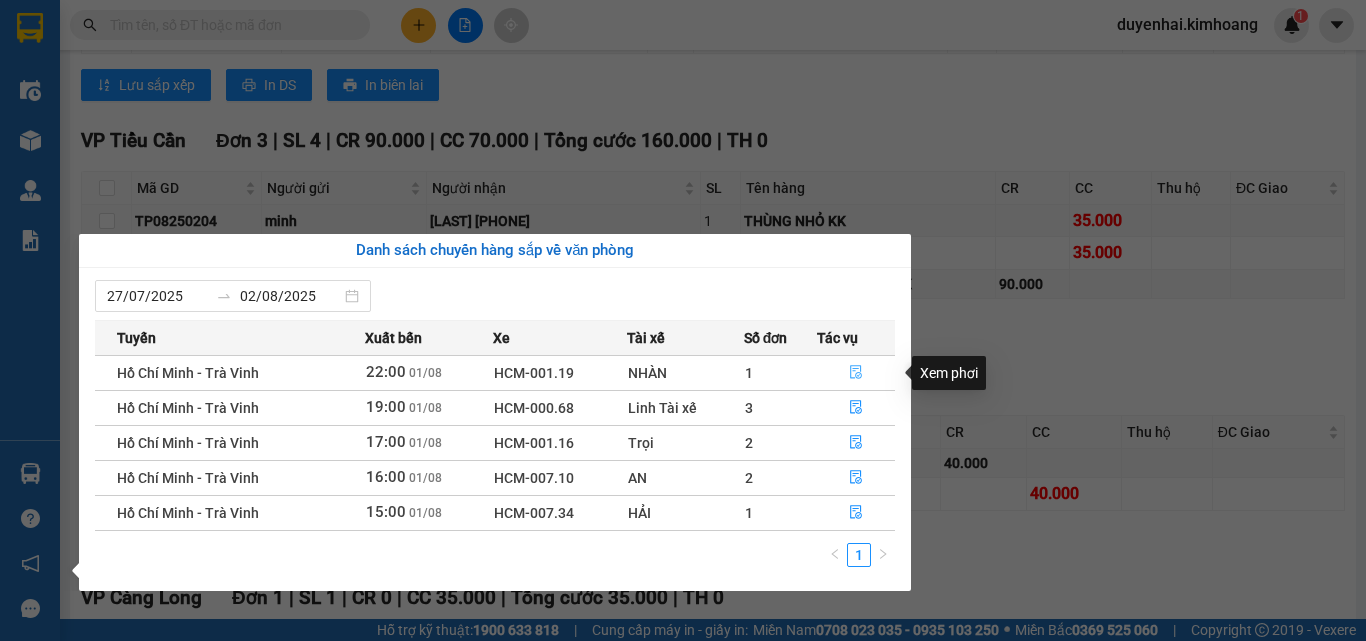 click at bounding box center (856, 373) 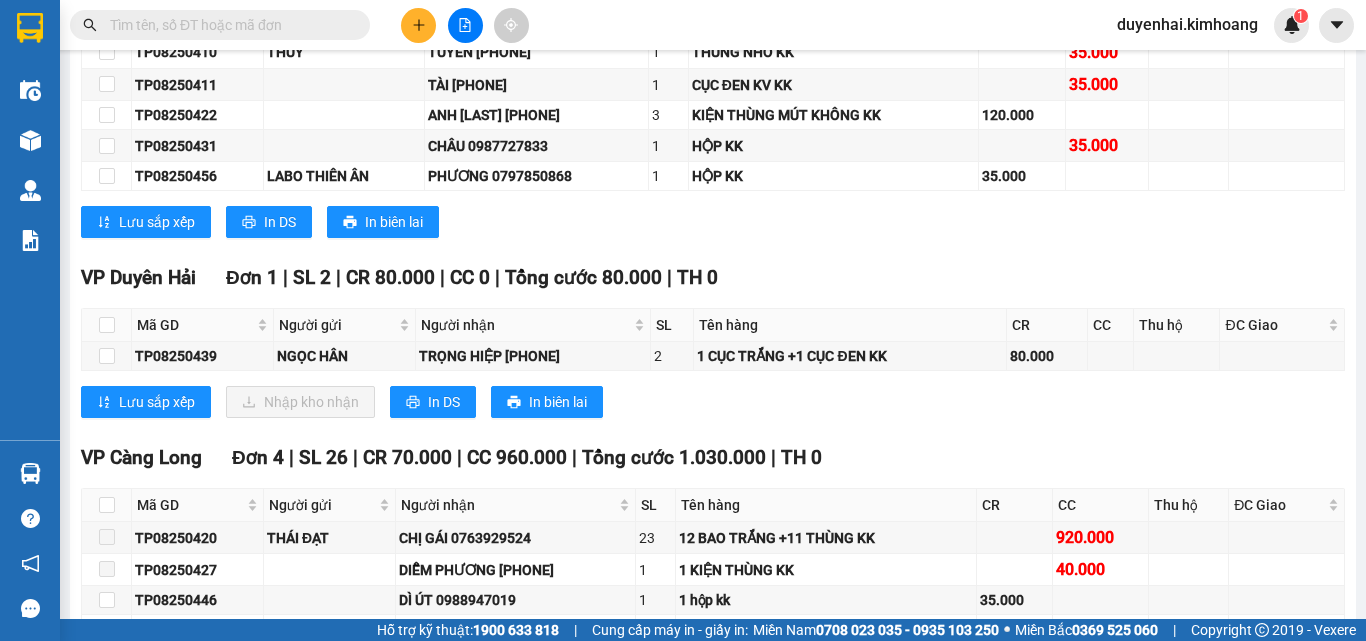 scroll, scrollTop: 2716, scrollLeft: 0, axis: vertical 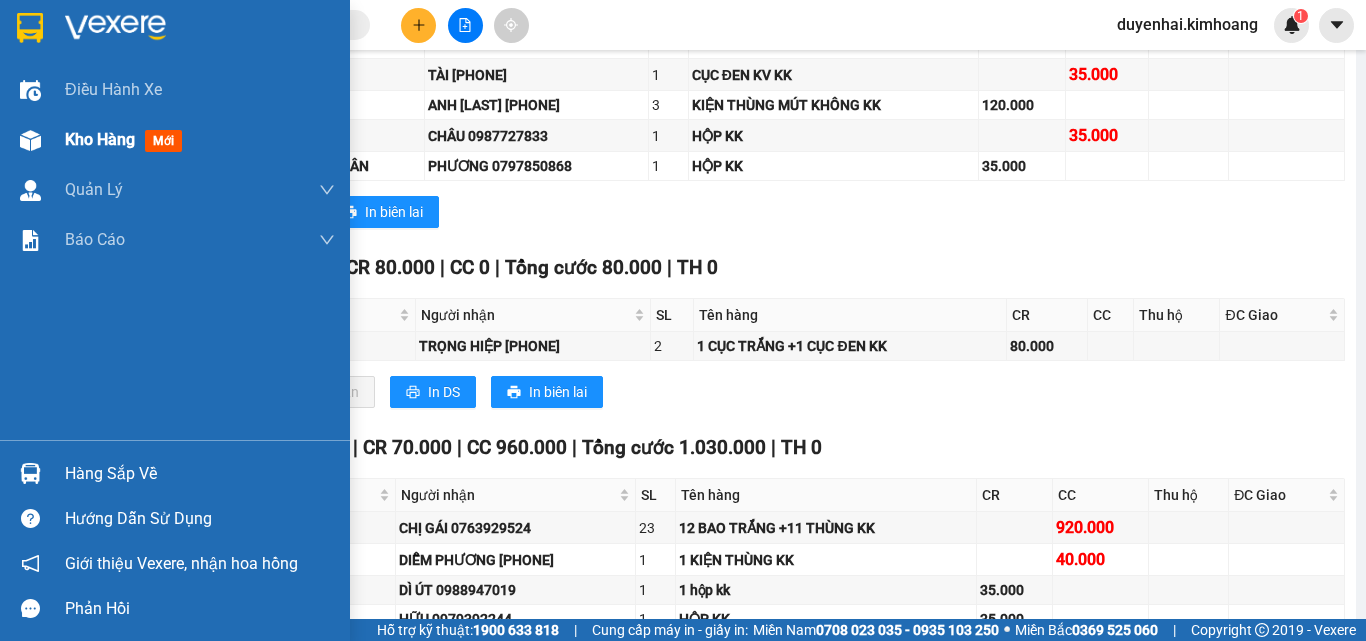 click on "Kho hàng mới" at bounding box center (200, 140) 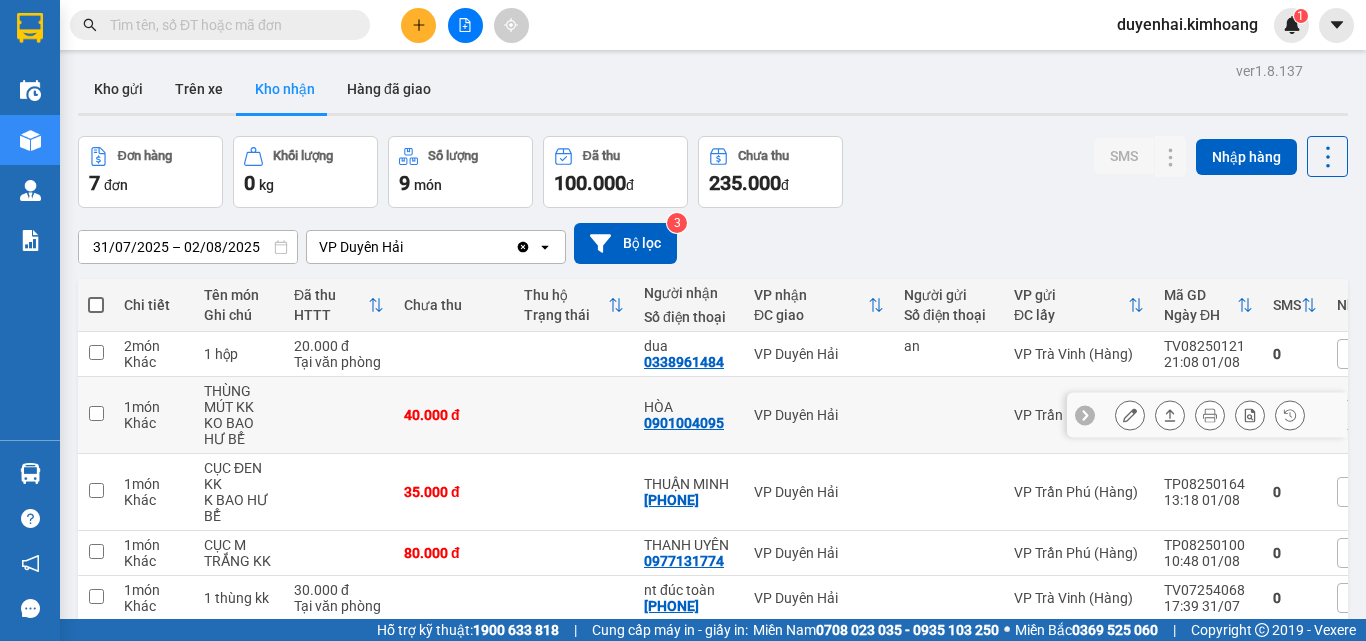 scroll, scrollTop: 0, scrollLeft: 0, axis: both 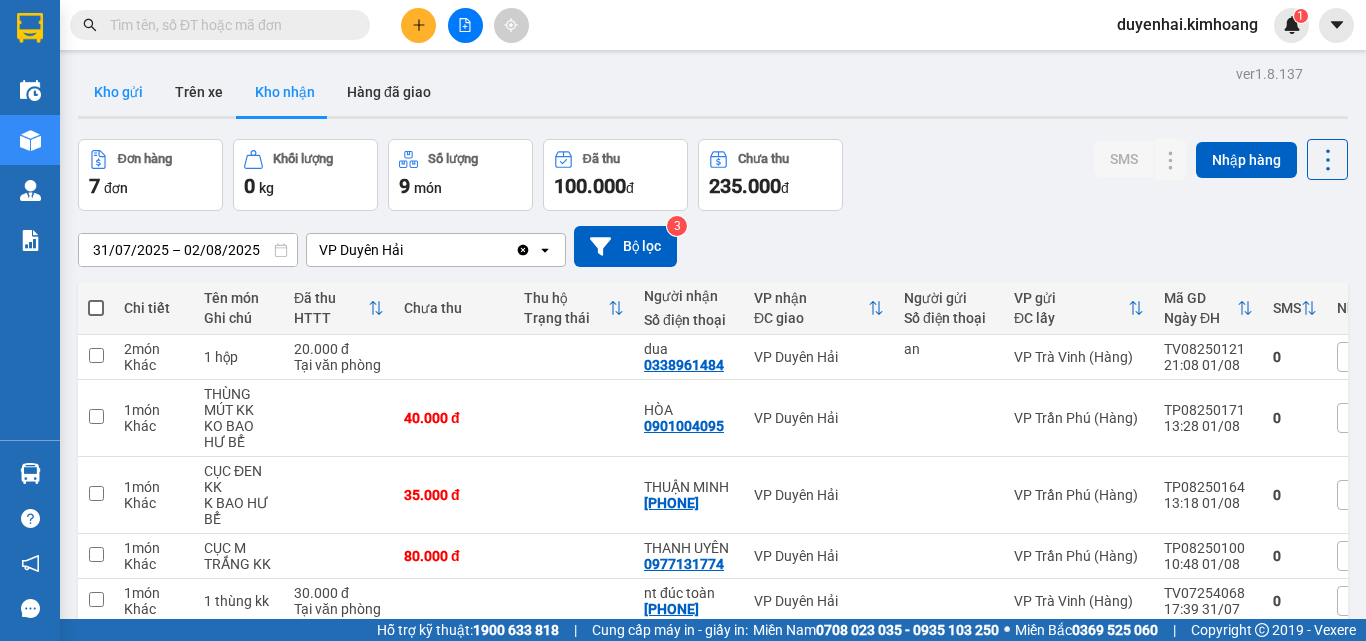 click on "Kho gửi" at bounding box center (118, 92) 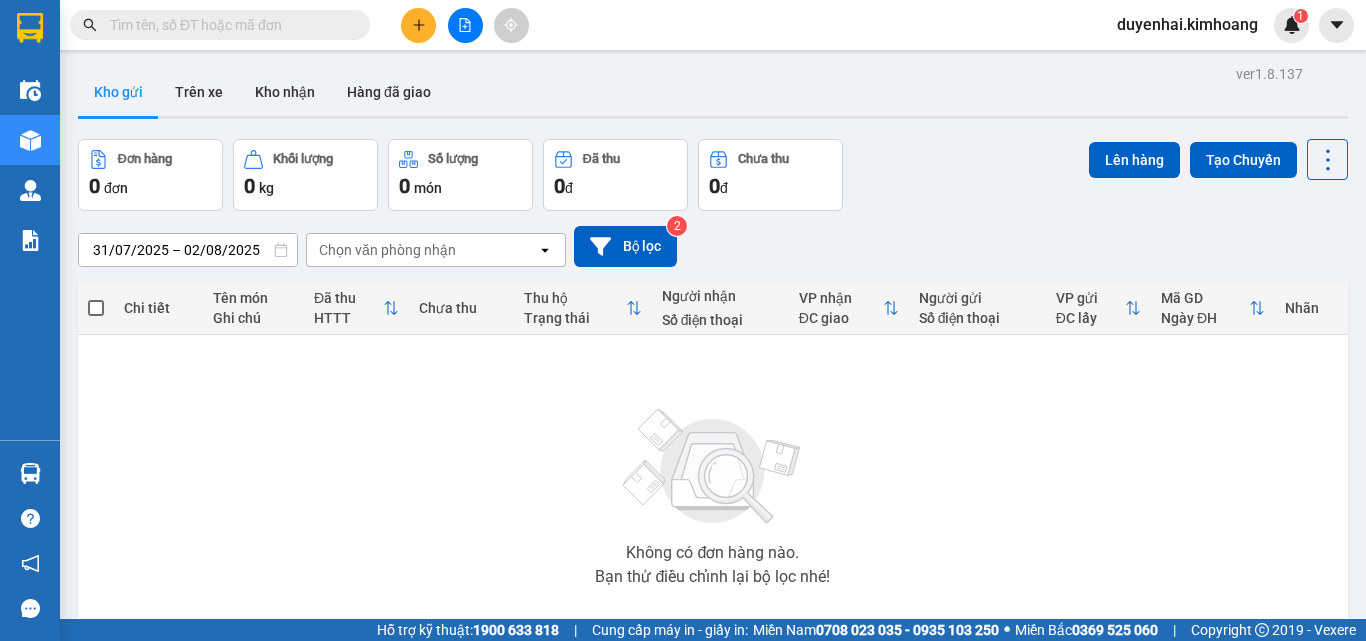type 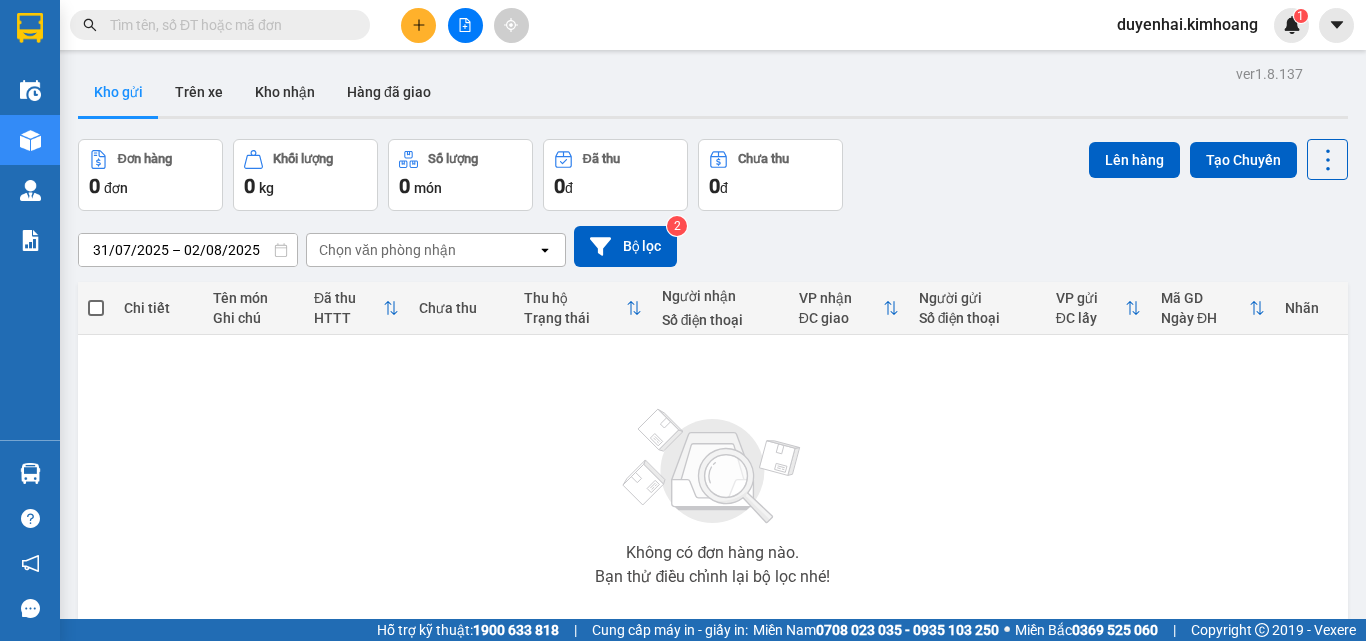 click on "Kho gửi" at bounding box center [118, 92] 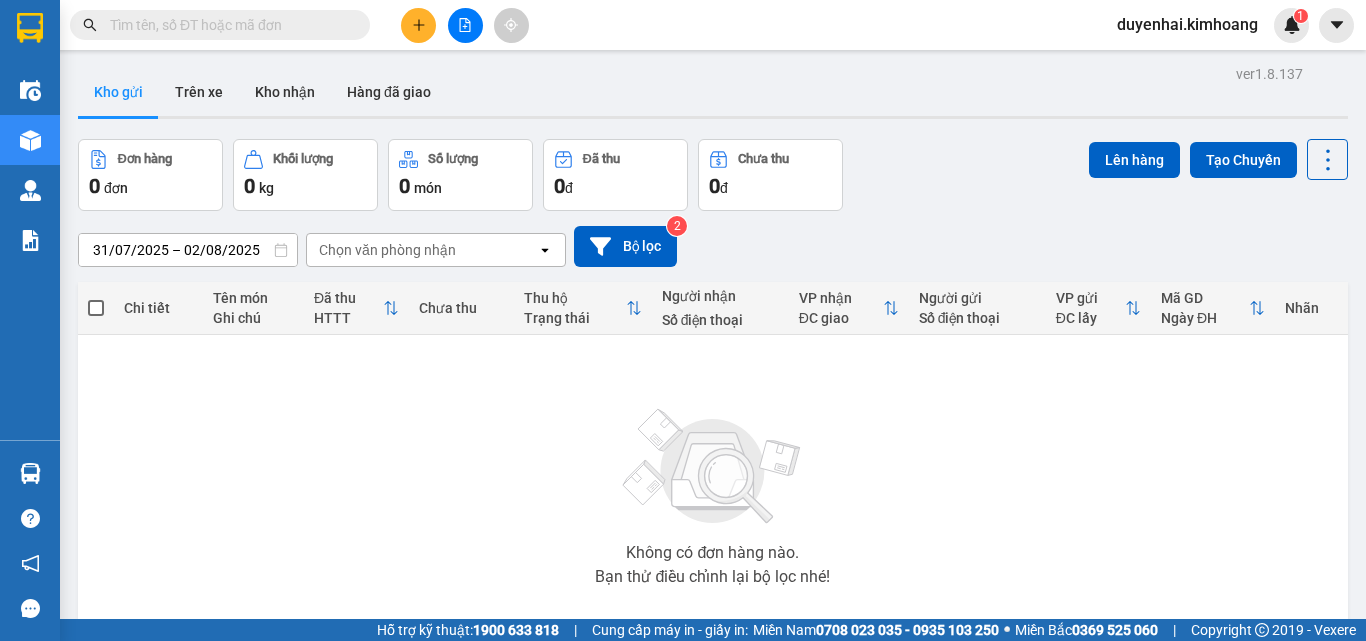 click on "Kho gửi" at bounding box center (118, 92) 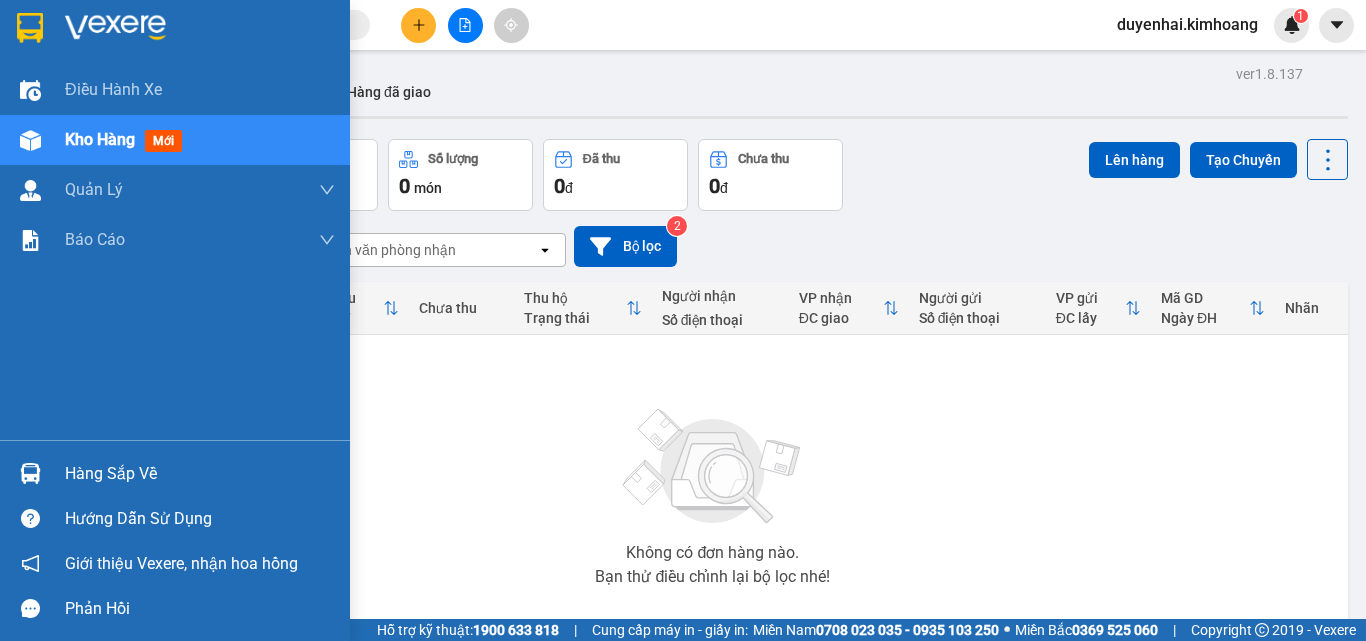 click on "Hàng sắp về" at bounding box center (200, 474) 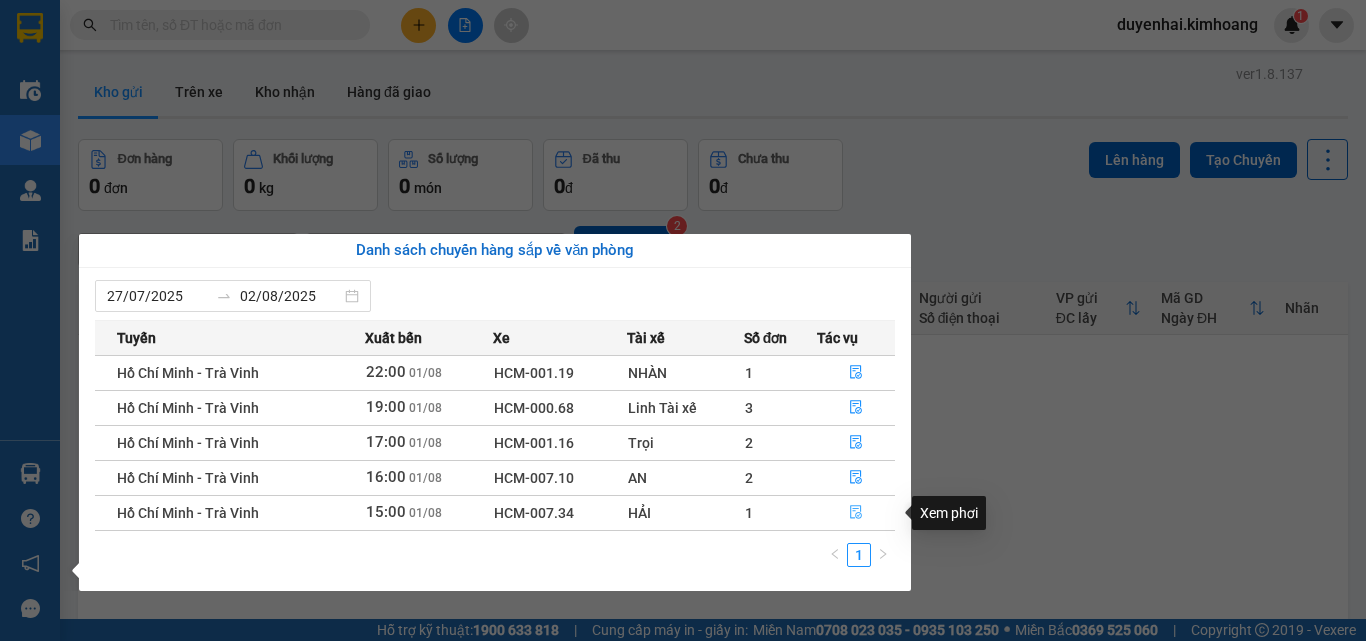 click 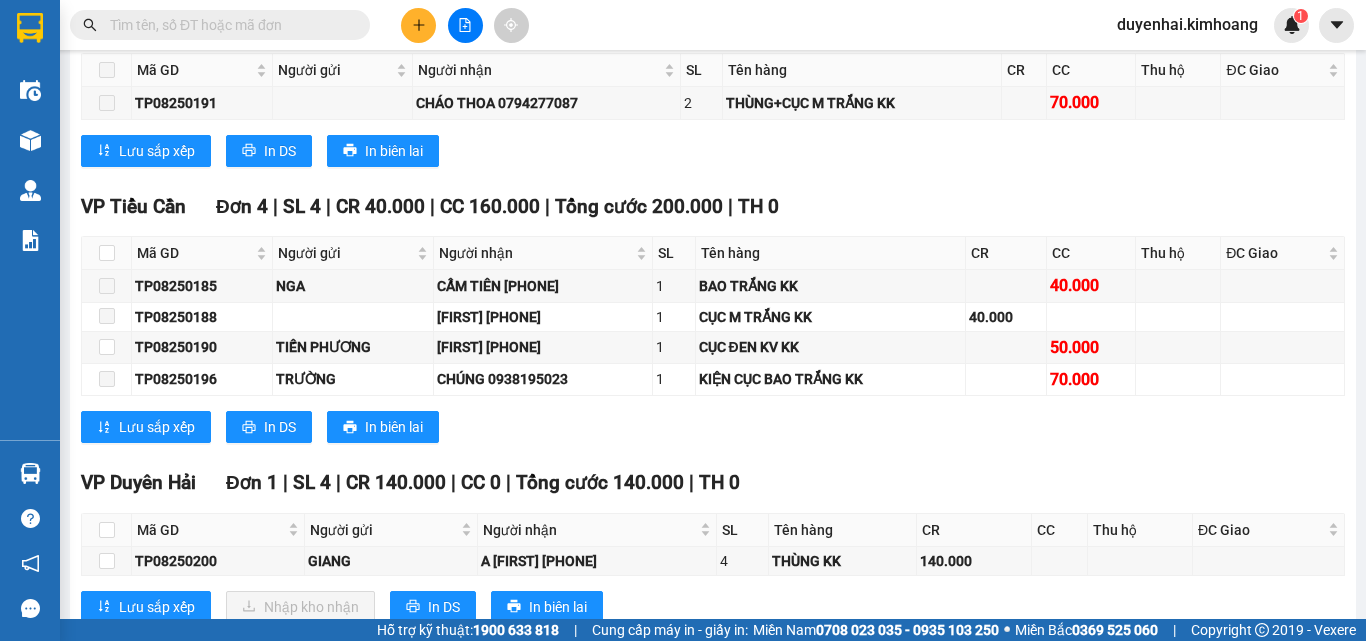 scroll, scrollTop: 1400, scrollLeft: 0, axis: vertical 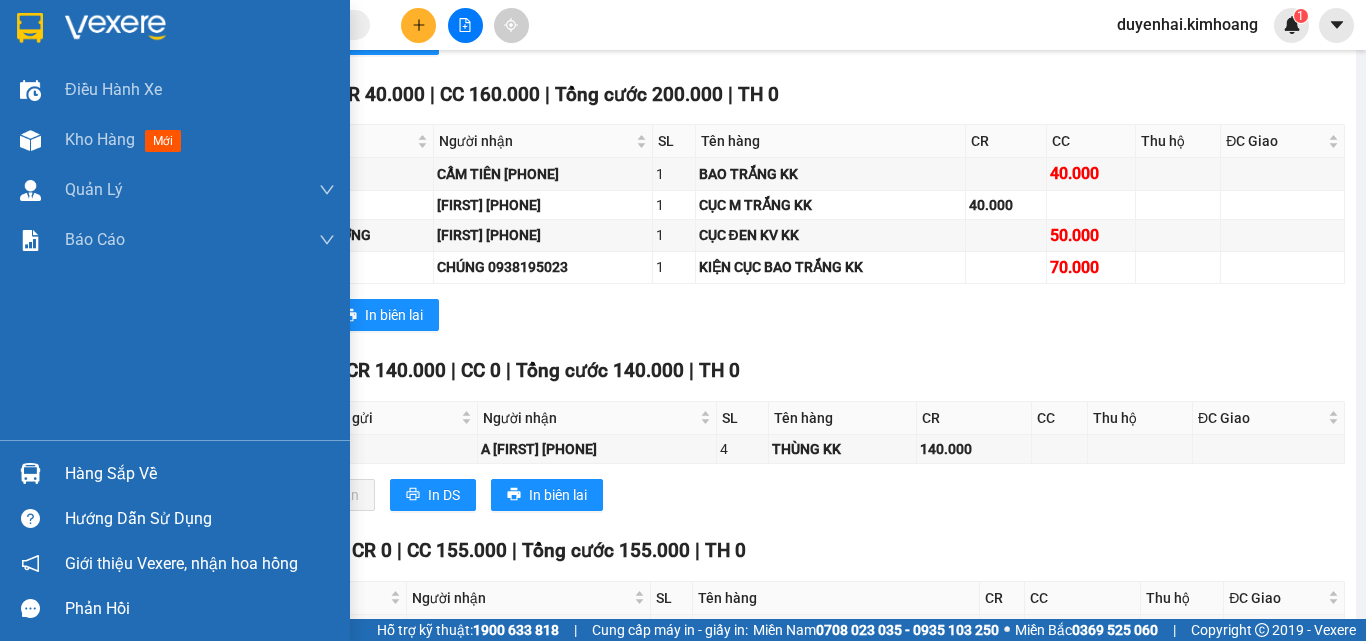 click on "Hàng sắp về" at bounding box center [200, 474] 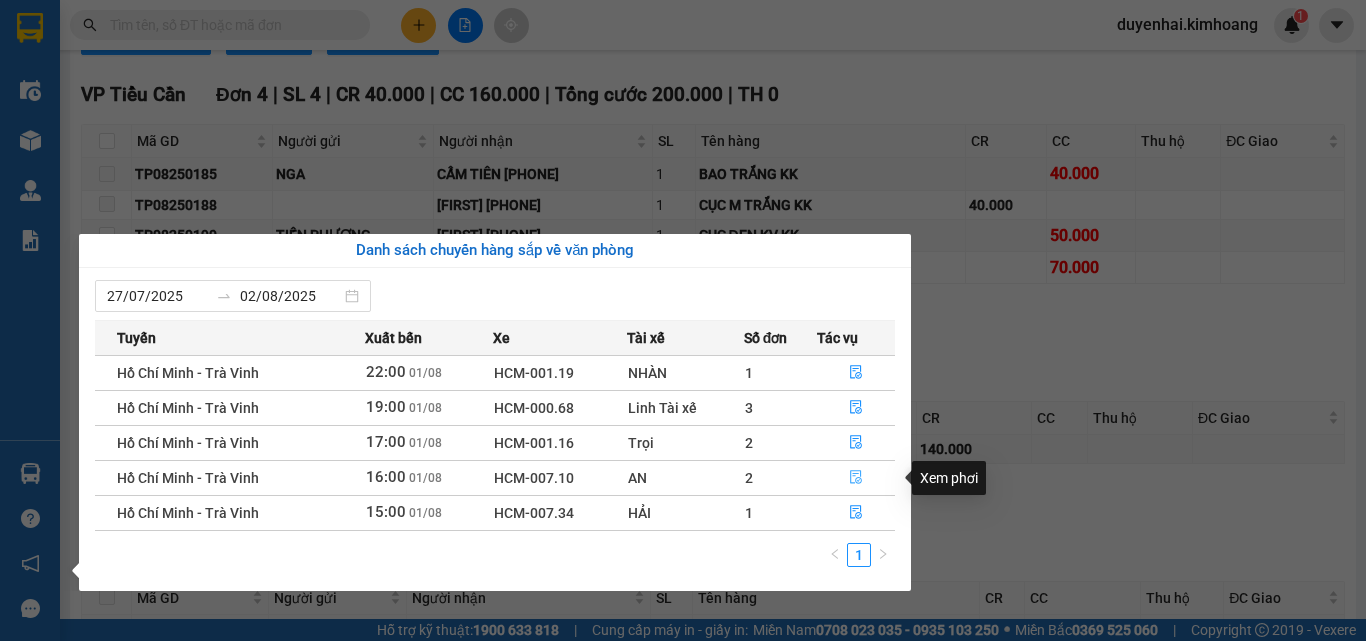 click at bounding box center (856, 478) 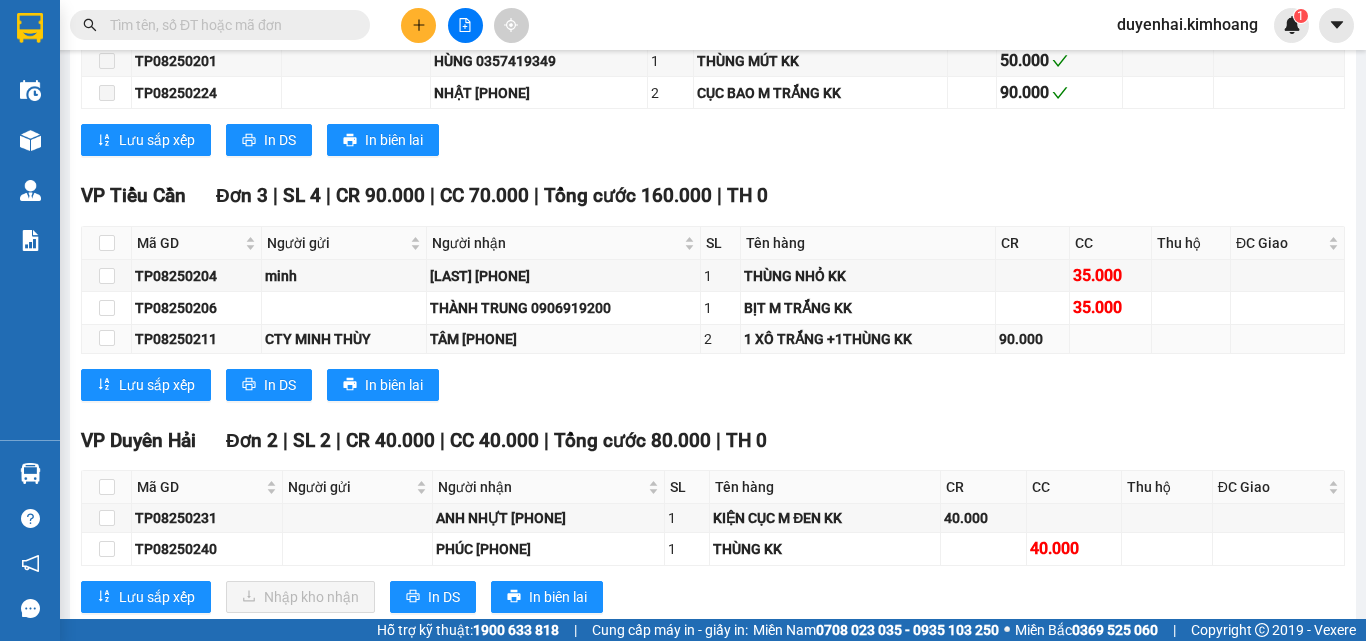 scroll, scrollTop: 2016, scrollLeft: 0, axis: vertical 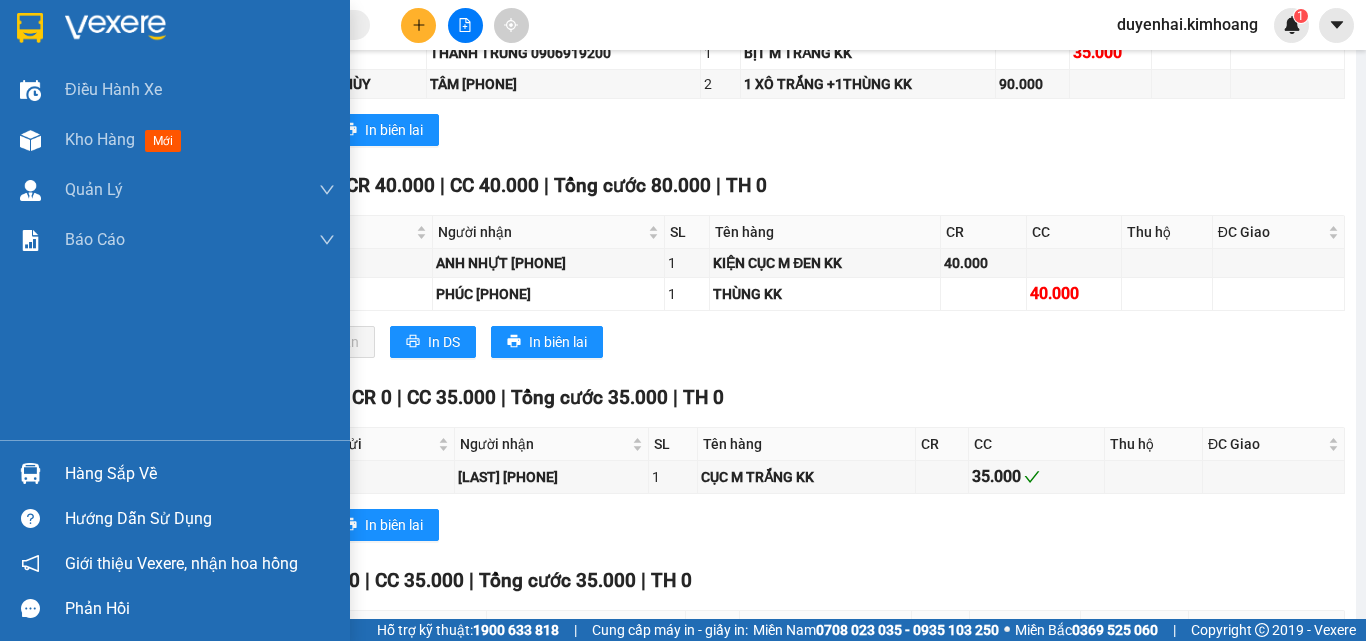 click on "Hàng sắp về" at bounding box center (200, 474) 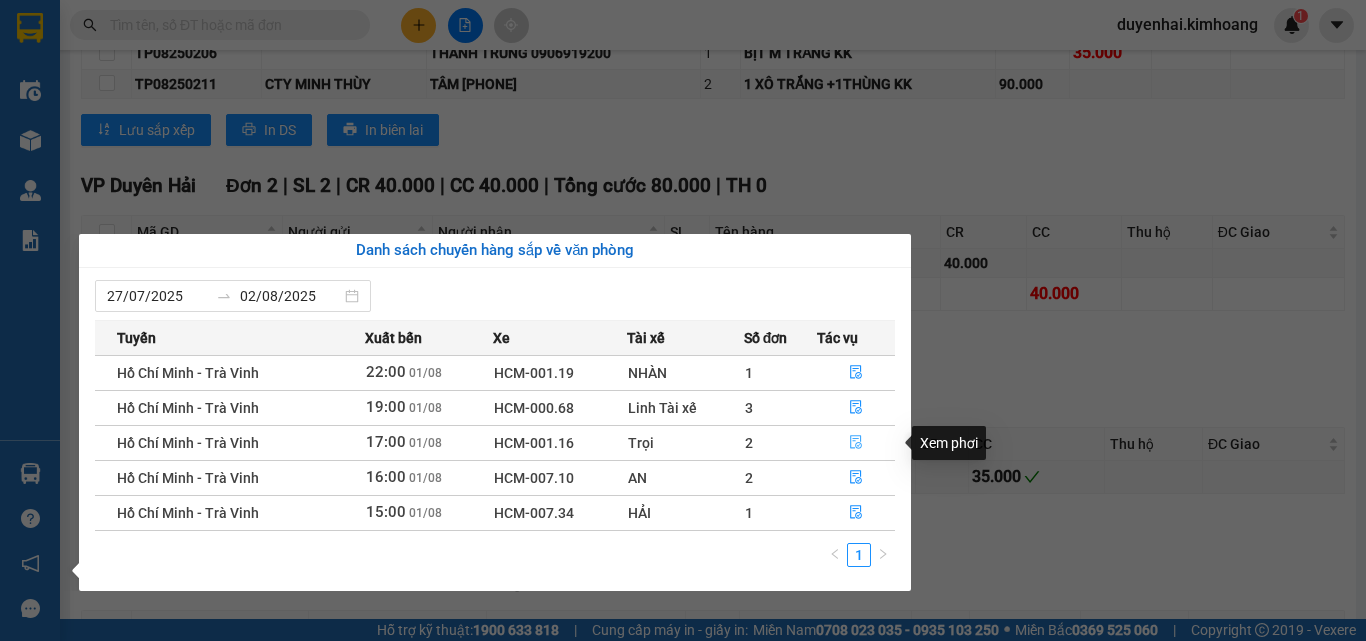 click at bounding box center (856, 443) 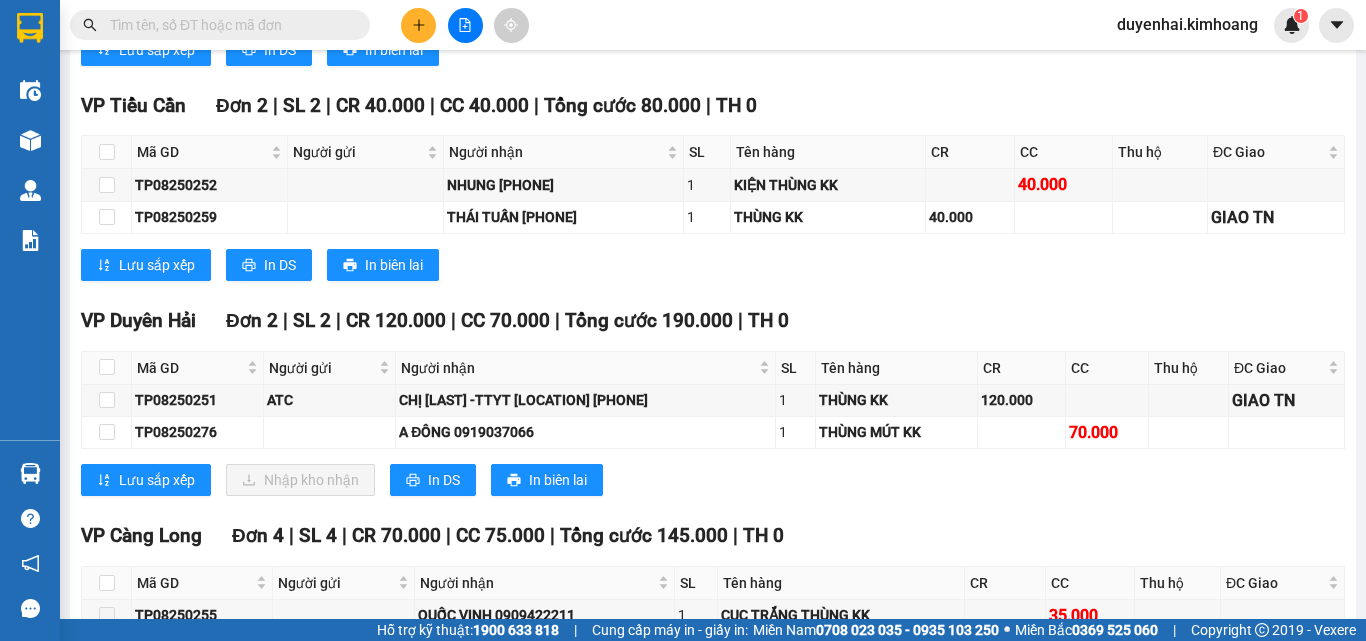 scroll, scrollTop: 1602, scrollLeft: 0, axis: vertical 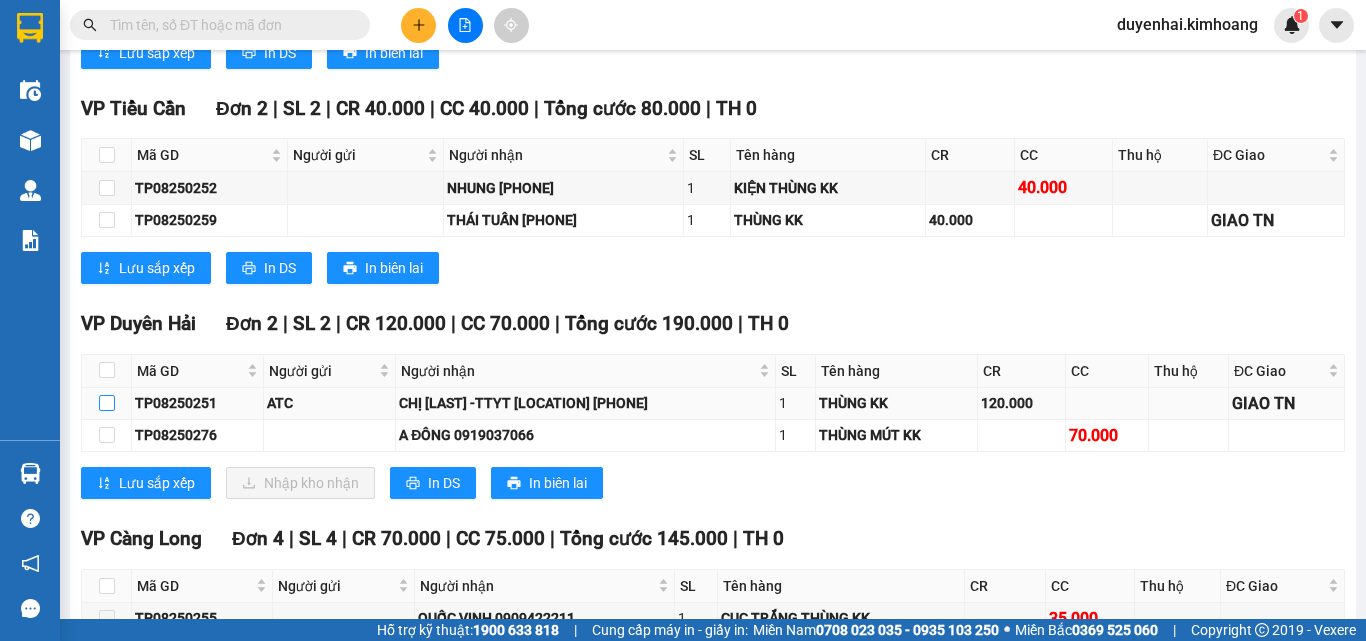 click at bounding box center (107, 403) 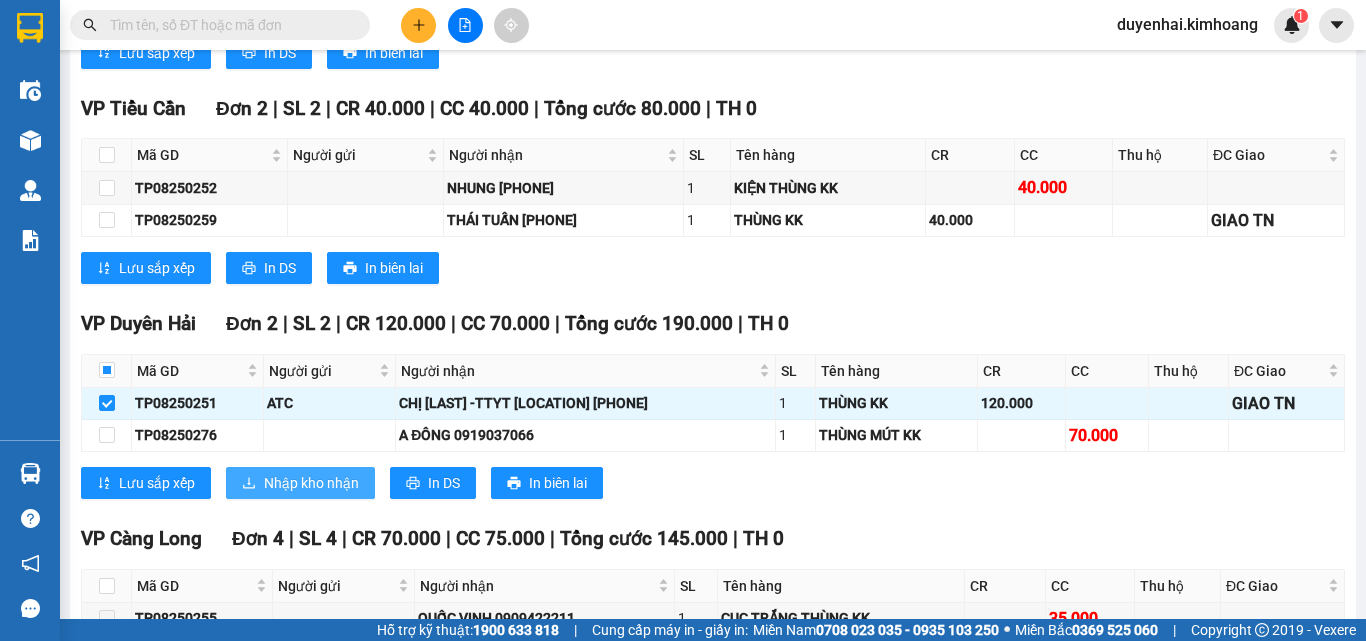click on "Nhập kho nhận" at bounding box center [311, 483] 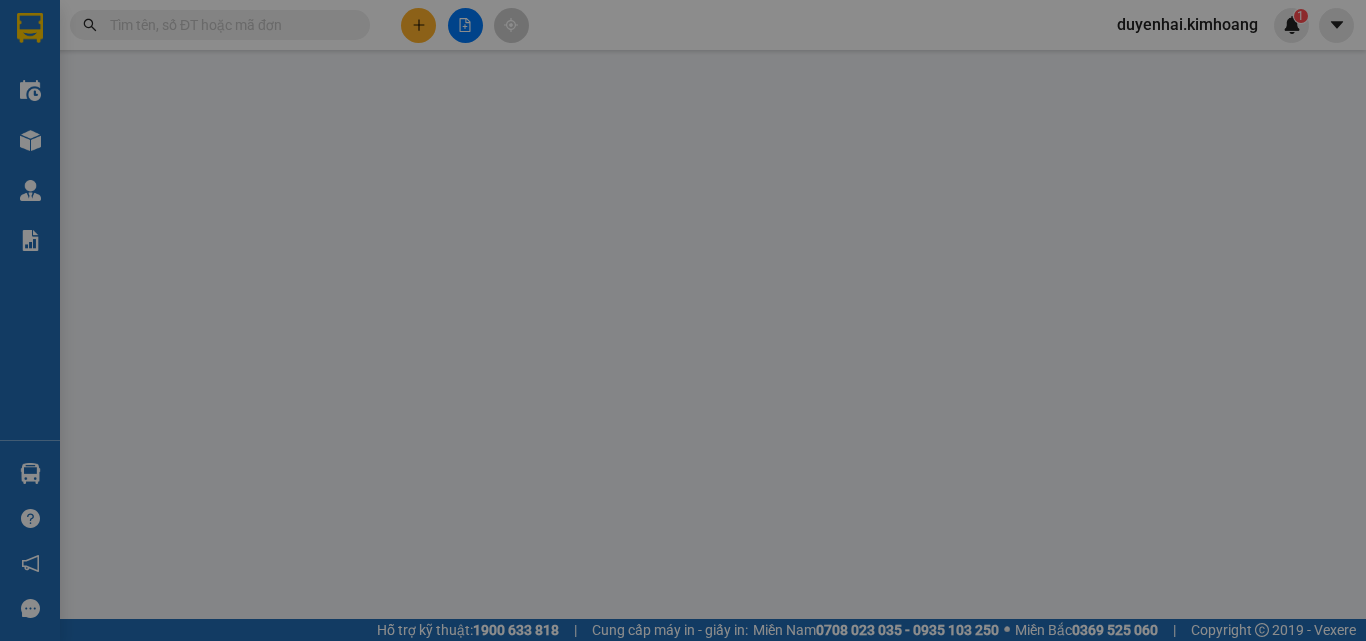 scroll, scrollTop: 0, scrollLeft: 0, axis: both 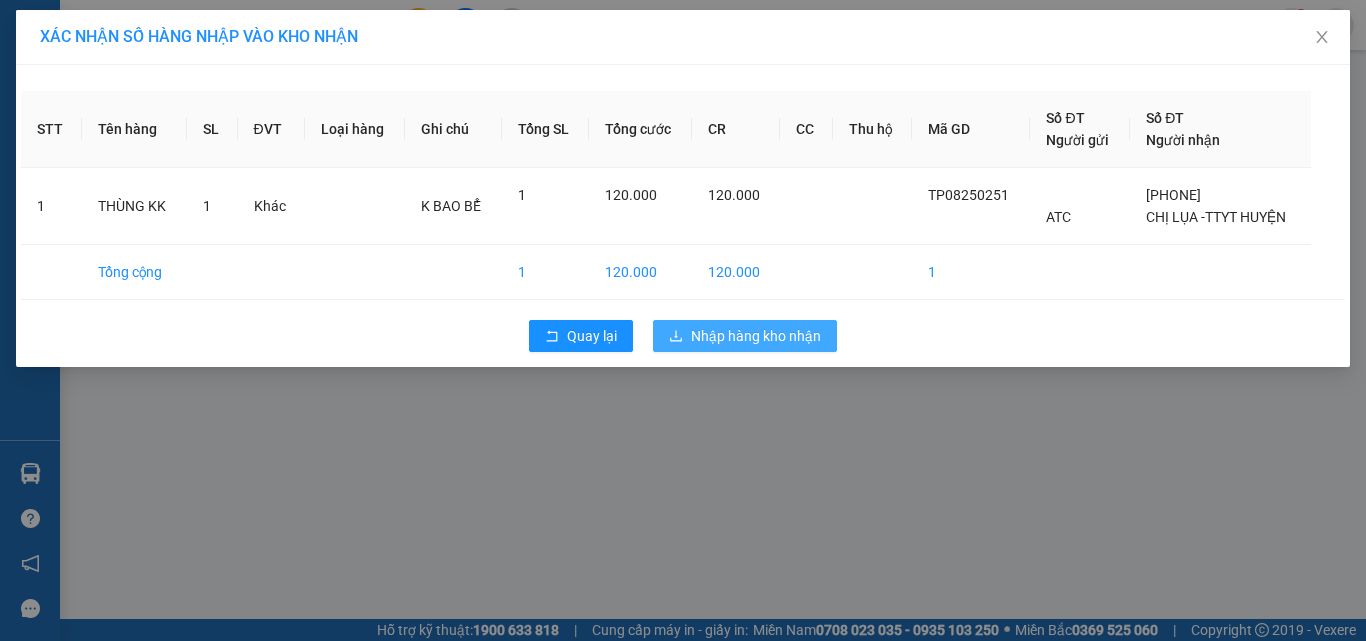click on "Nhập hàng kho nhận" at bounding box center [756, 336] 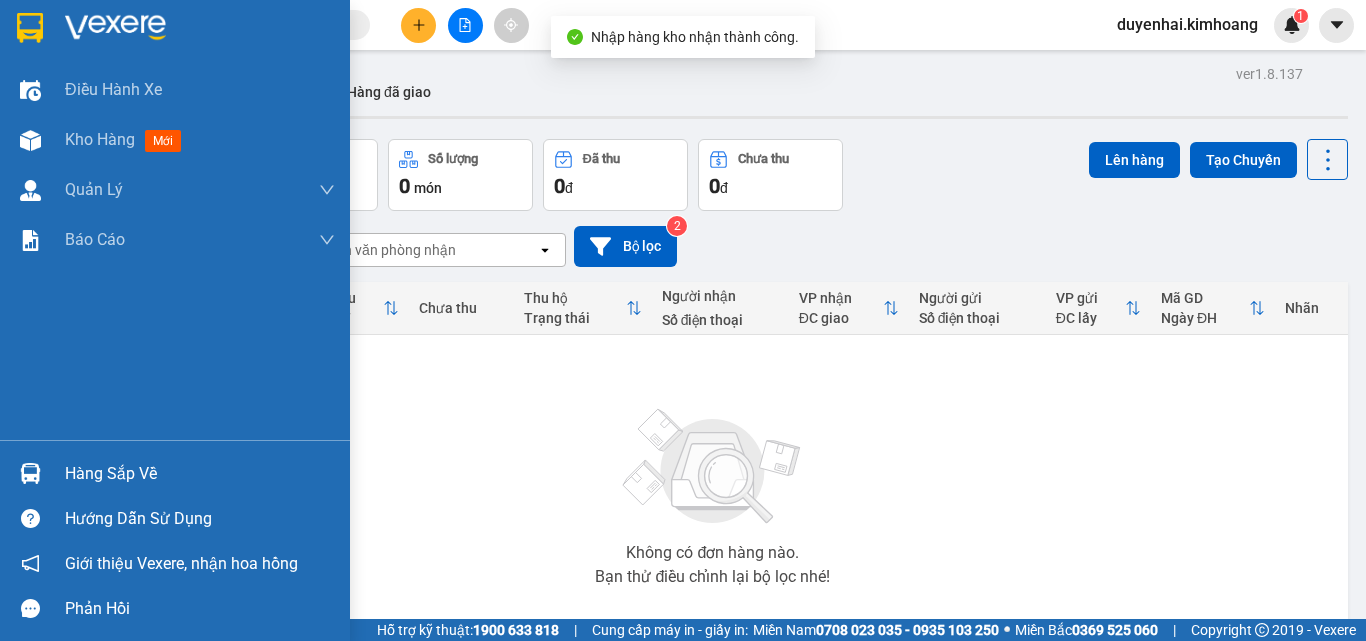 click on "Hàng sắp về" at bounding box center [175, 473] 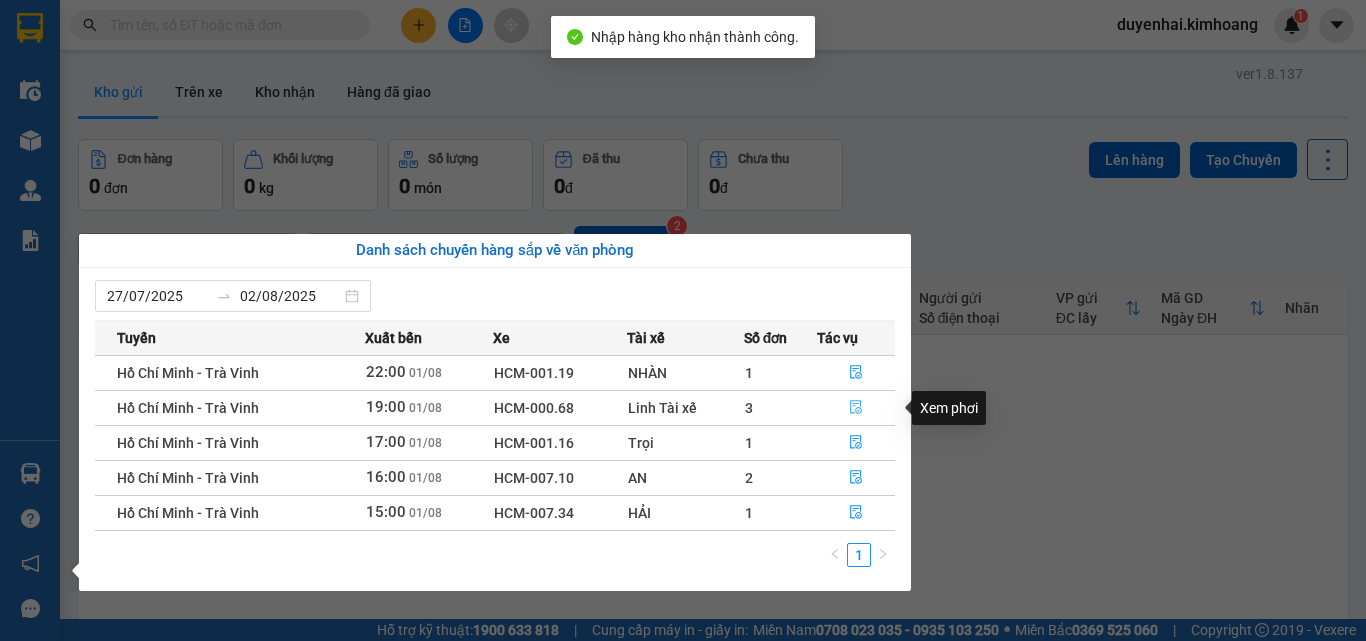 click at bounding box center (856, 408) 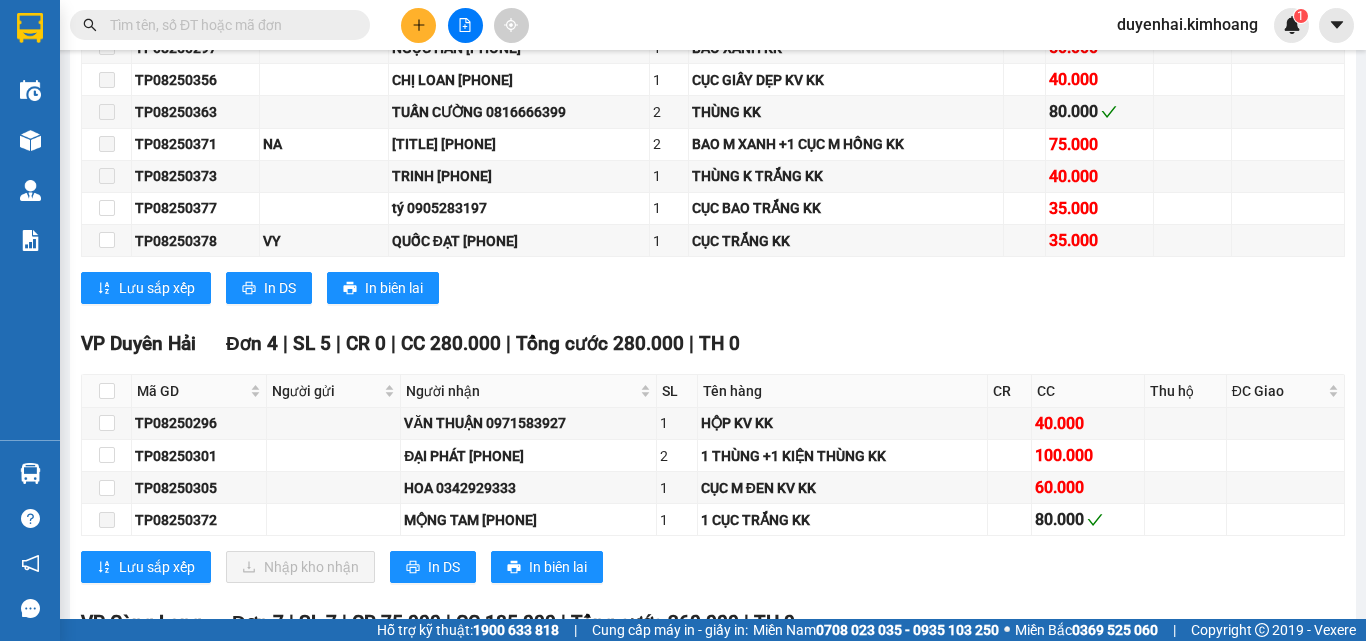 scroll, scrollTop: 3200, scrollLeft: 0, axis: vertical 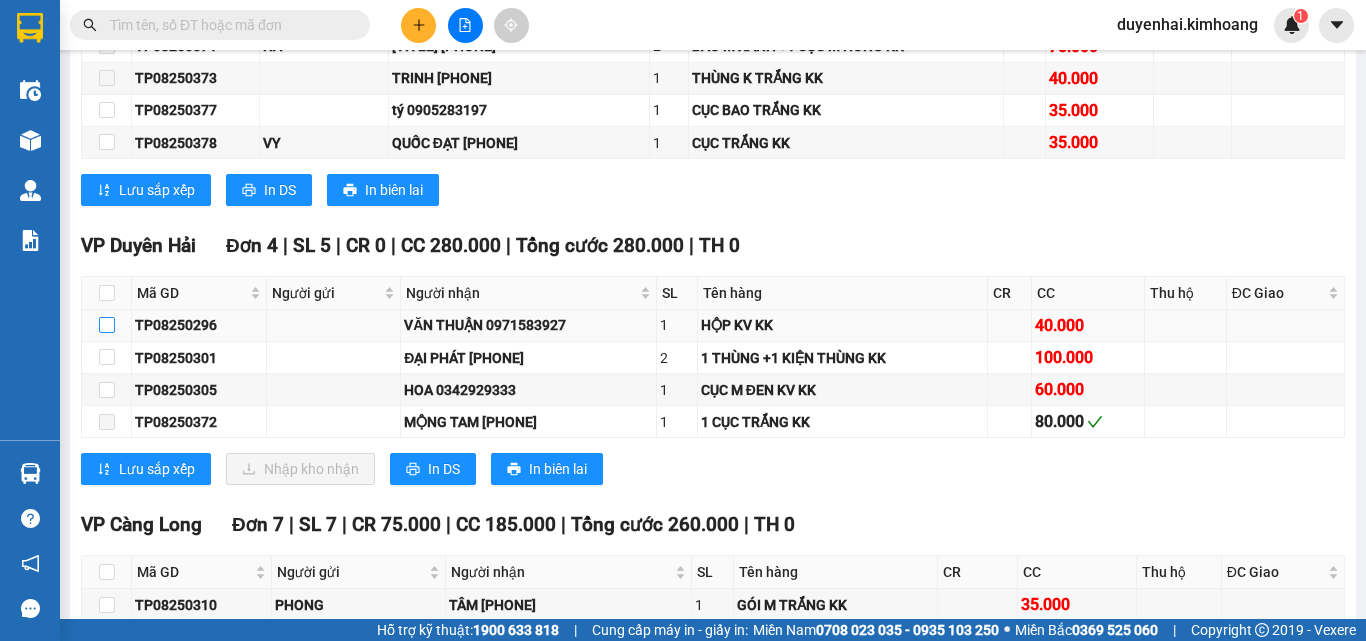 click at bounding box center [107, 325] 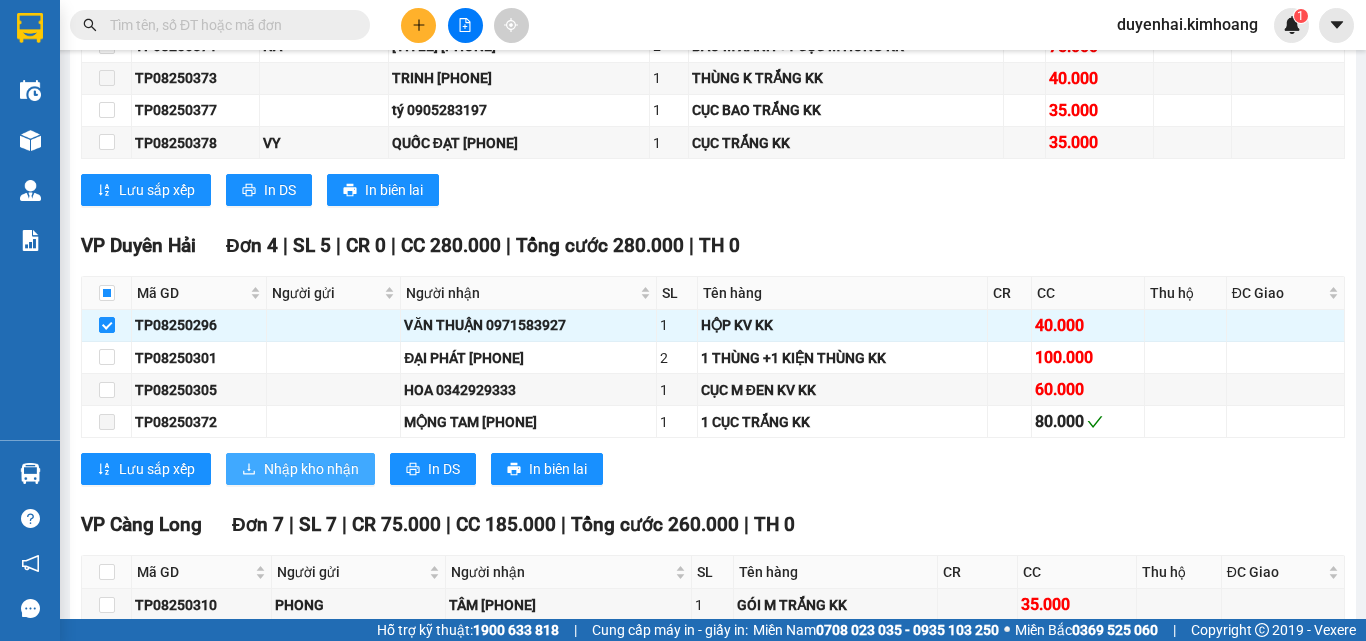 click on "Nhập kho nhận" at bounding box center (311, 469) 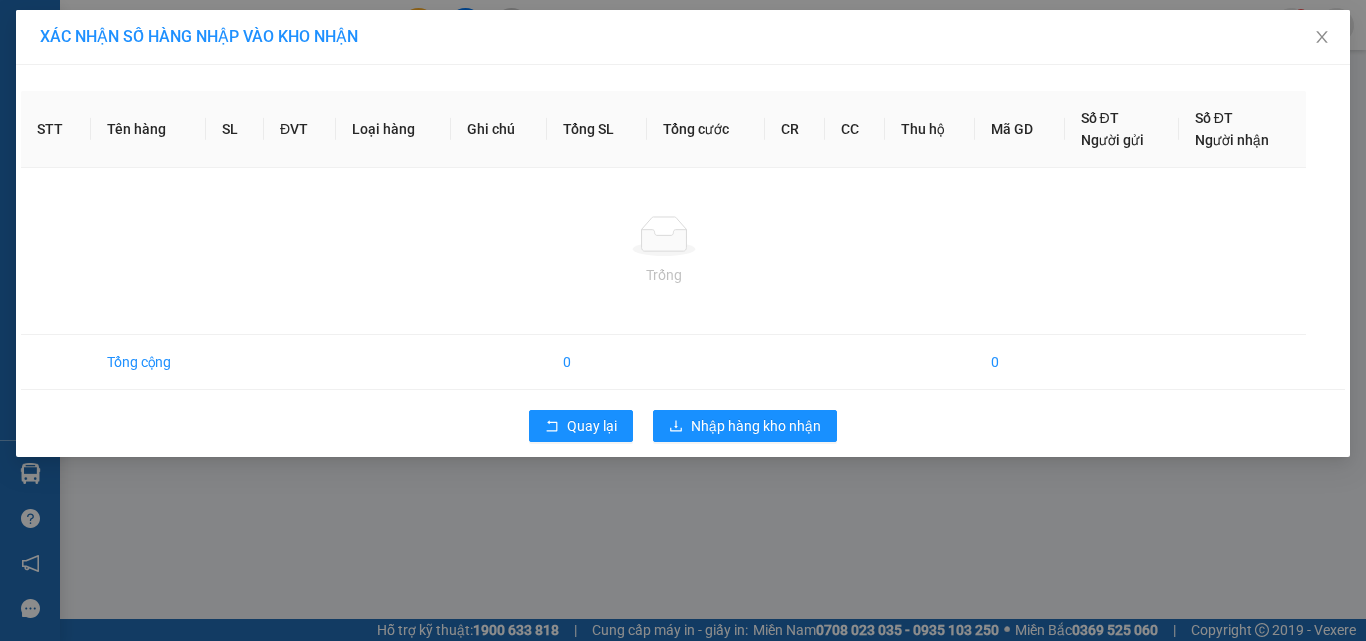 scroll, scrollTop: 0, scrollLeft: 0, axis: both 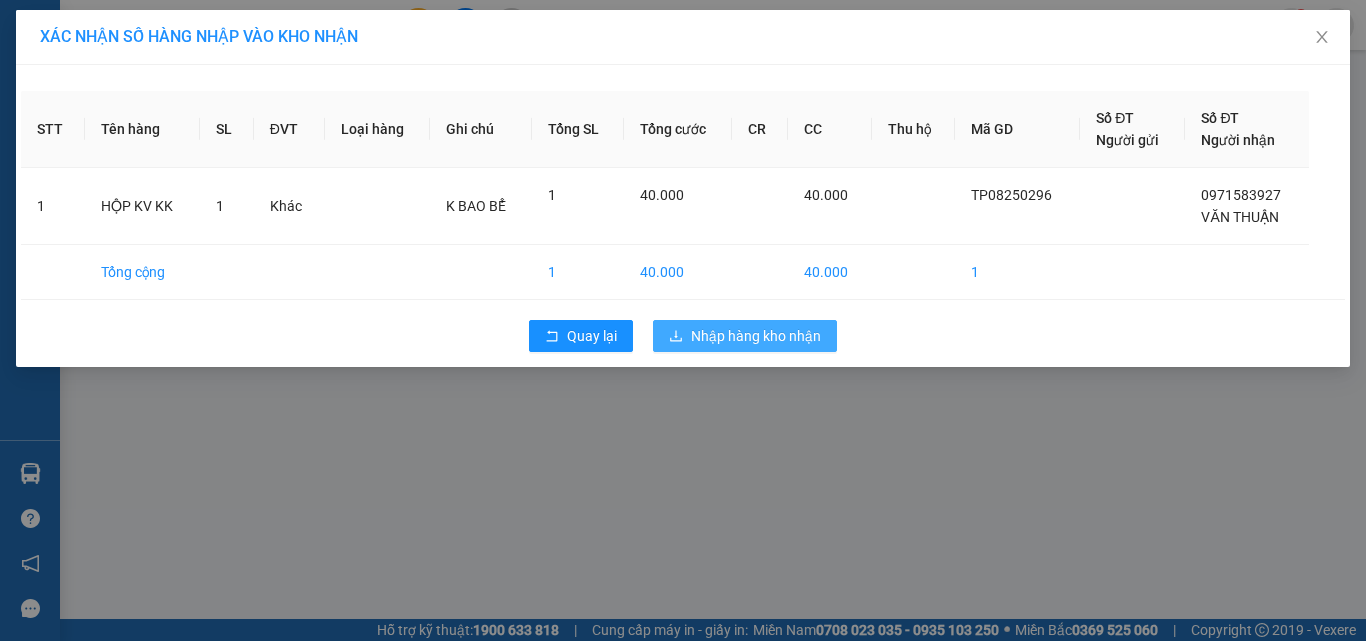 click on "Nhập hàng kho nhận" at bounding box center [756, 336] 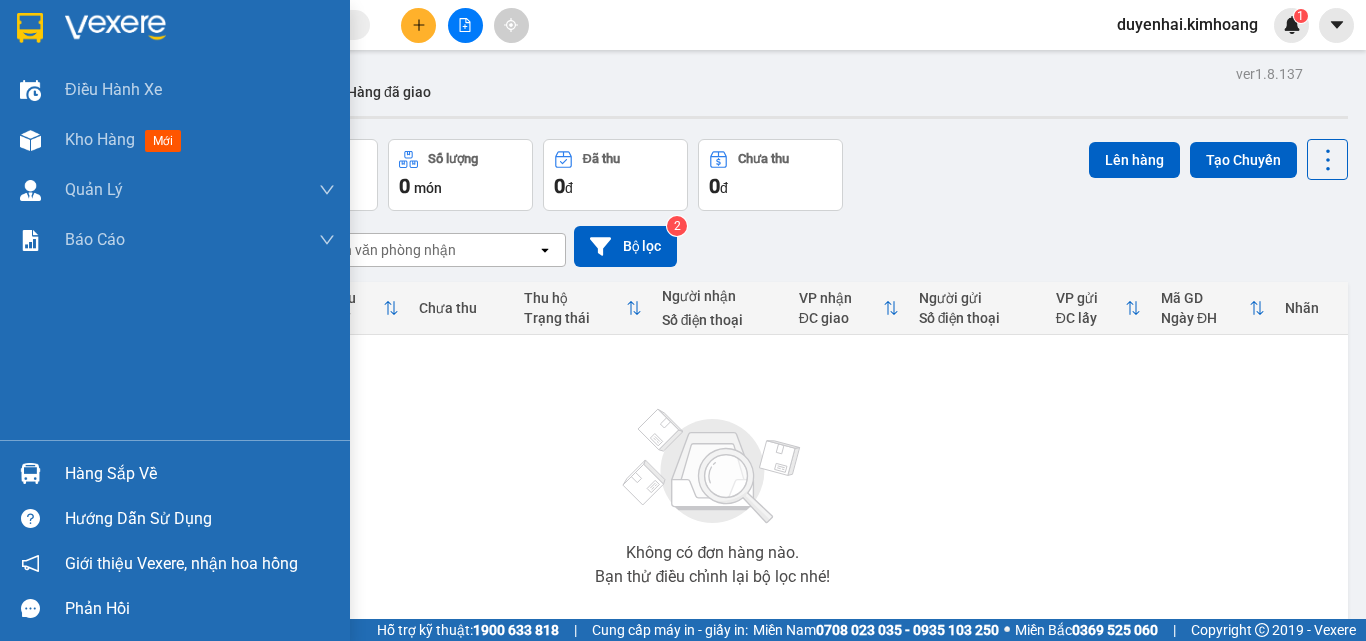 click on "Hàng sắp về" at bounding box center (200, 474) 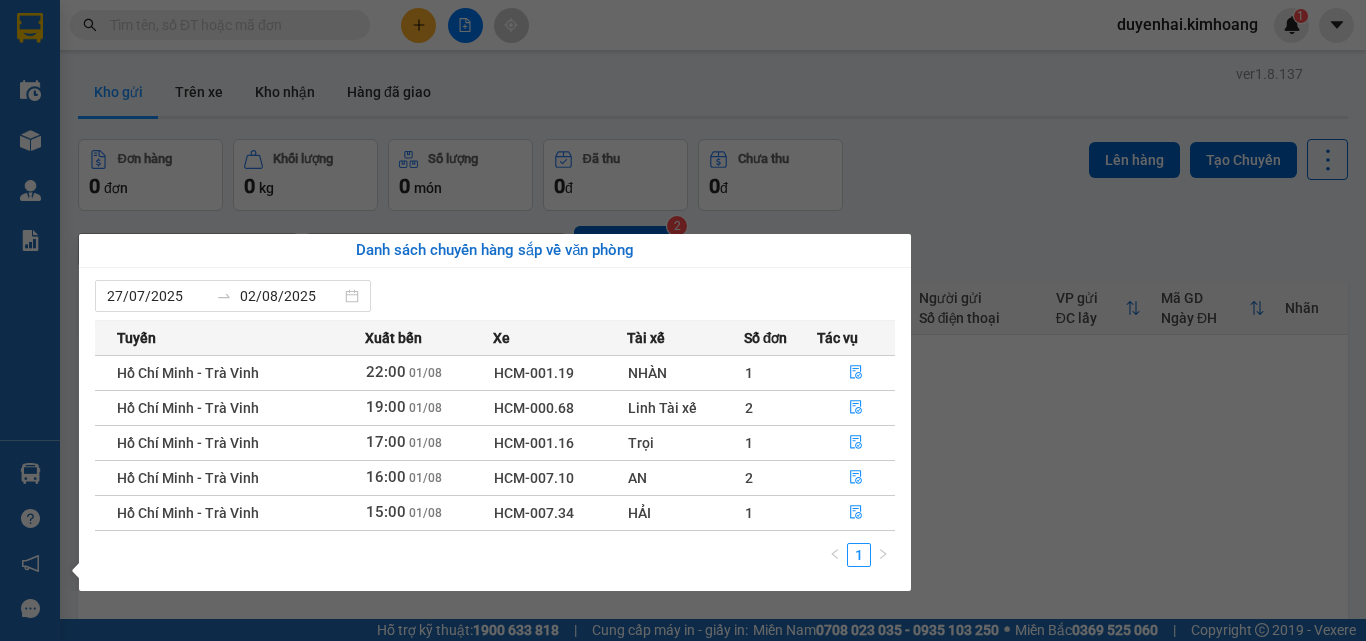 click on "Kết quả tìm kiếm ( 0 )  Bộ lọc  No Data duyenhai.kimhoang 1     Điều hành xe     Kho hàng mới     Quản Lý Quản lý chuyến Quản lý khách hàng mới     Báo cáo Báo cáo dòng tiền (1 ca) Báo cáo dòng tiền (2 ca) Báo cáo tiền mặt Doanh số tạo đơn theo VP gửi (trạm) Hàng sắp về Hướng dẫn sử dụng Giới thiệu Vexere, nhận hoa hồng Phản hồi Phần mềm hỗ trợ bạn tốt chứ? ver  1.8.137 Kho gửi Trên xe Kho nhận Hàng đã giao Đơn hàng 0 đơn Khối lượng 0 kg Số lượng 0 món Đã thu 0  đ Chưa thu 0  đ Lên hàng Tạo Chuyến [DATE] – [DATE] Press the down arrow key to interact with the calendar and select a date. Press the escape button to close the calendar. Selected date range is from [DATE] to [DATE]. Chọn văn phòng nhận open Bộ lọc 2 Chi tiết Tên món Ghi chú Đã thu HTTT Chưa thu Thu hộ Trạng thái Người nhận Số điện thoại VP nhận ĐC giao Mã GD" at bounding box center (683, 320) 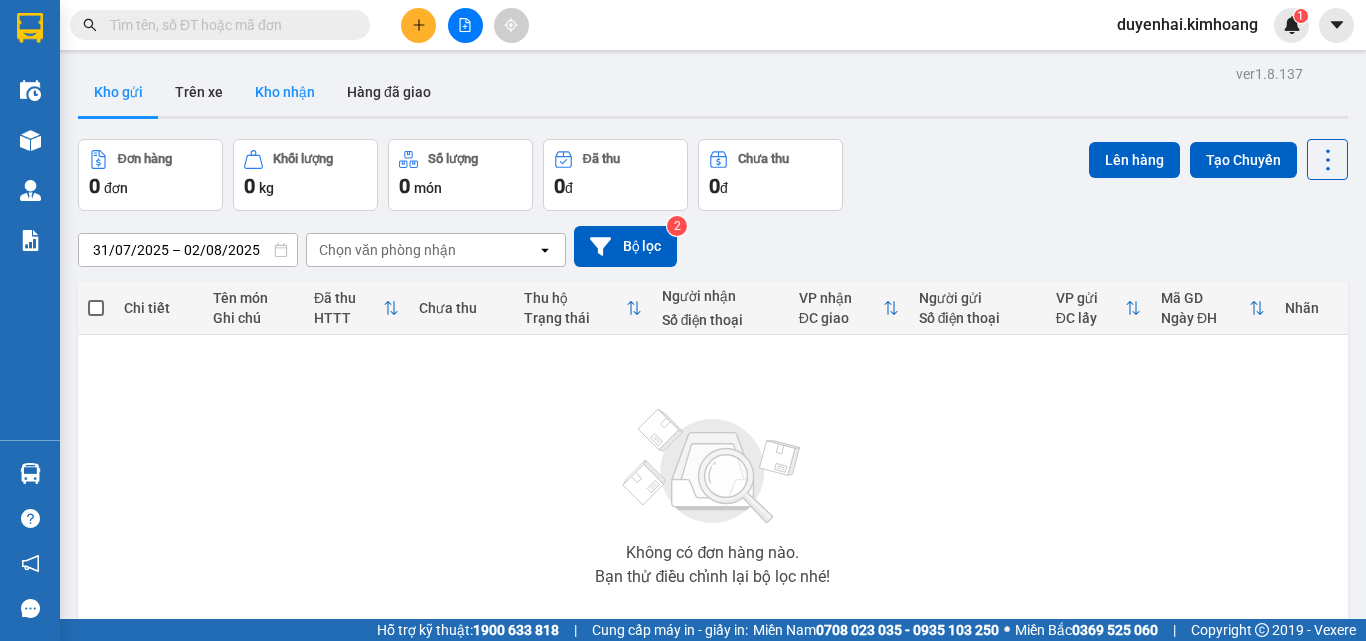 click on "Kho nhận" at bounding box center (285, 92) 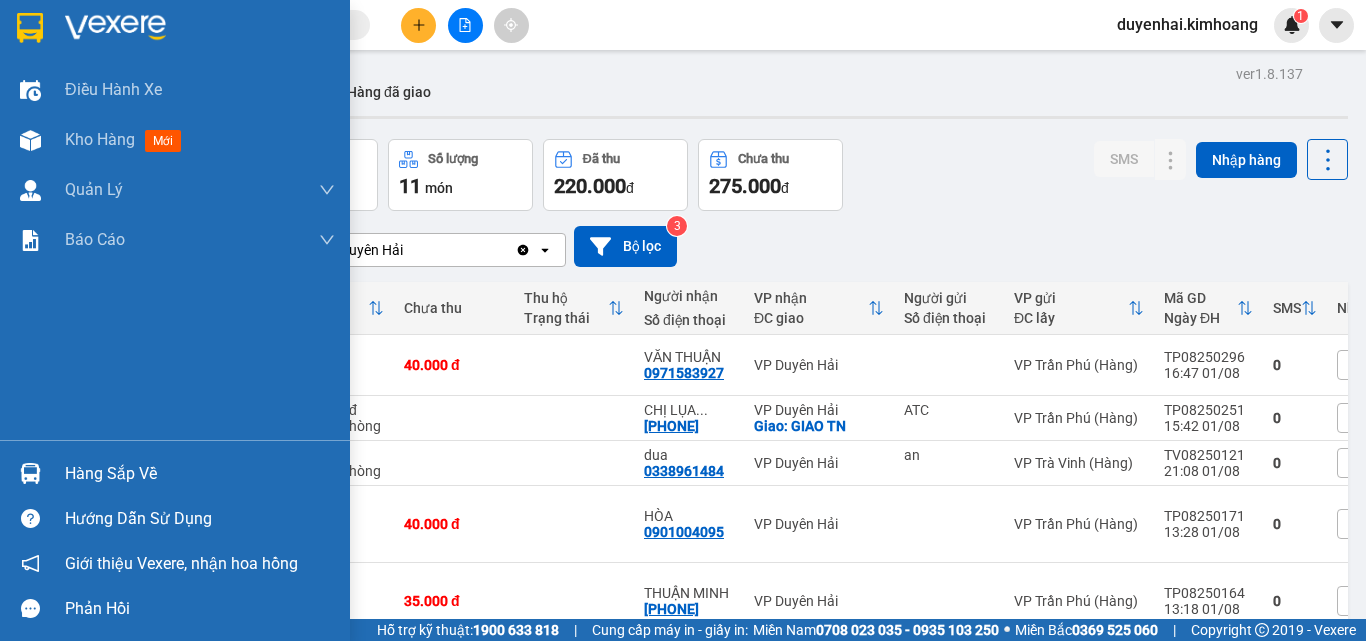 click on "Hàng sắp về" at bounding box center [200, 474] 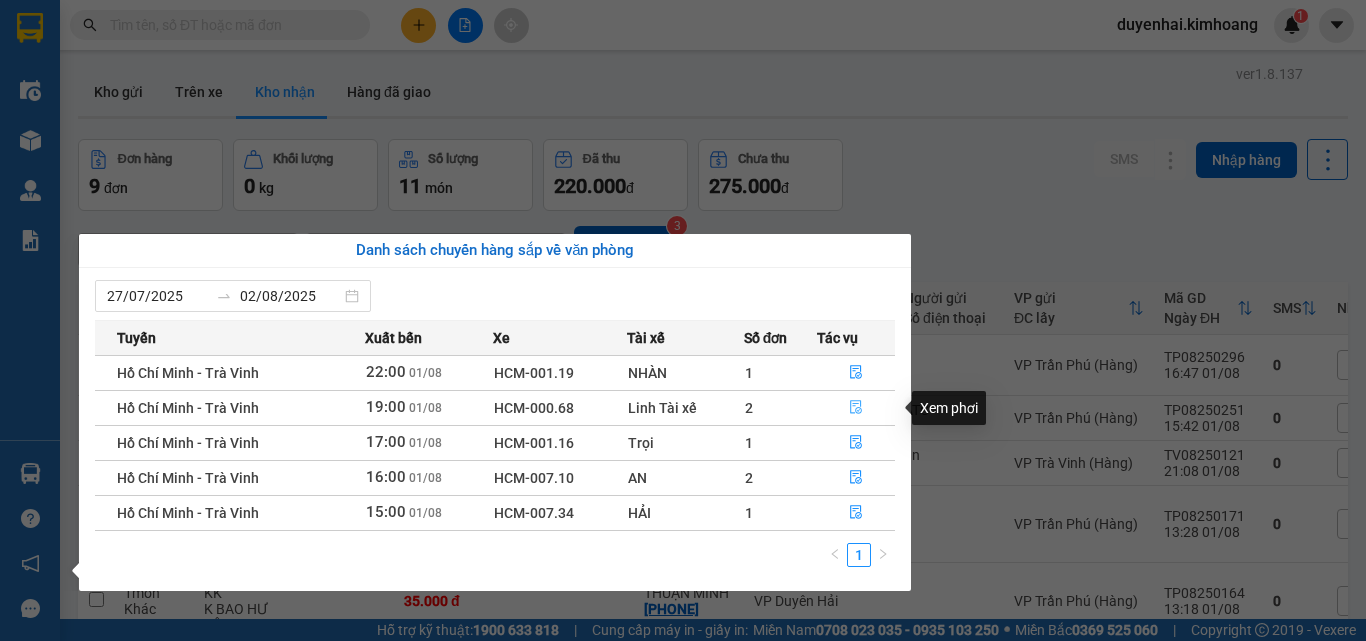 click 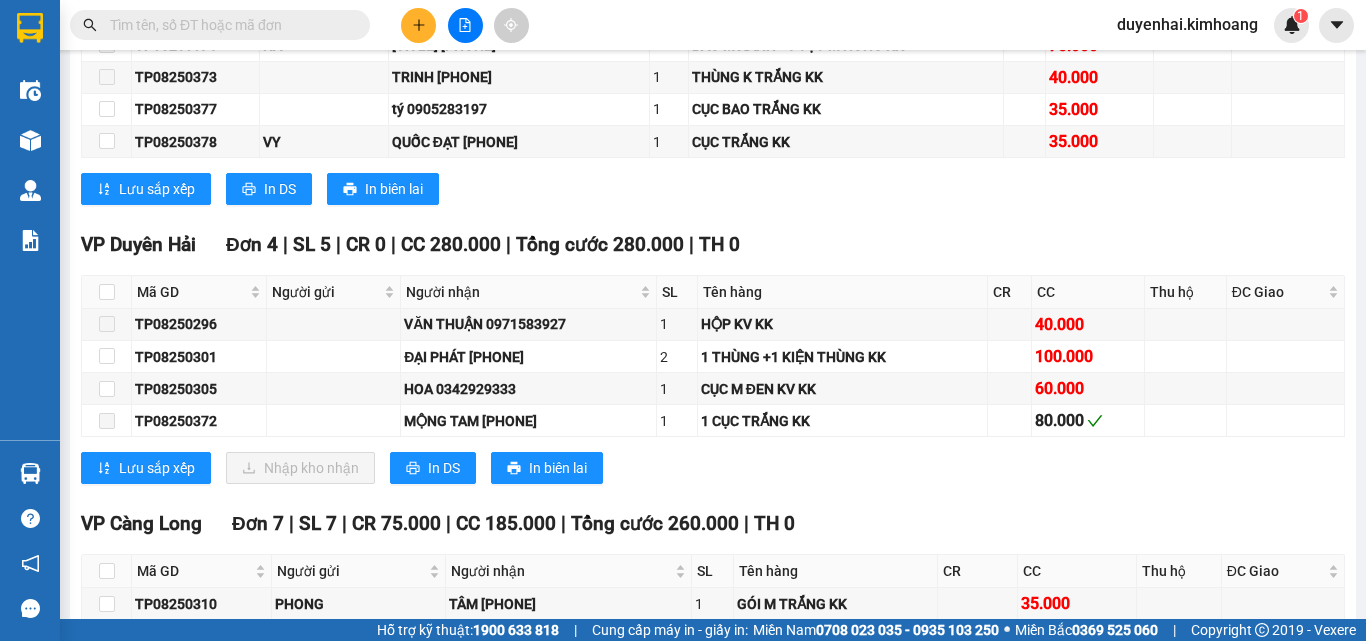 scroll, scrollTop: 3131, scrollLeft: 0, axis: vertical 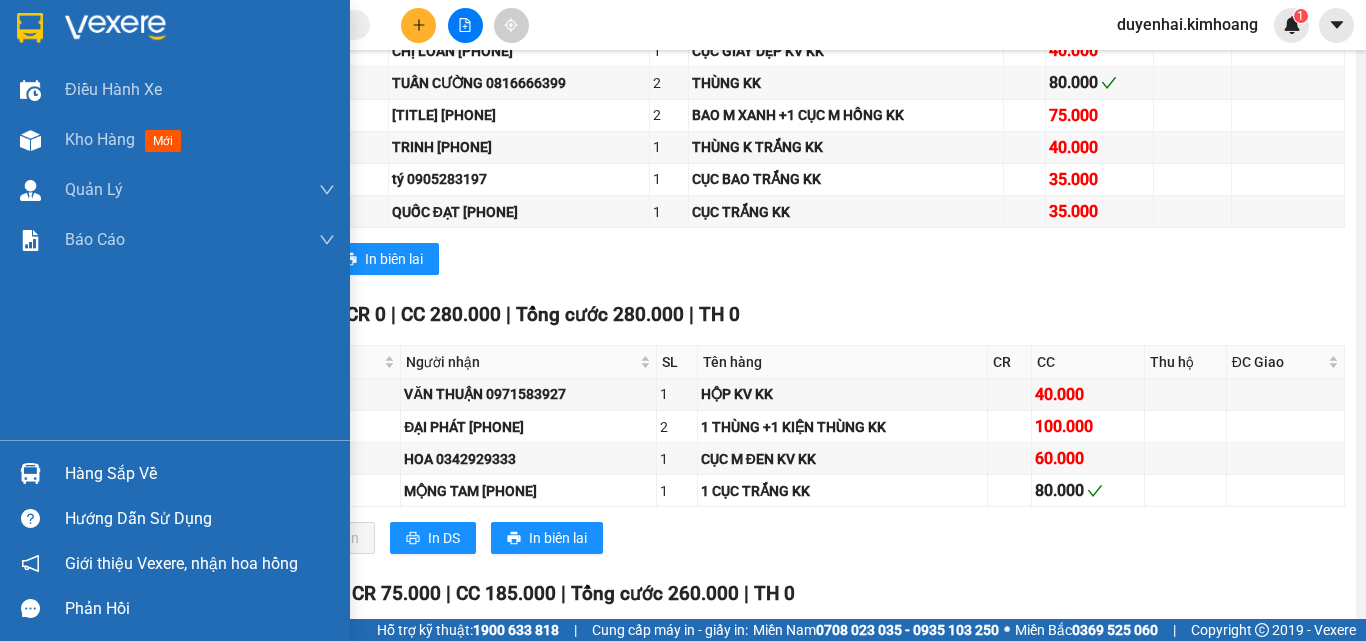 click on "Hàng sắp về" at bounding box center [200, 474] 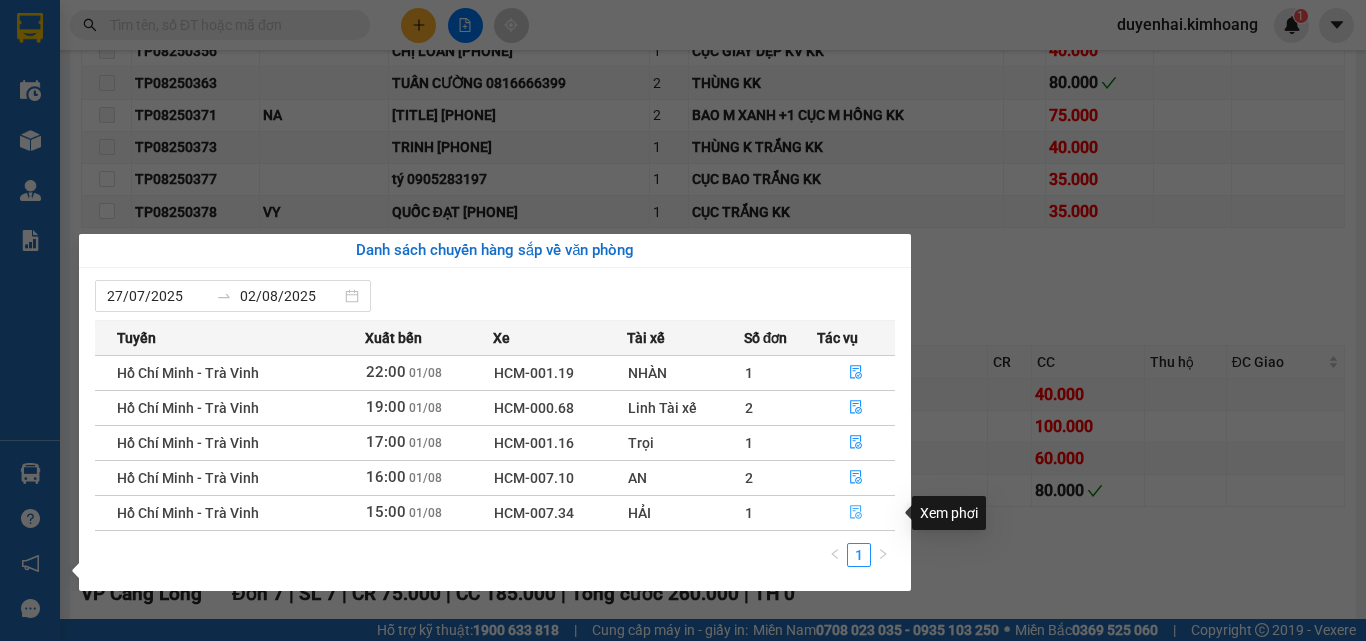 click at bounding box center (856, 513) 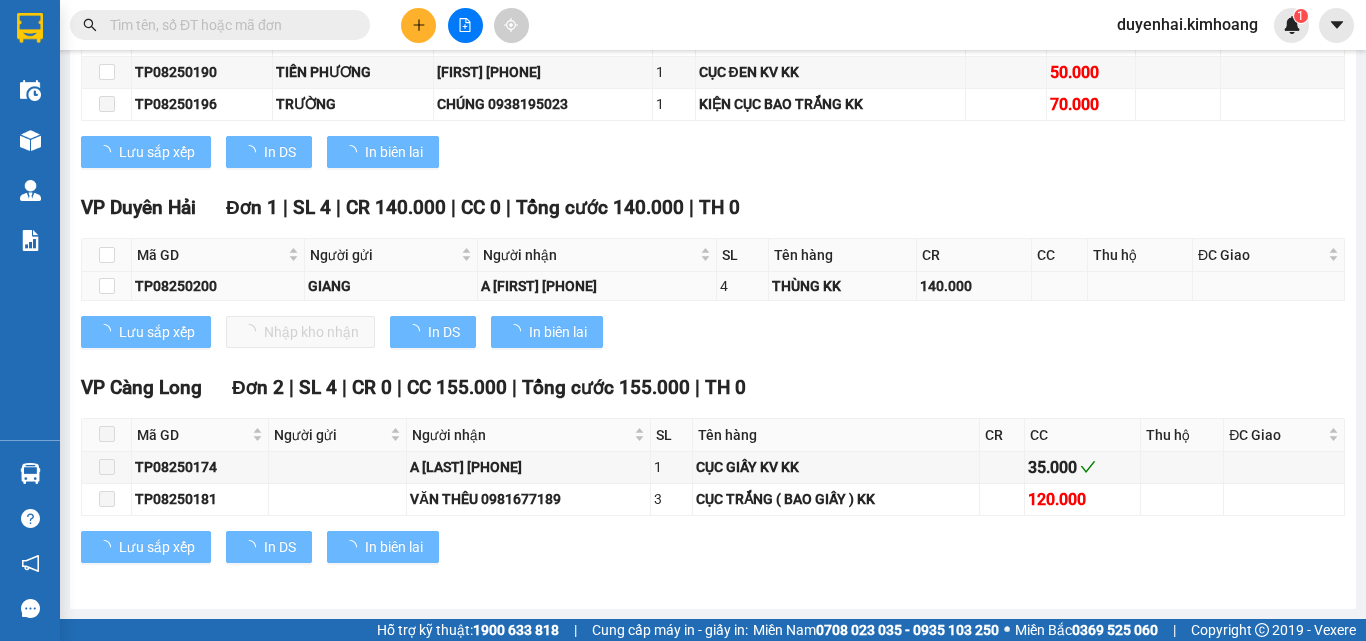scroll, scrollTop: 1555, scrollLeft: 0, axis: vertical 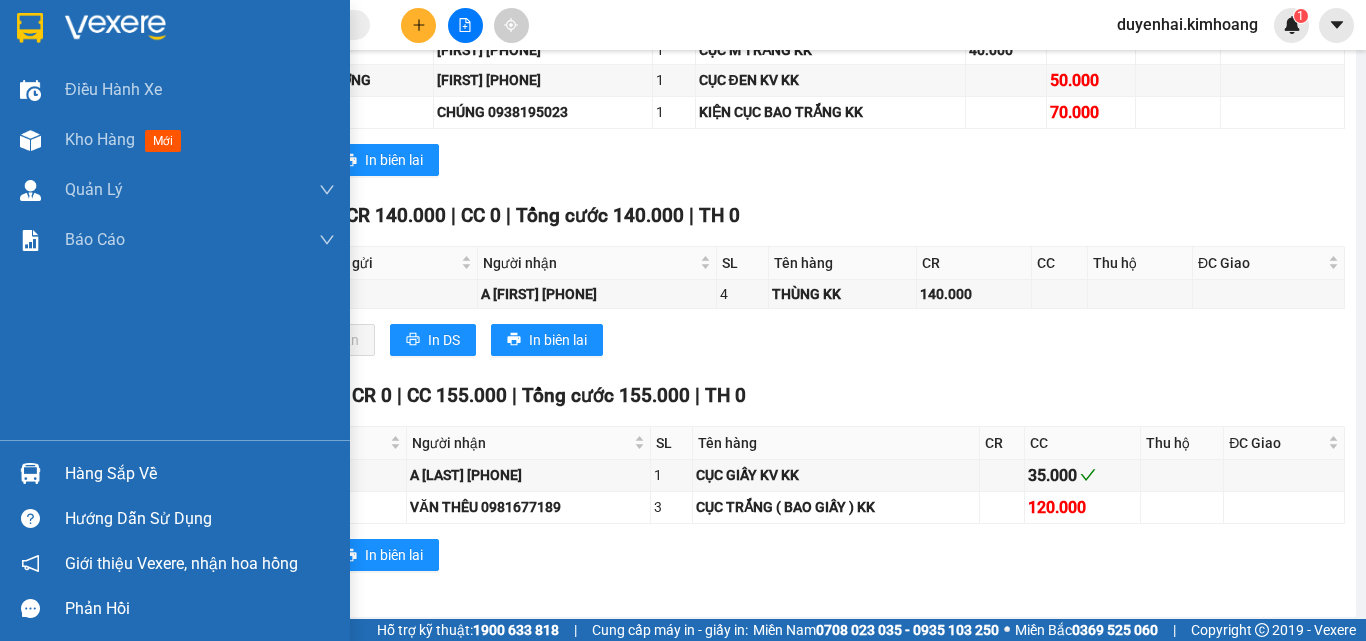 click on "Hàng sắp về" at bounding box center (200, 474) 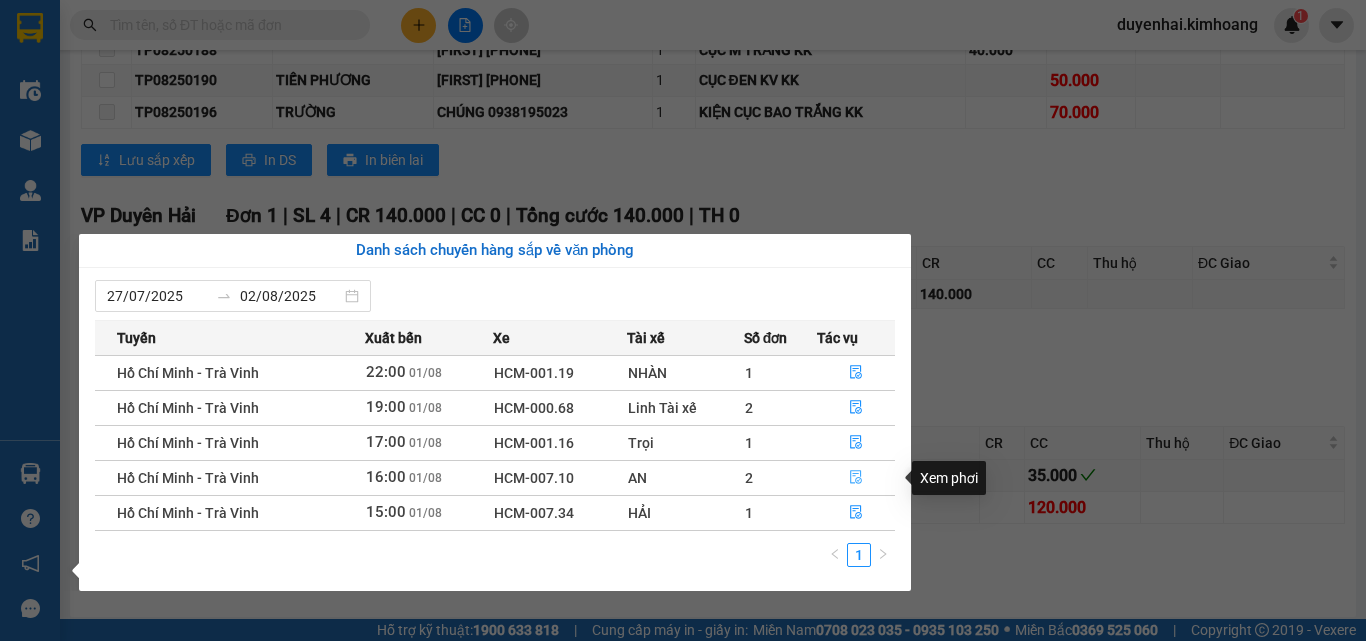 click at bounding box center (856, 478) 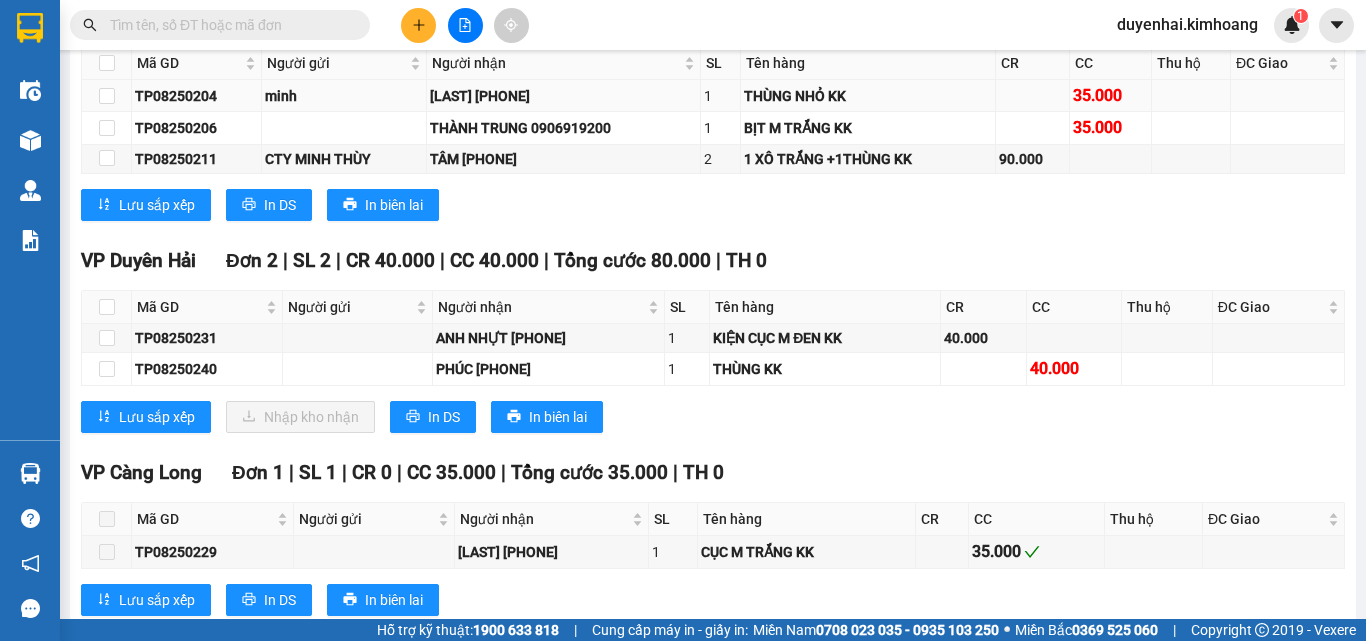 scroll, scrollTop: 1955, scrollLeft: 0, axis: vertical 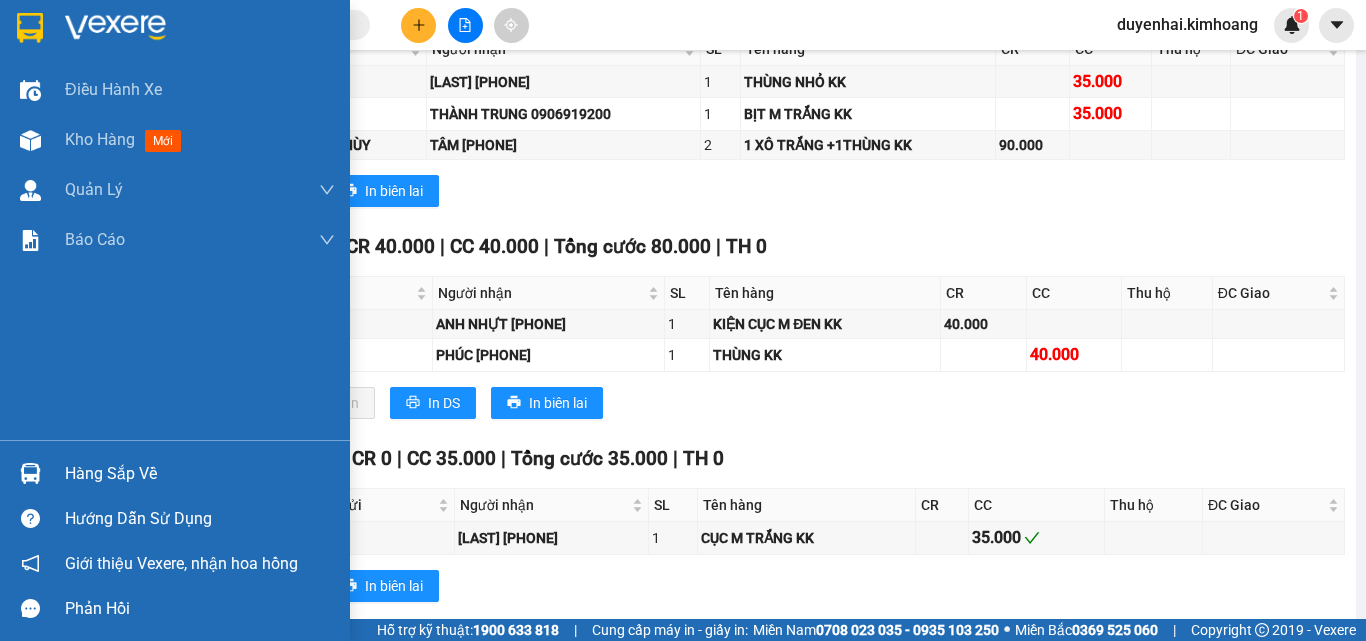 click on "Hàng sắp về" at bounding box center (200, 474) 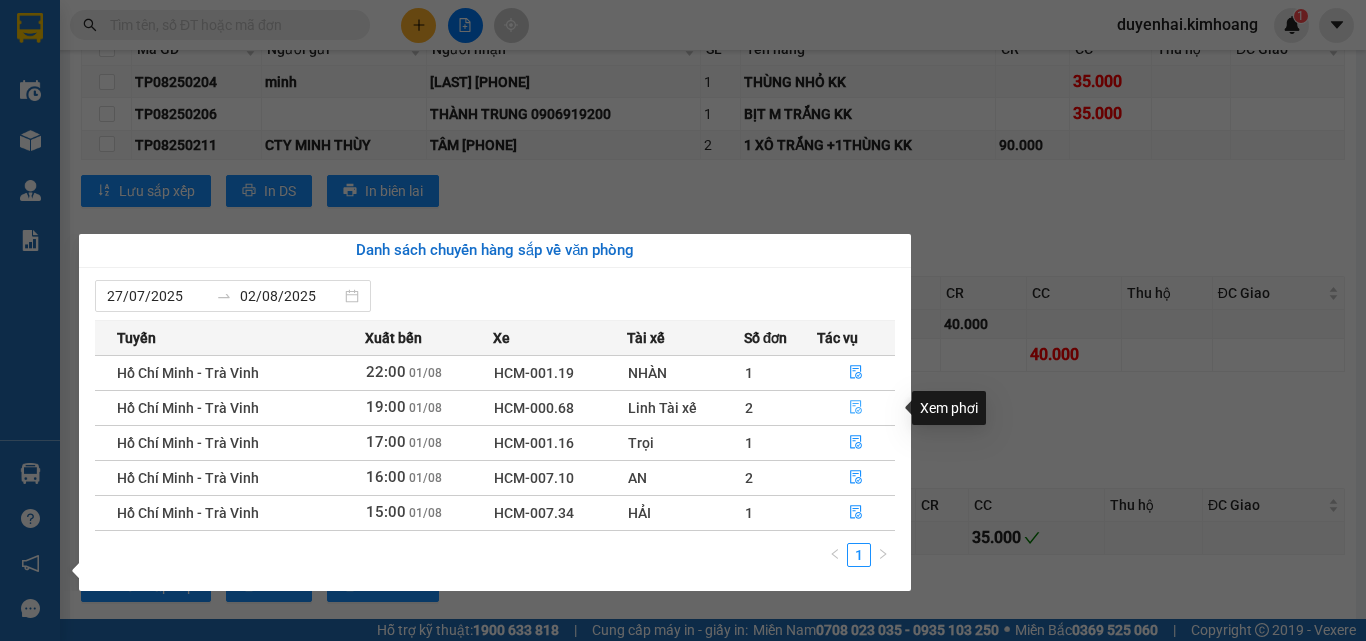 click at bounding box center [856, 408] 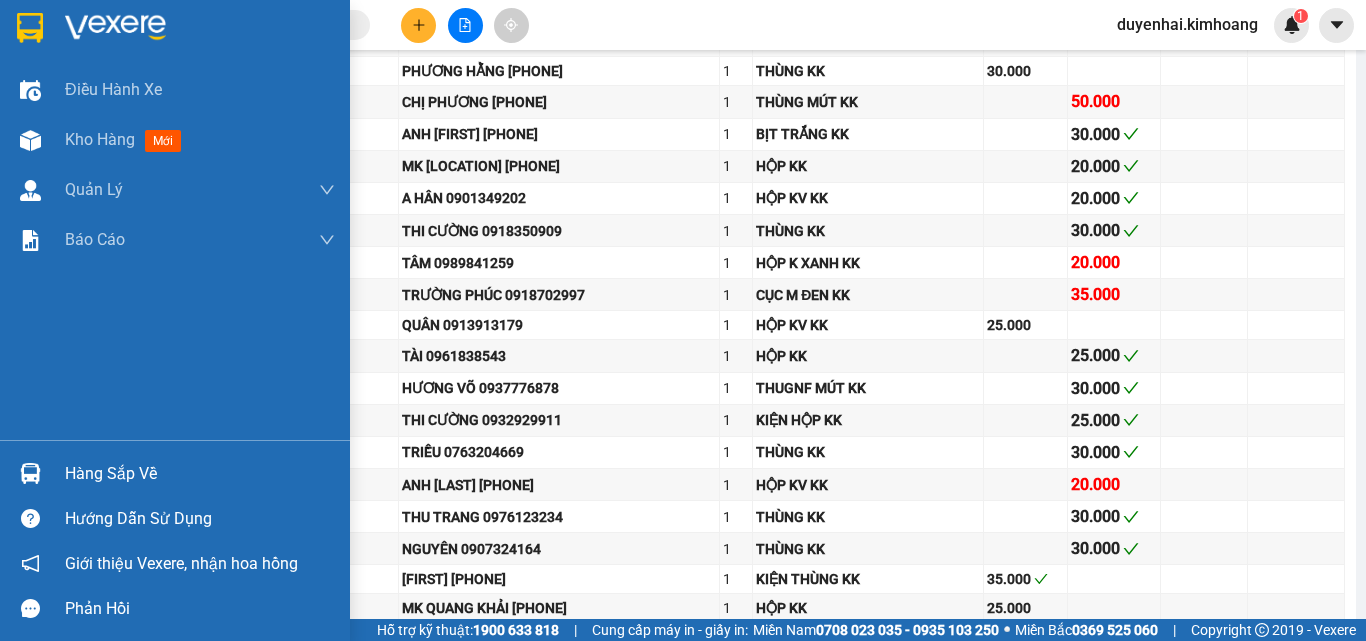 click on "Hàng sắp về" at bounding box center [200, 474] 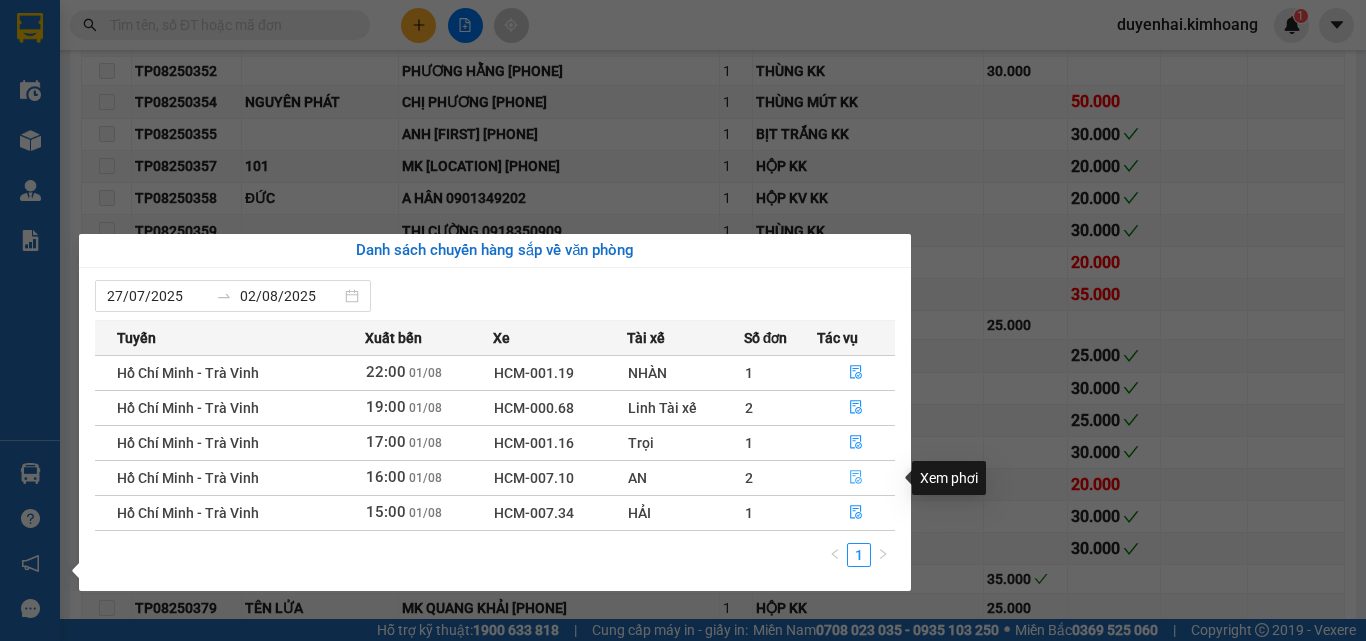 click 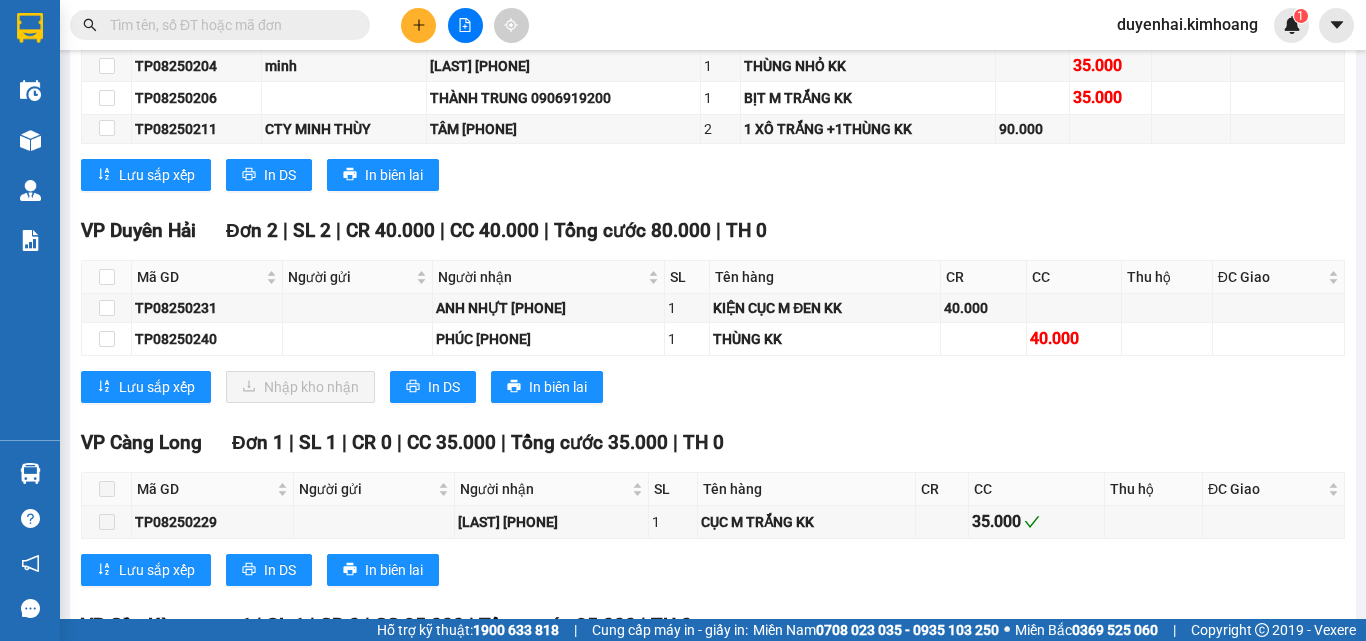 scroll, scrollTop: 1955, scrollLeft: 0, axis: vertical 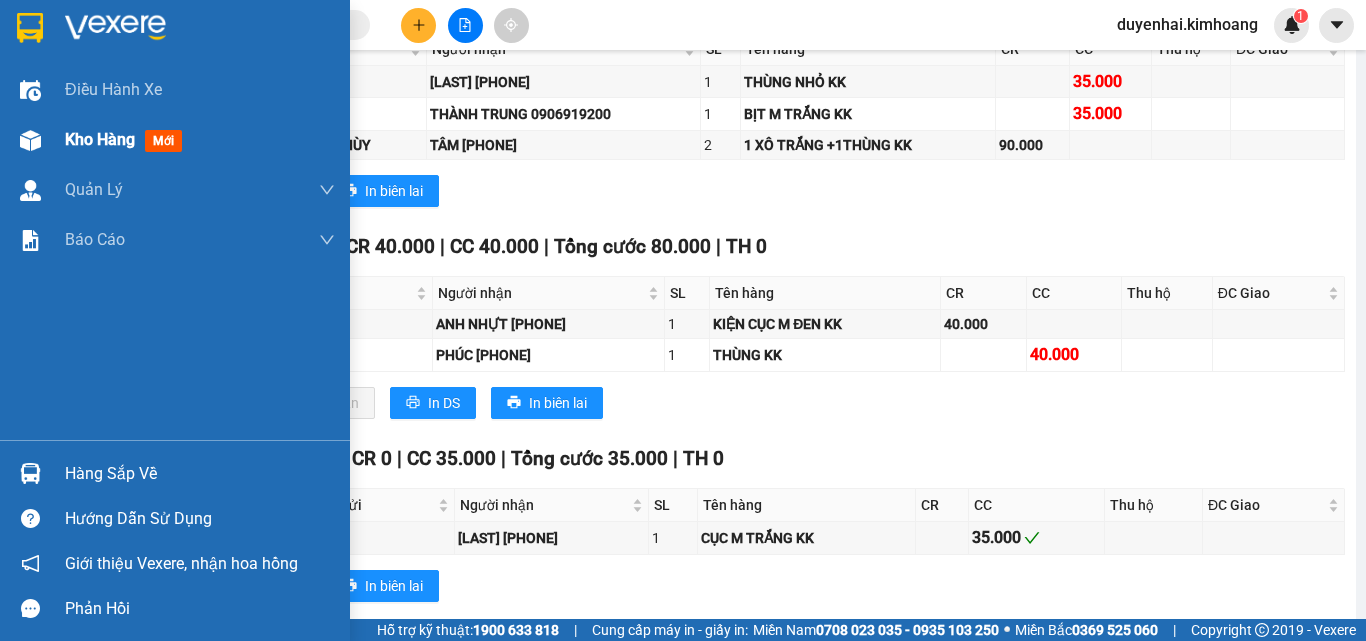 click on "Kho hàng" at bounding box center (100, 139) 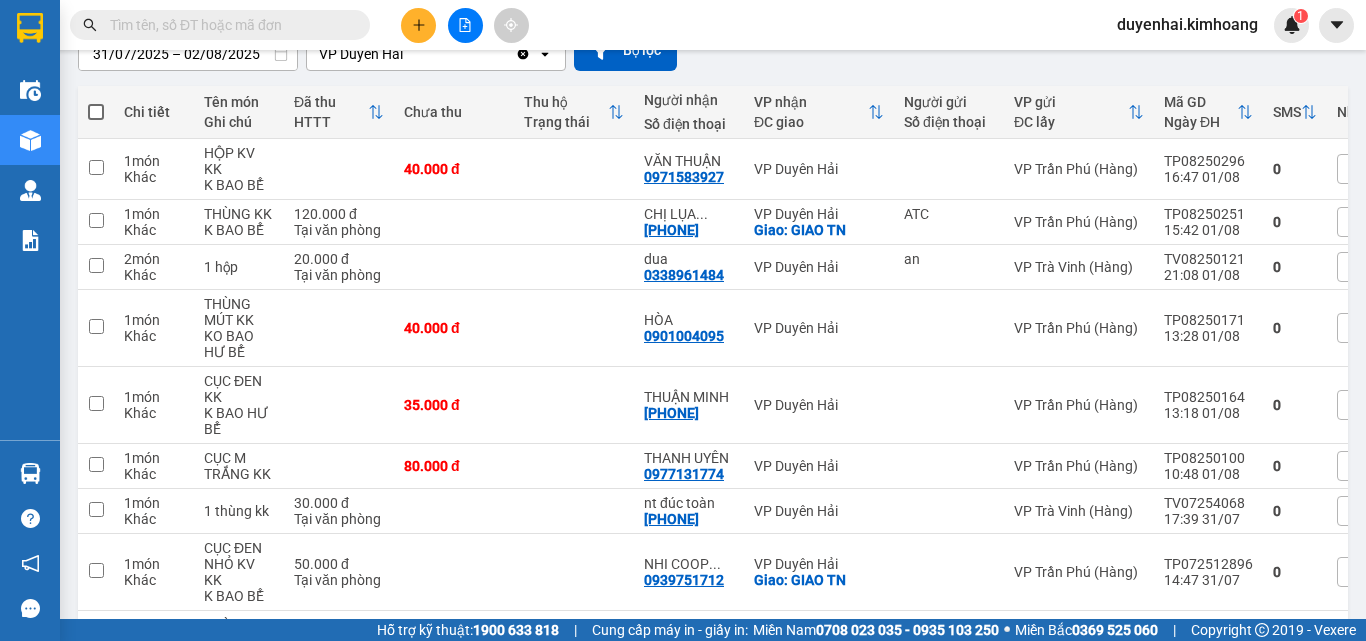 scroll, scrollTop: 0, scrollLeft: 0, axis: both 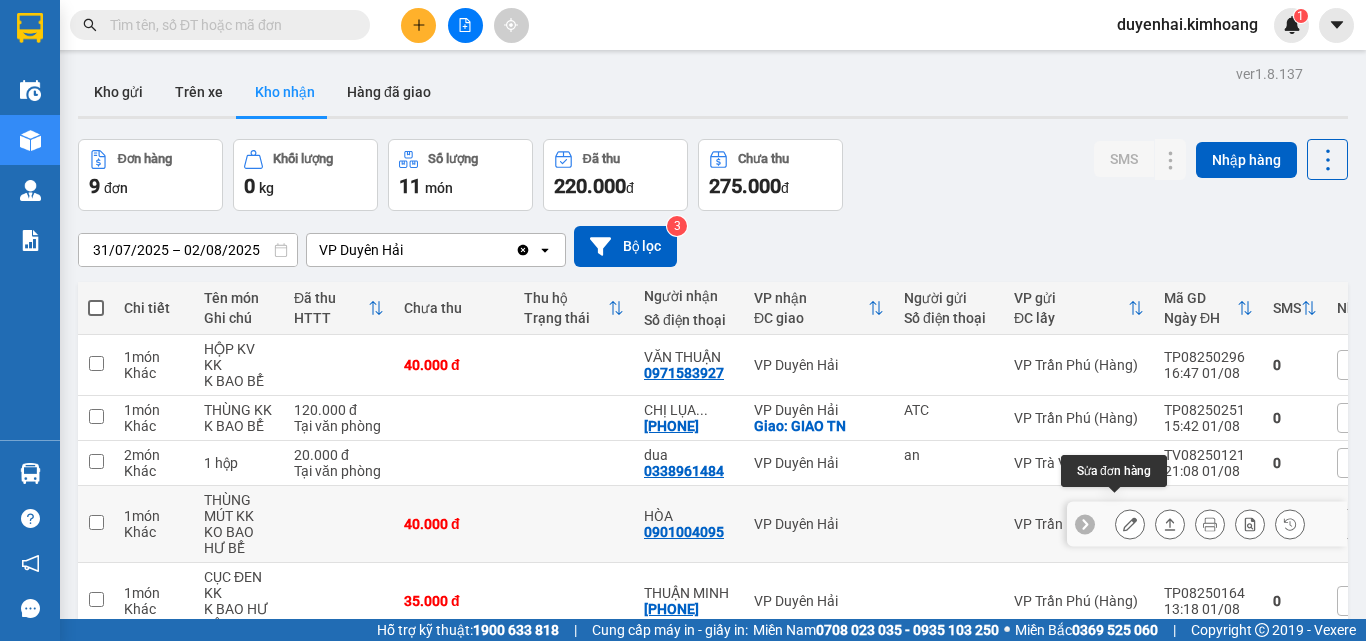 click 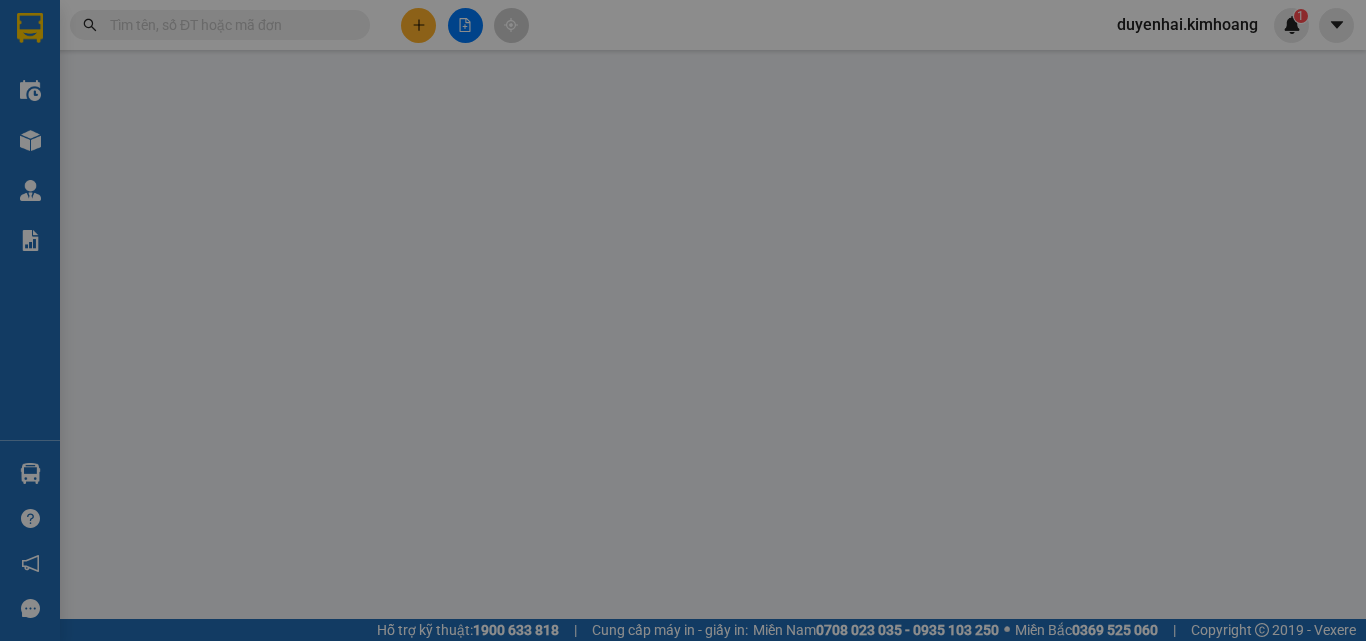 type on "0901004095" 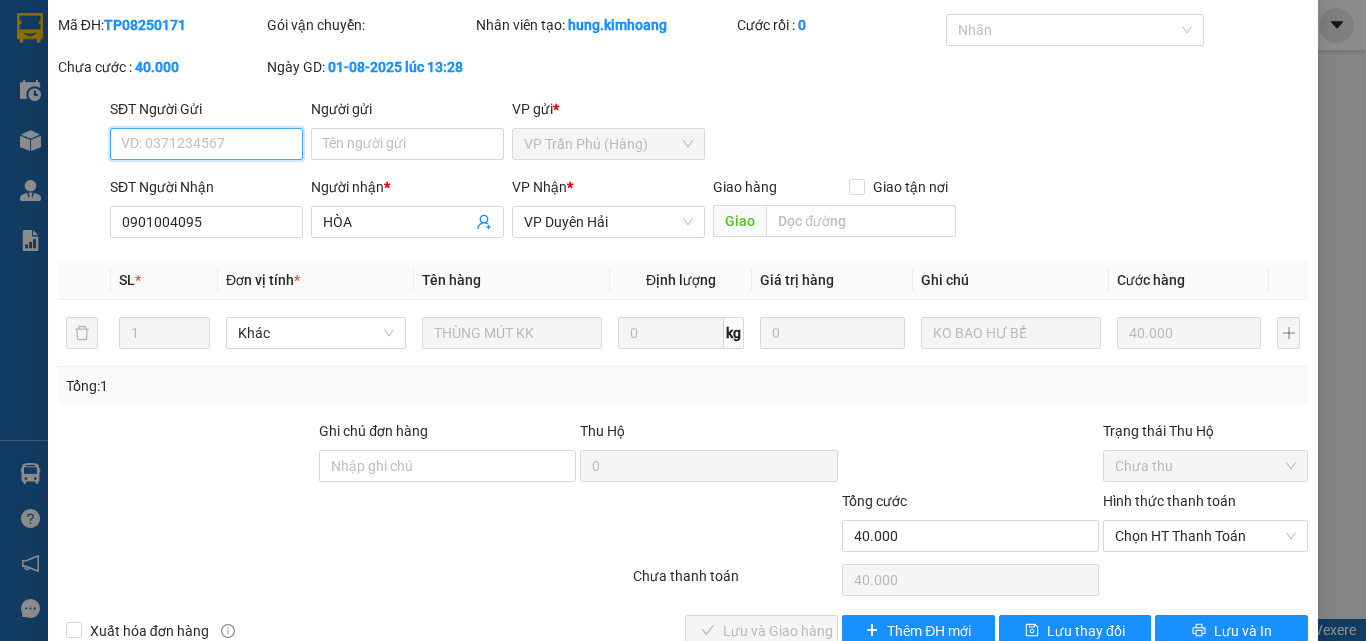 scroll, scrollTop: 103, scrollLeft: 0, axis: vertical 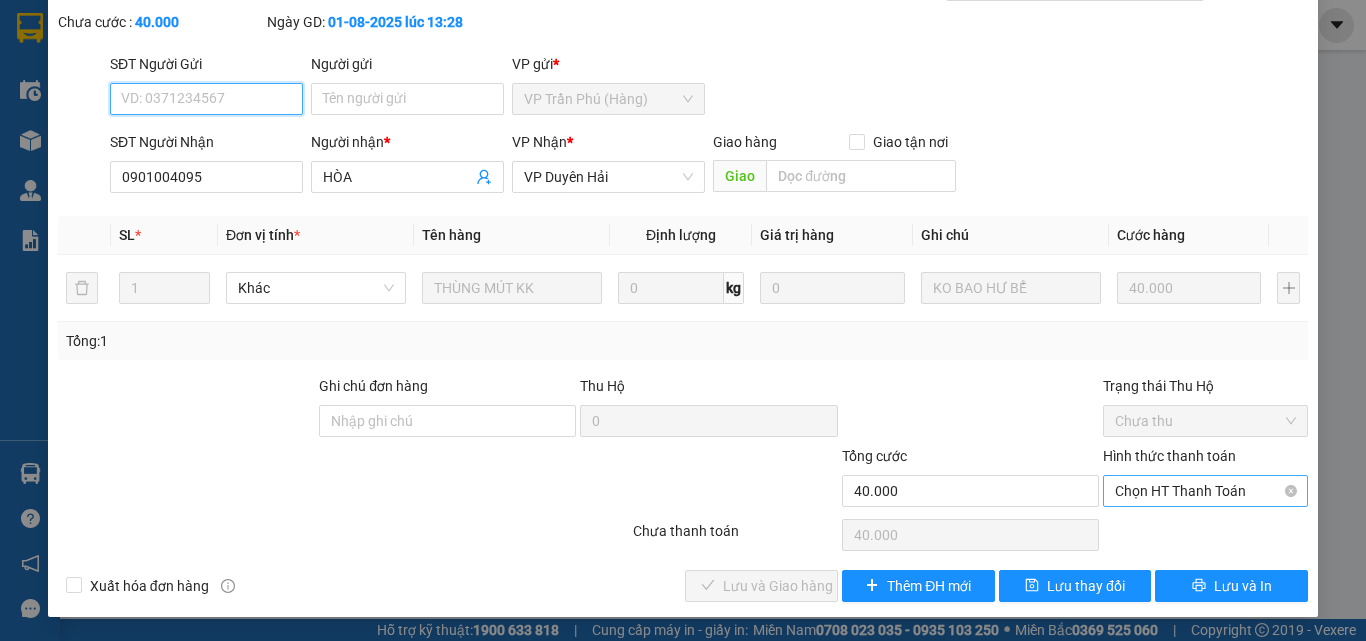 click on "Chọn HT Thanh Toán" at bounding box center (1205, 491) 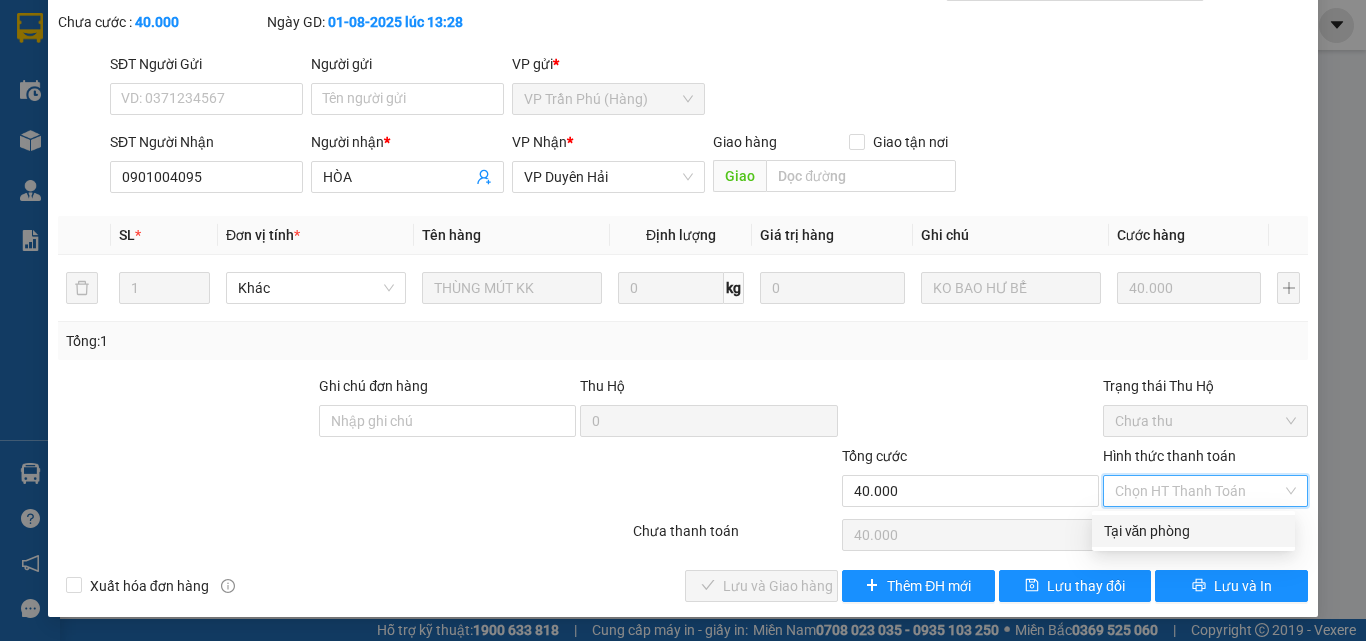 drag, startPoint x: 1171, startPoint y: 529, endPoint x: 932, endPoint y: 559, distance: 240.87549 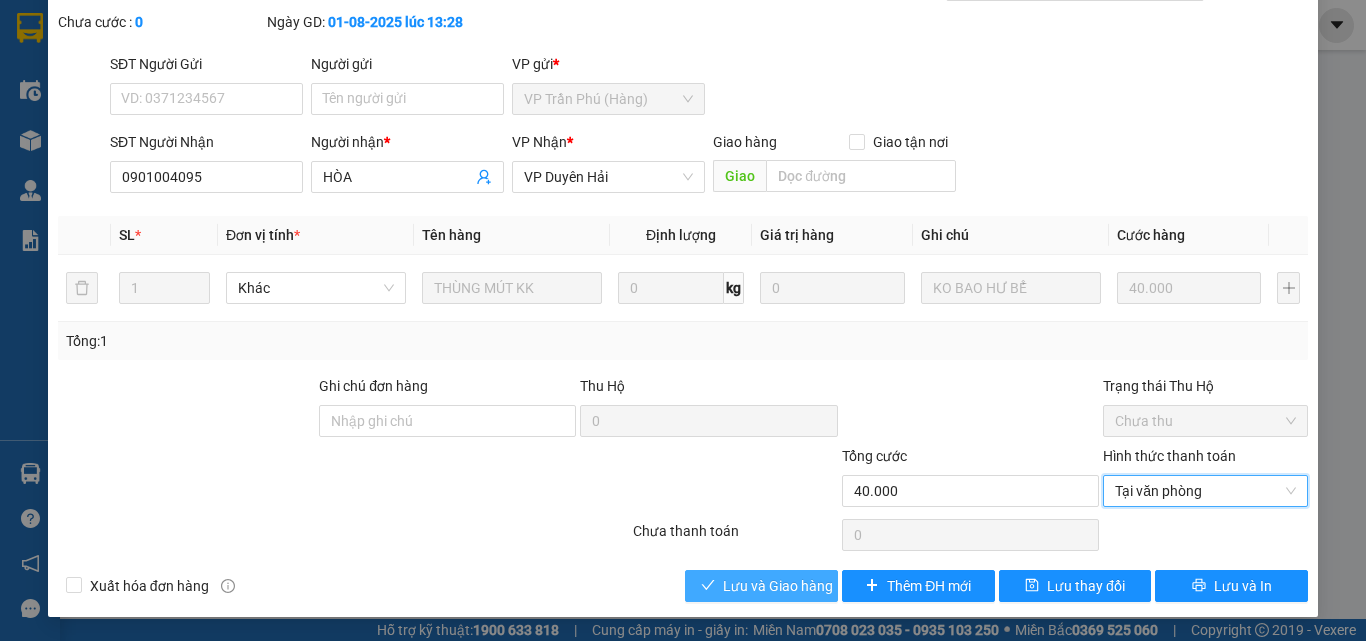 click on "Lưu và Giao hàng" at bounding box center (778, 586) 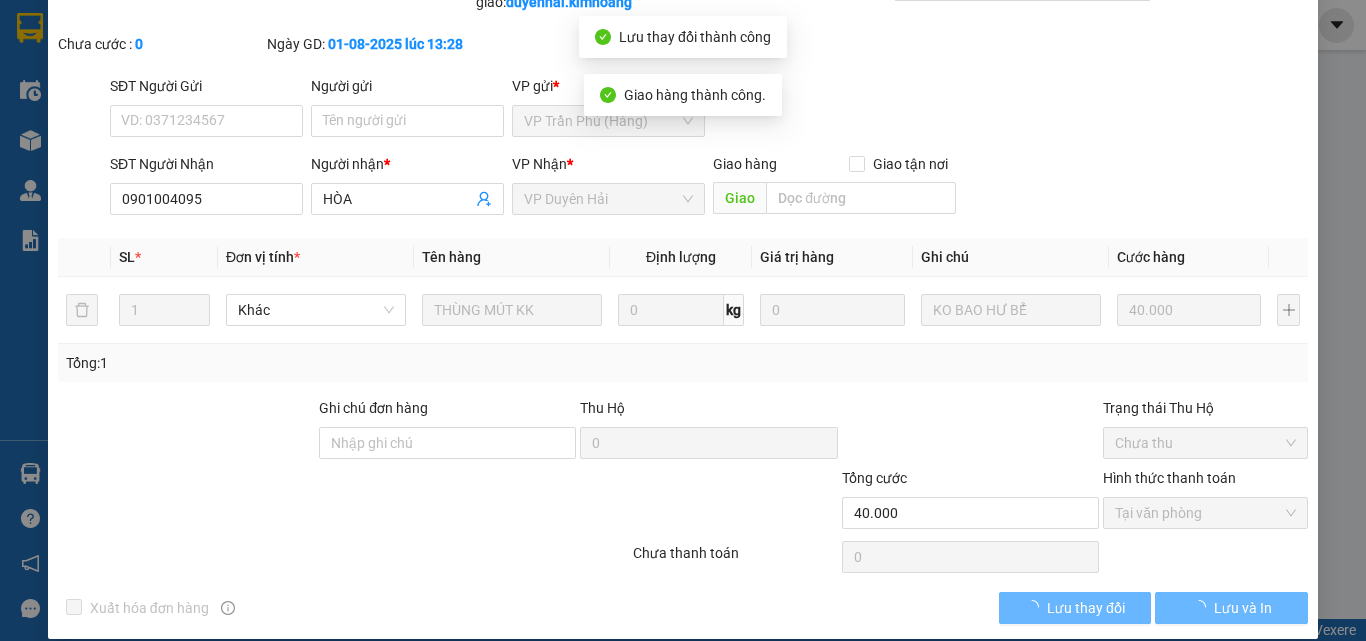 scroll, scrollTop: 0, scrollLeft: 0, axis: both 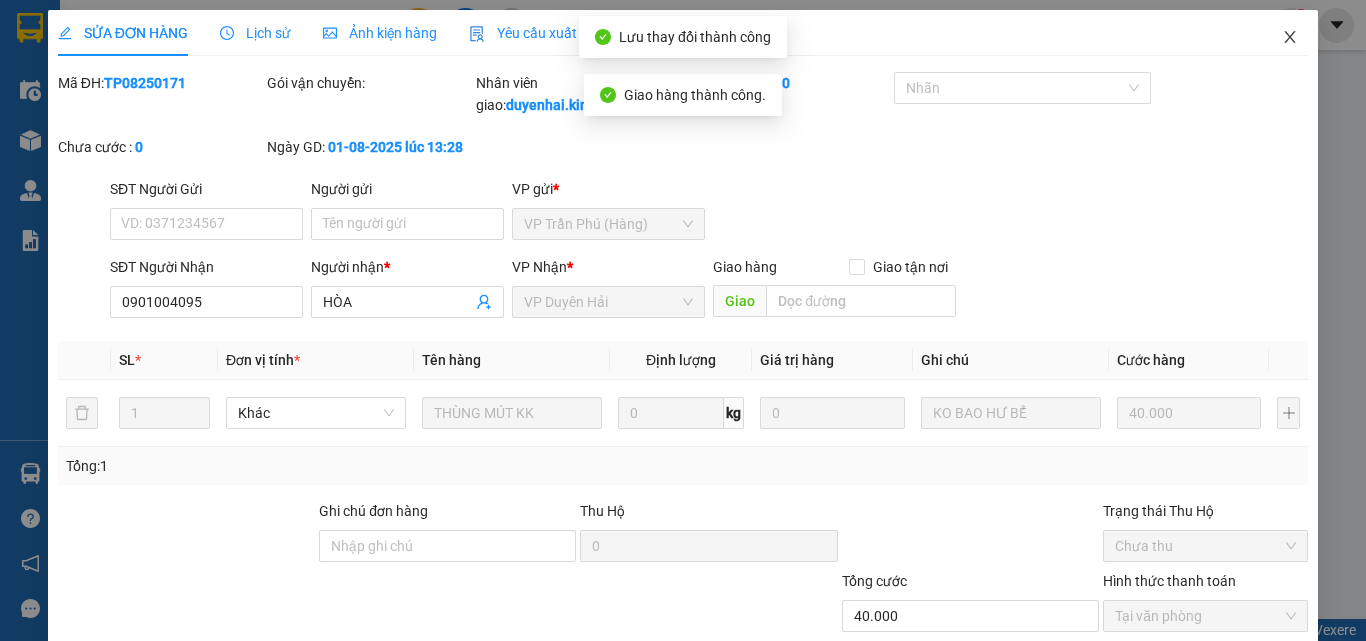 drag, startPoint x: 1278, startPoint y: 43, endPoint x: 1269, endPoint y: 33, distance: 13.453624 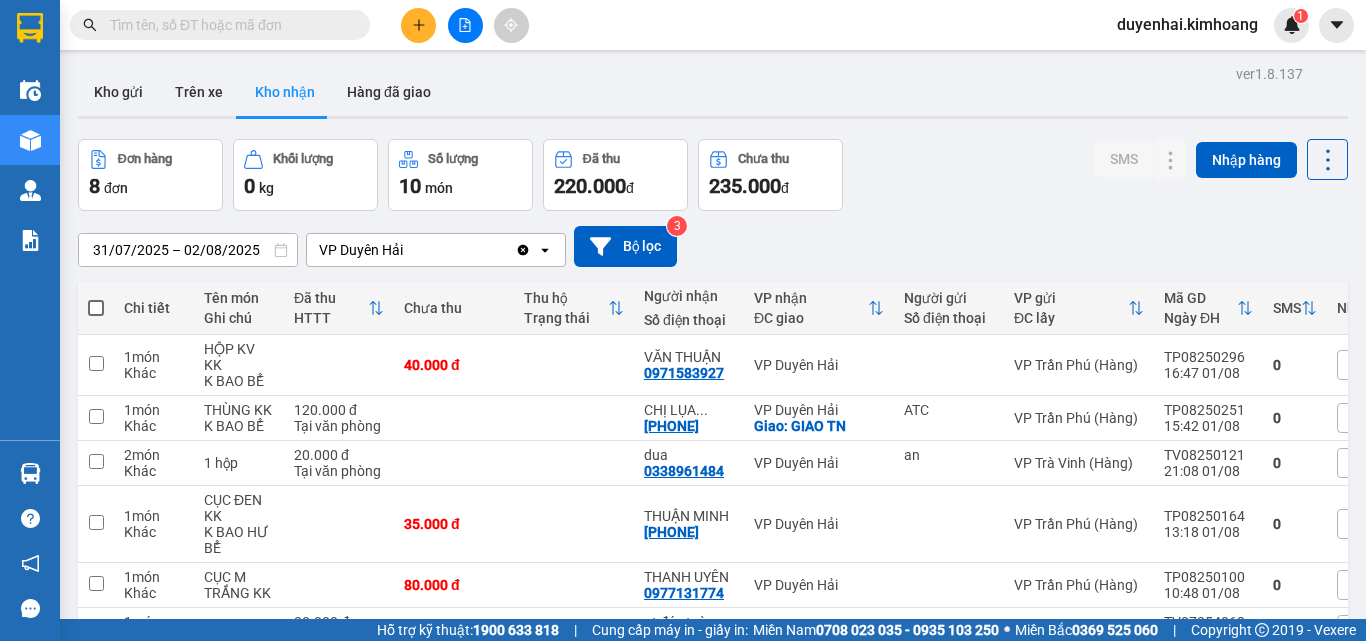 click at bounding box center [228, 25] 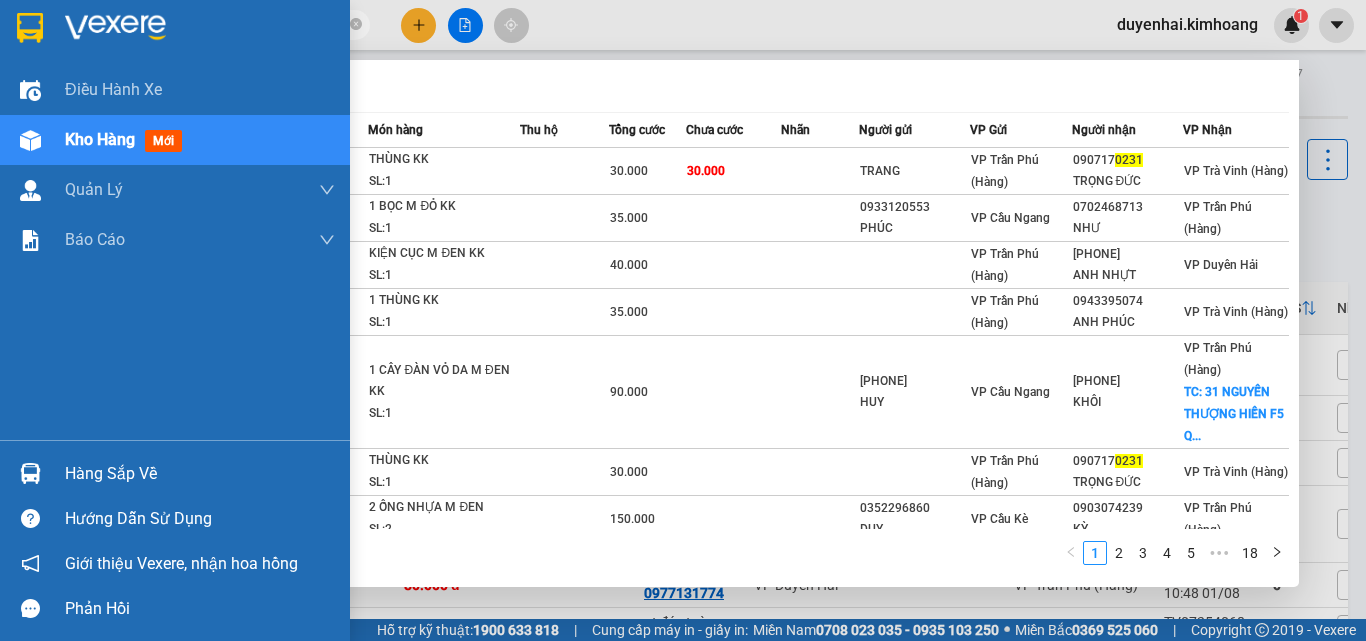 type on "0231" 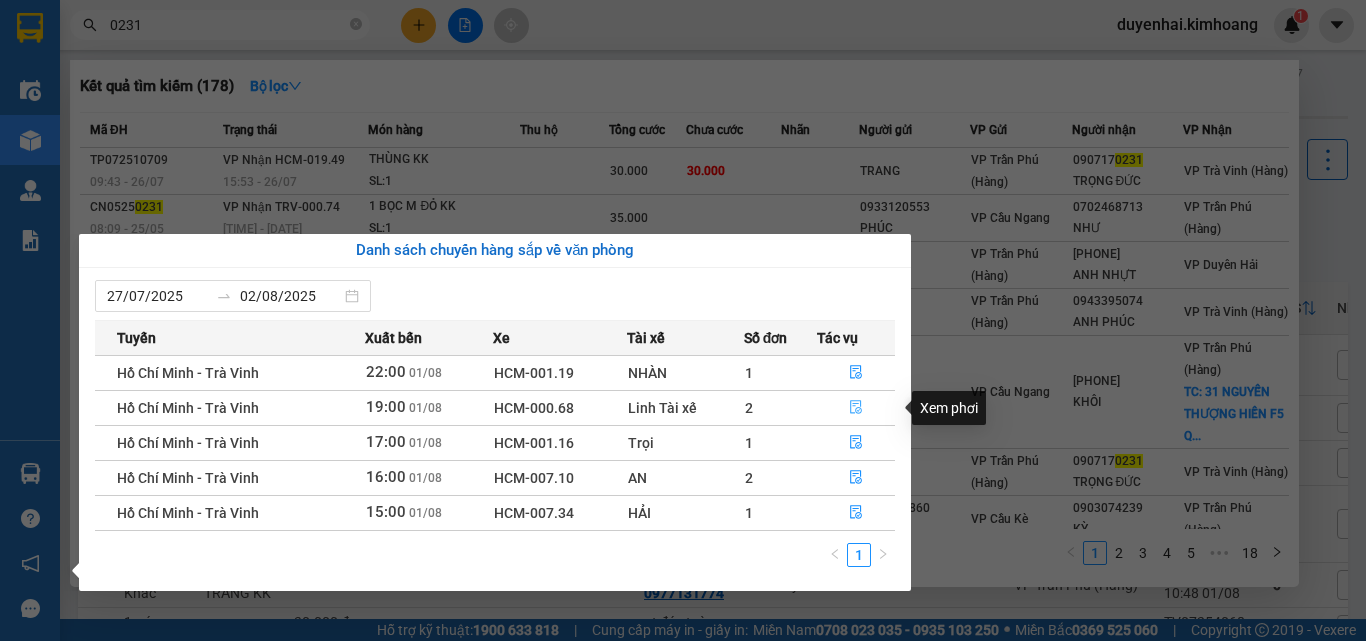 click 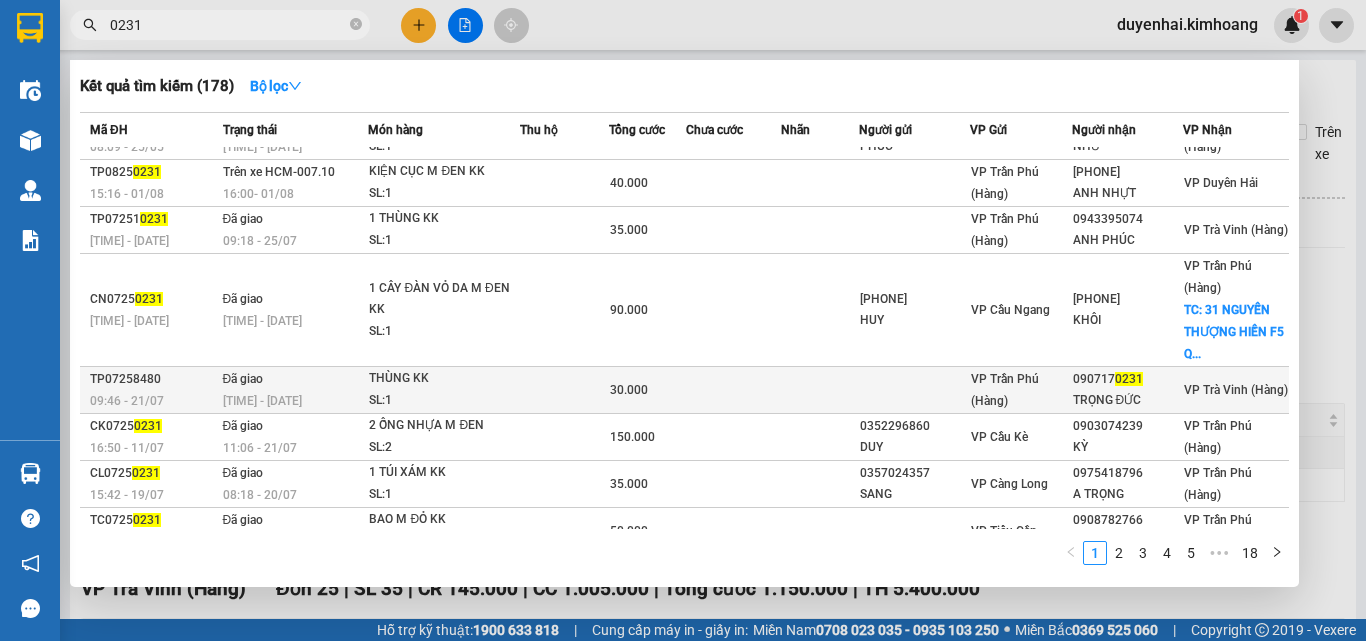 scroll, scrollTop: 155, scrollLeft: 0, axis: vertical 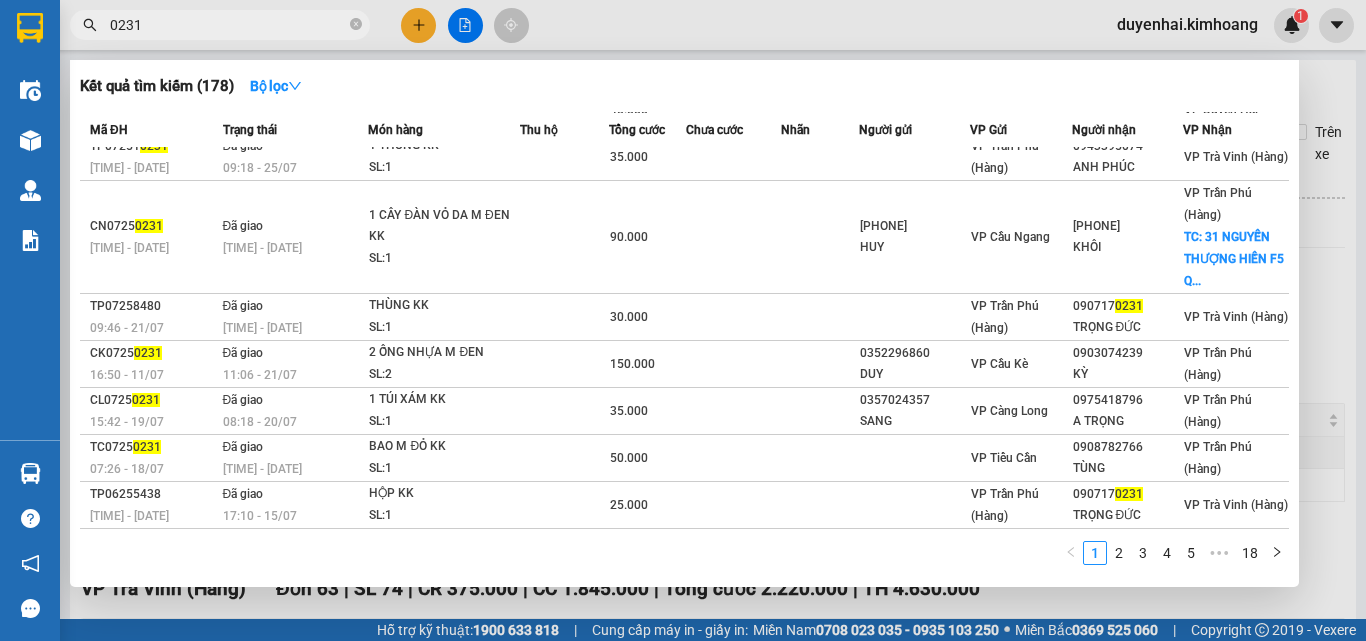 click at bounding box center [683, 320] 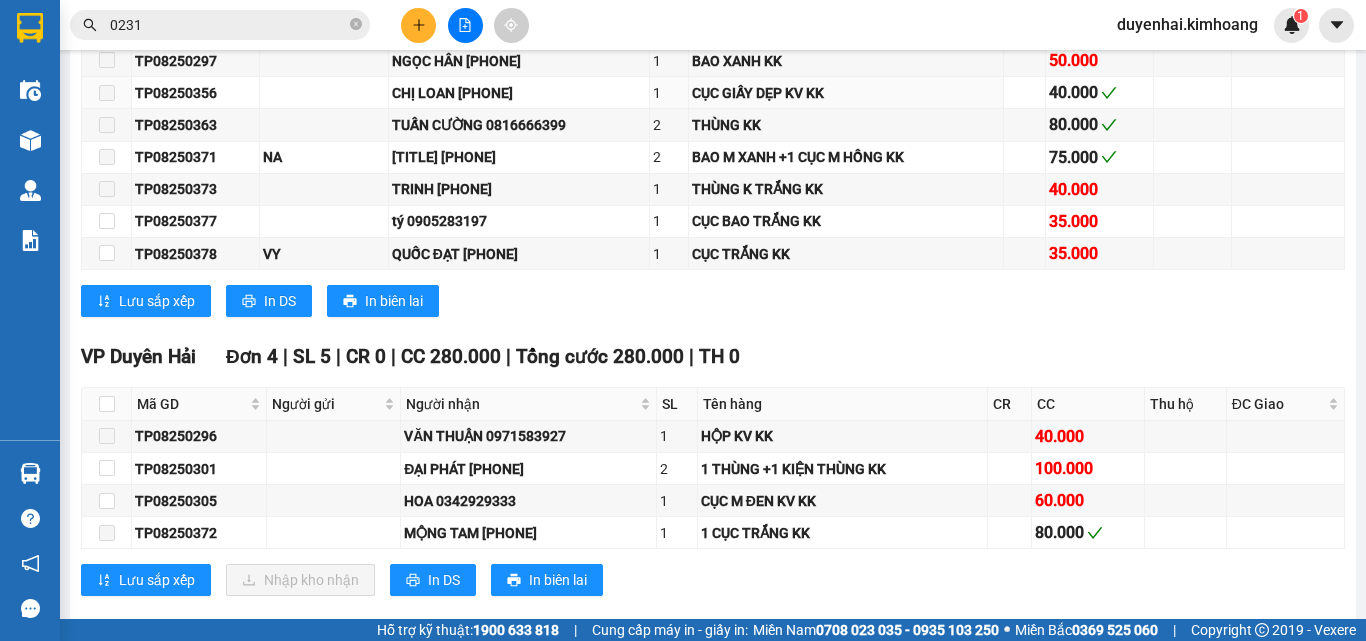 scroll, scrollTop: 3100, scrollLeft: 0, axis: vertical 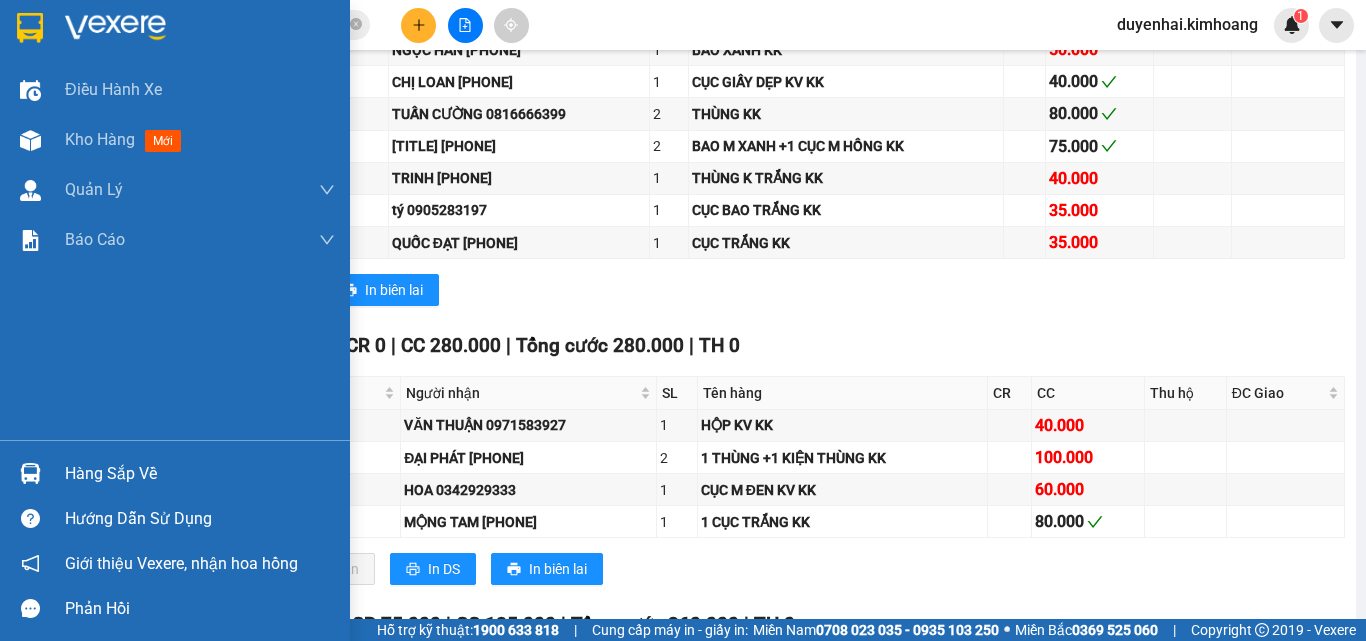 click on "Hàng sắp về" at bounding box center [200, 474] 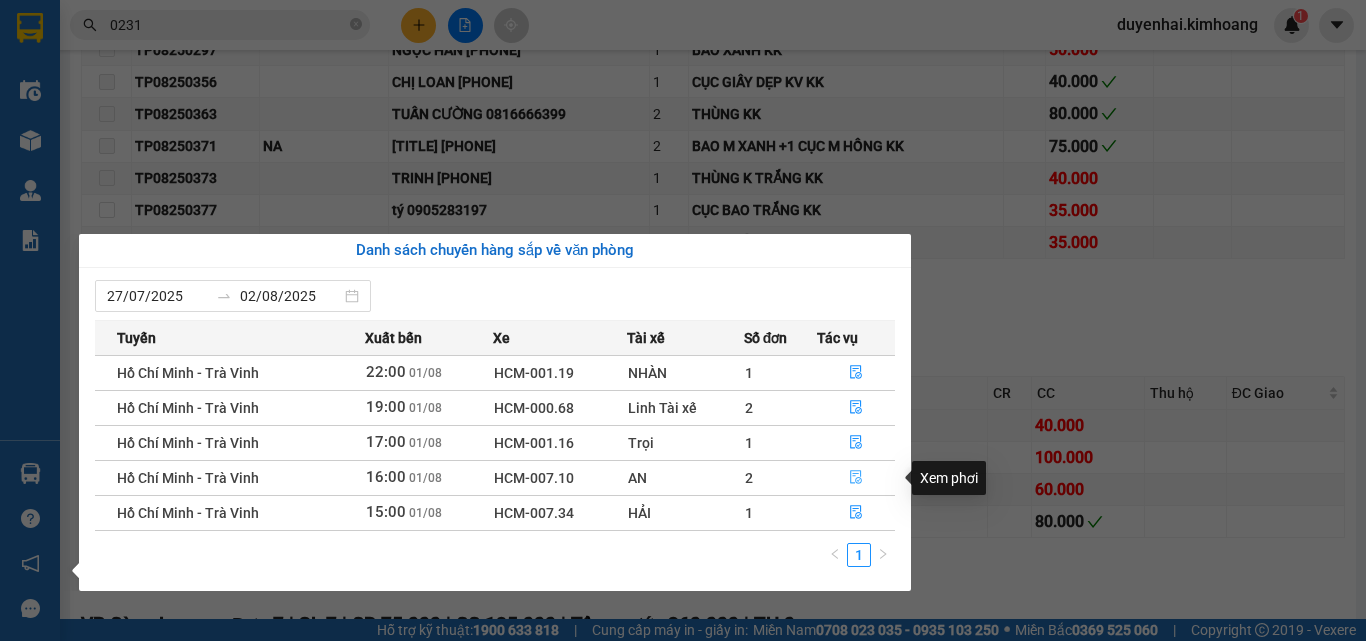 click 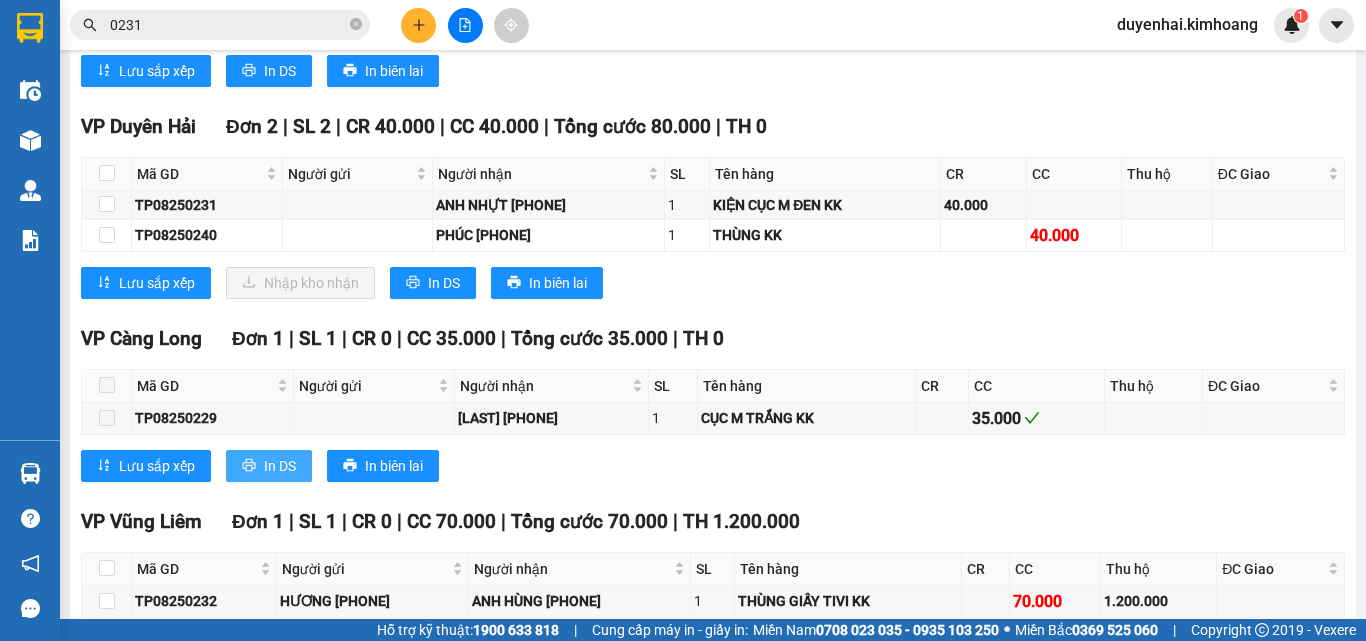 scroll, scrollTop: 2007, scrollLeft: 0, axis: vertical 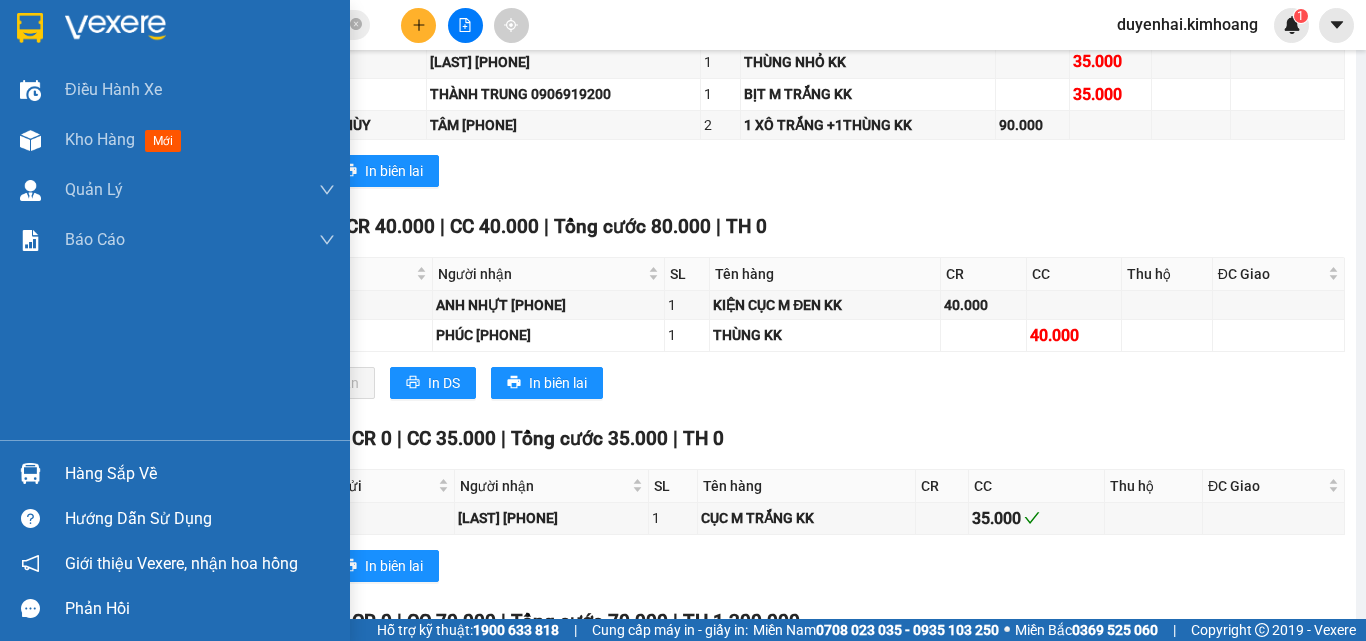 click on "Hàng sắp về" at bounding box center [200, 474] 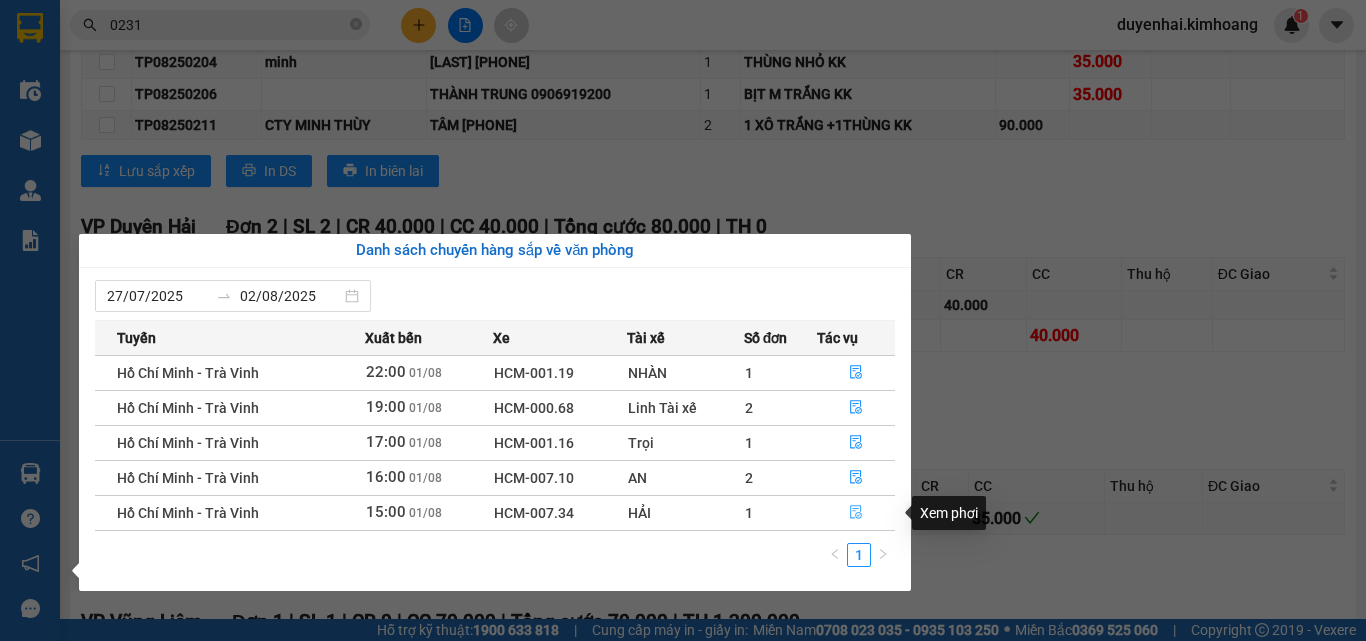 click at bounding box center (856, 513) 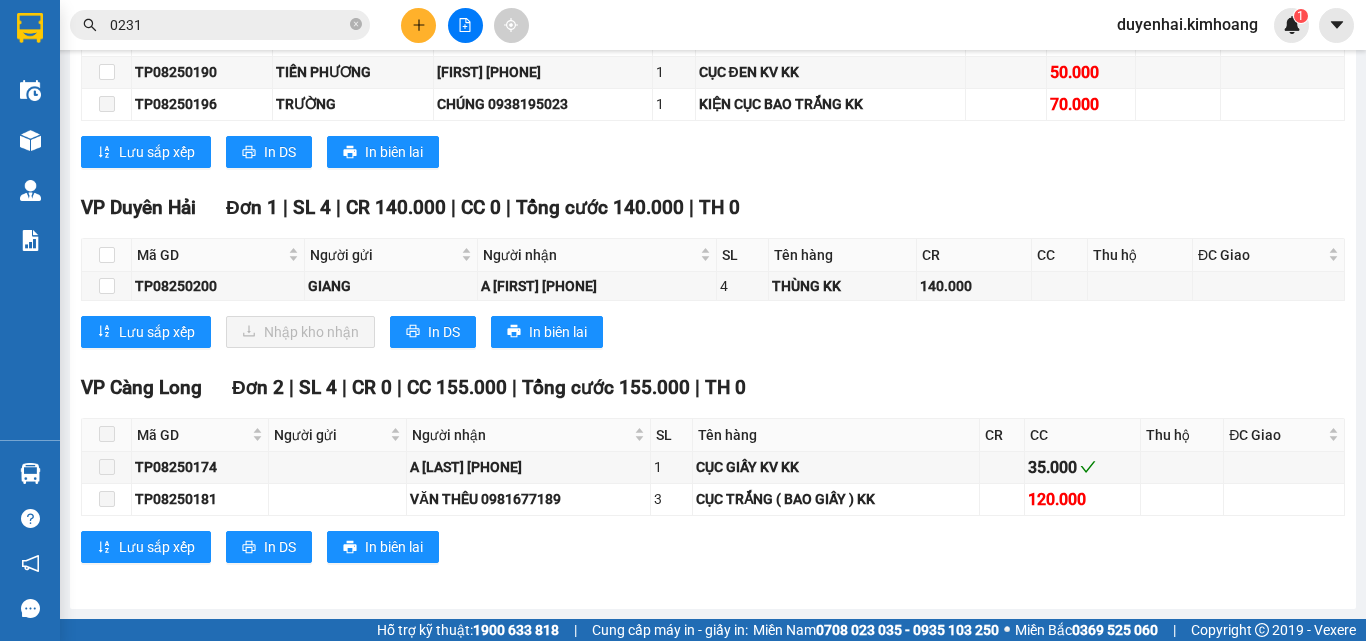 scroll, scrollTop: 1578, scrollLeft: 0, axis: vertical 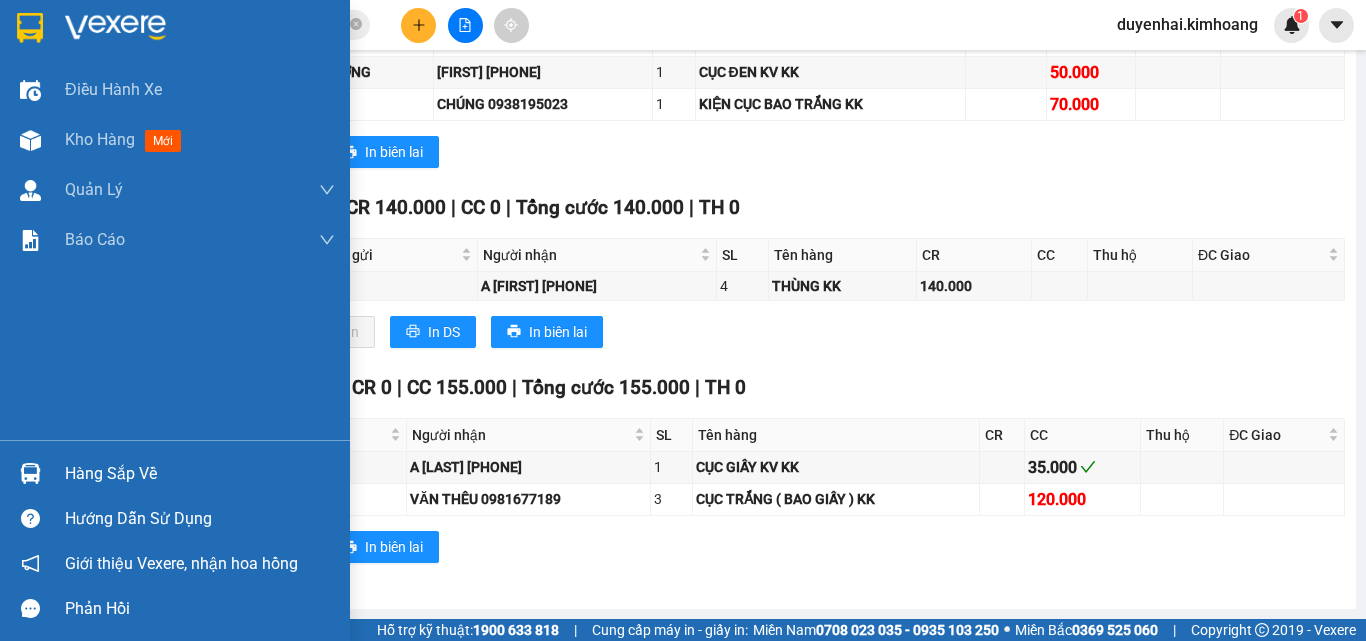 click on "Hàng sắp về" at bounding box center (200, 474) 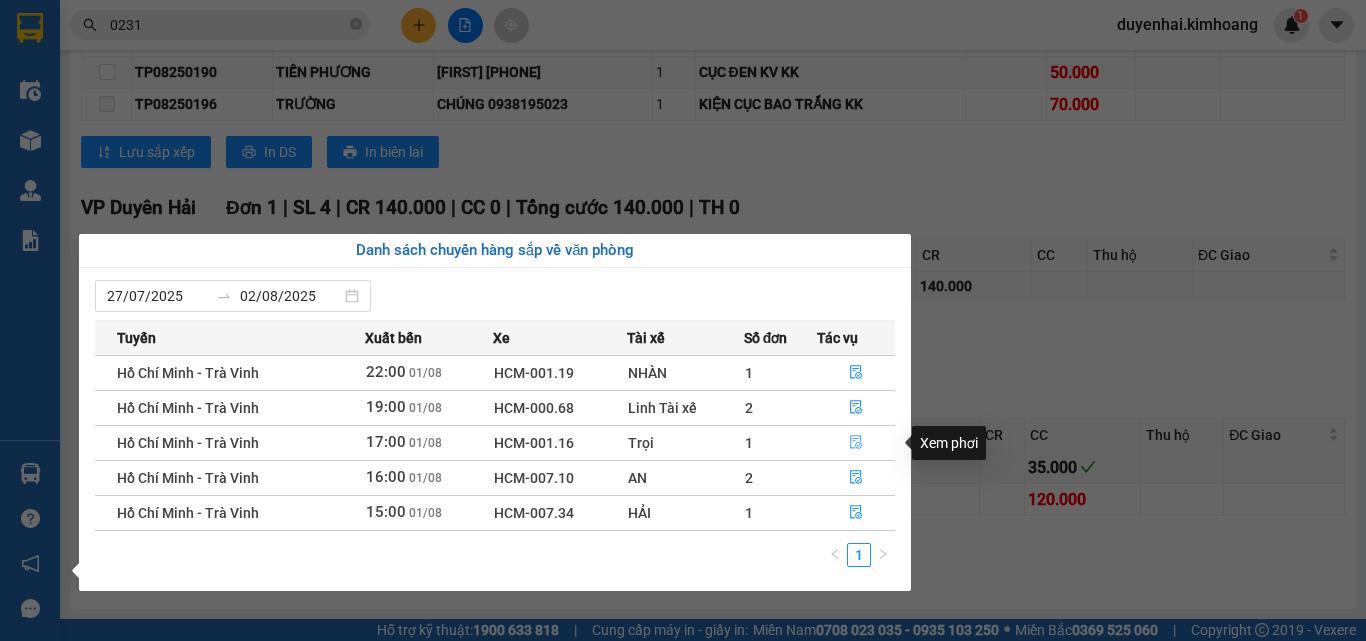 click 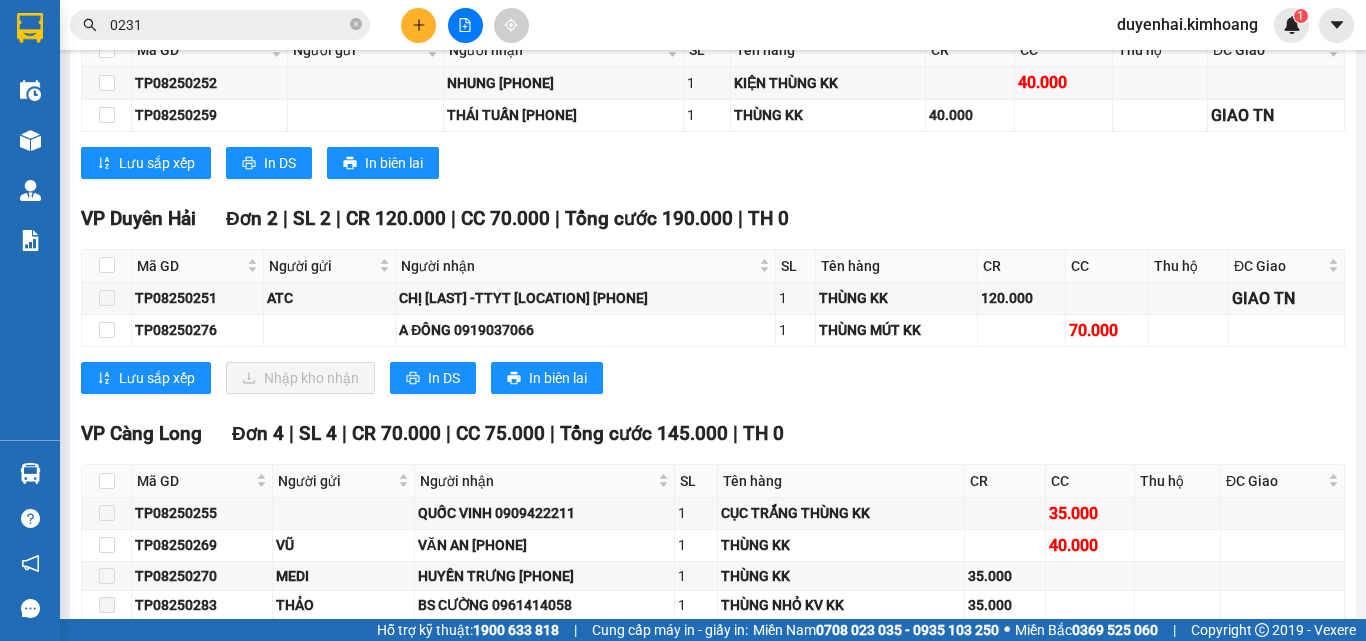 scroll, scrollTop: 1607, scrollLeft: 0, axis: vertical 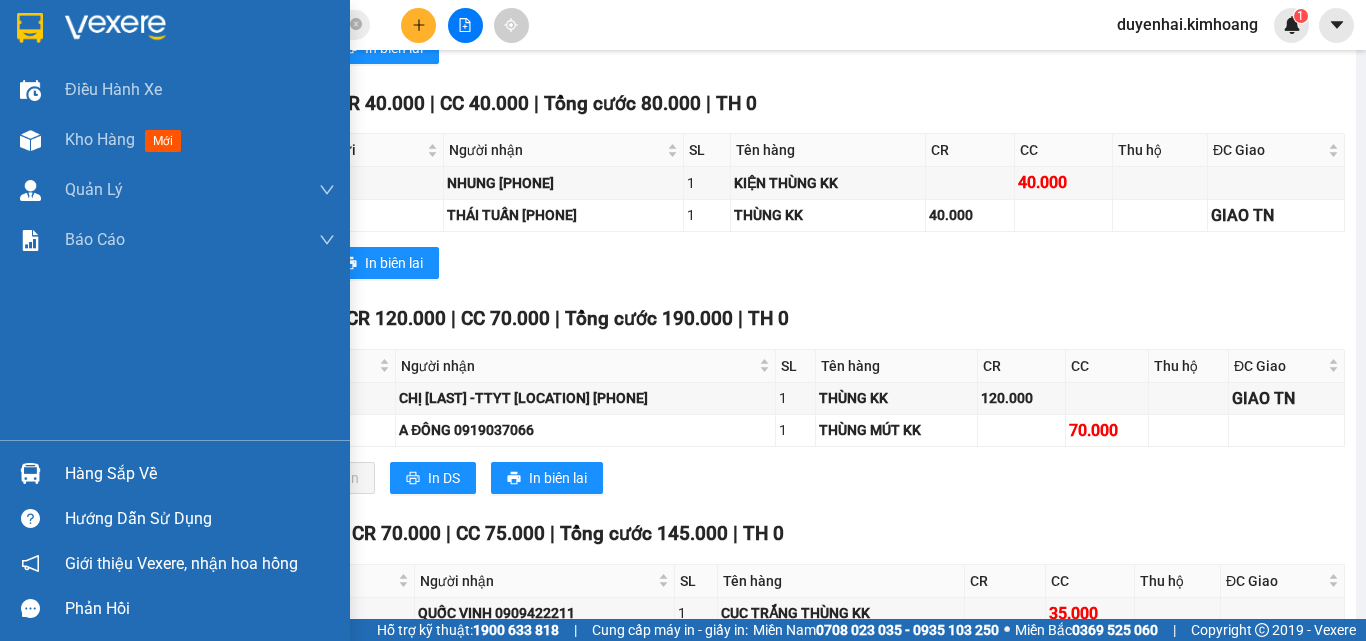 click on "Hàng sắp về" at bounding box center [200, 474] 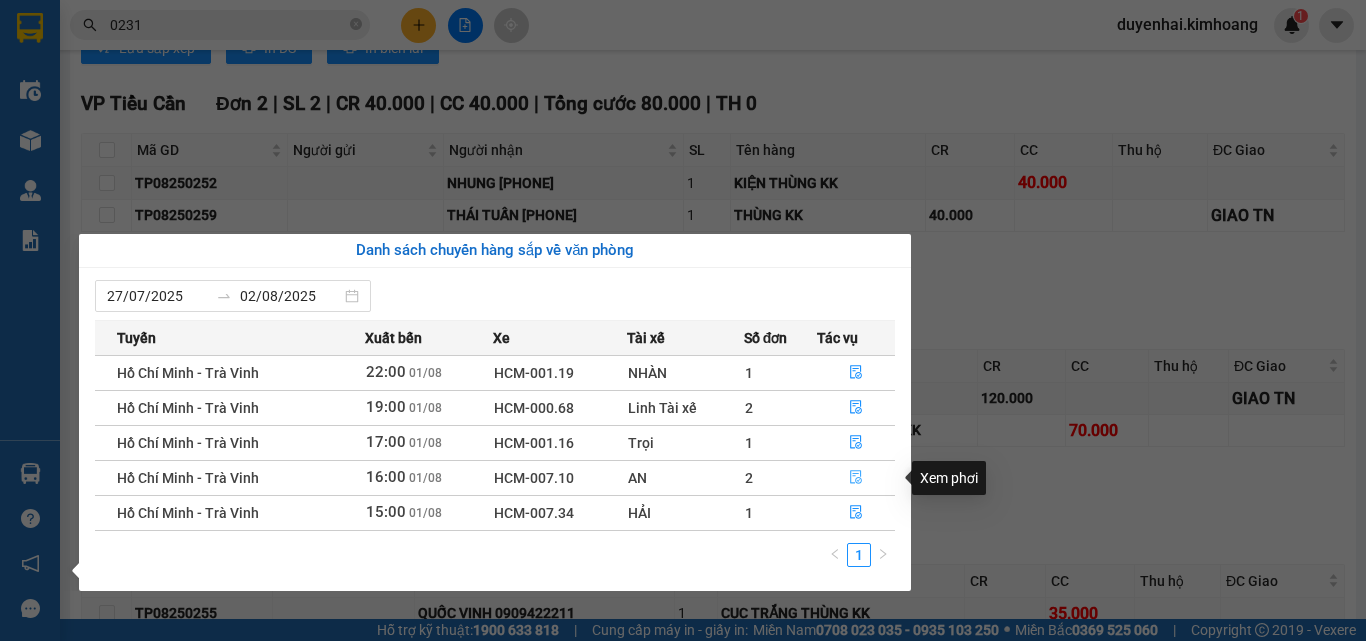 click 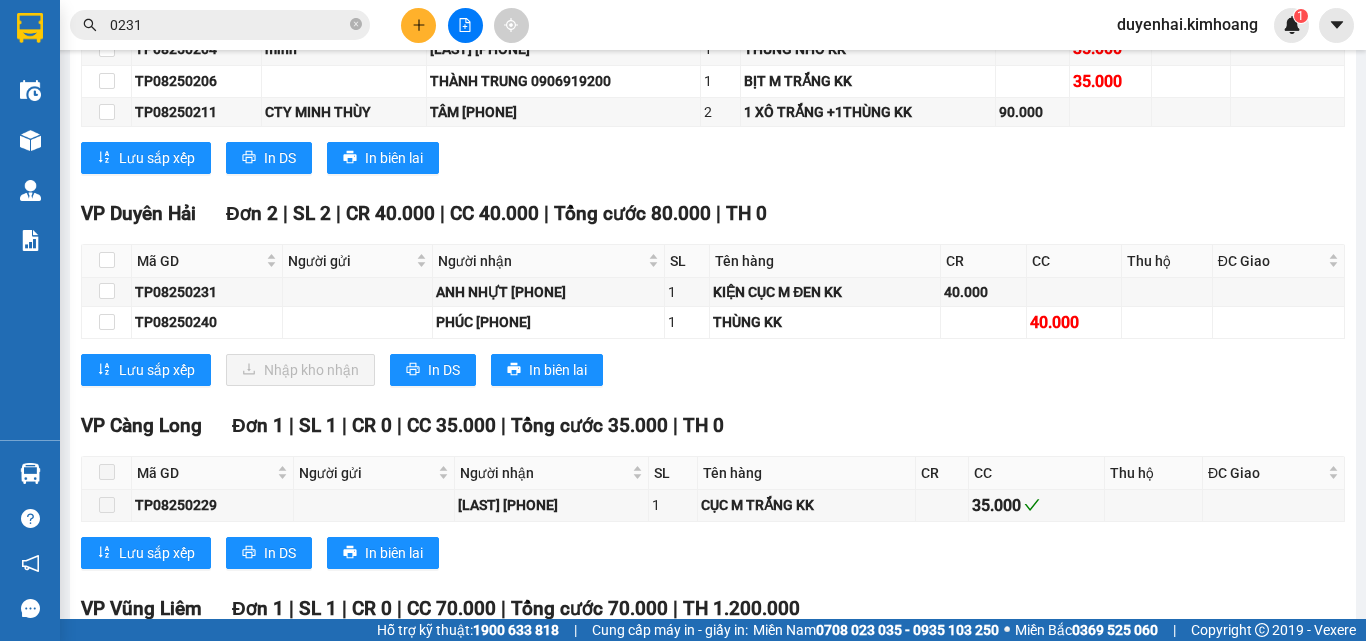 scroll, scrollTop: 2039, scrollLeft: 0, axis: vertical 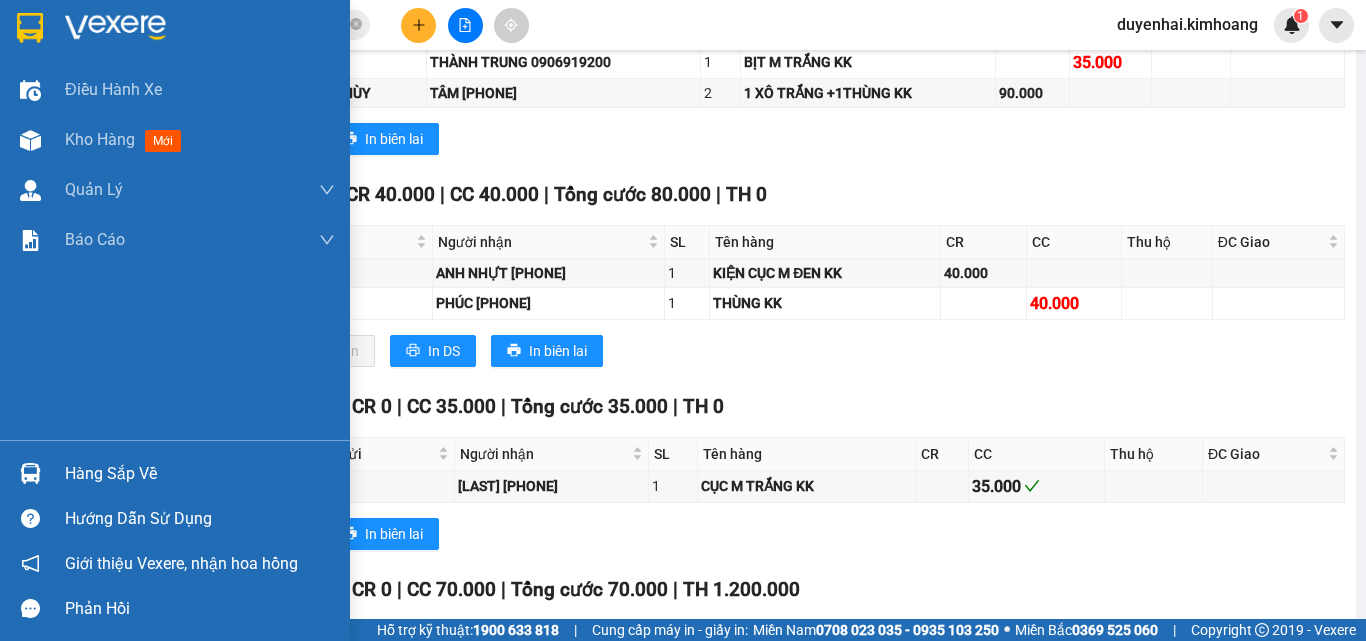 click on "Hàng sắp về" at bounding box center (200, 474) 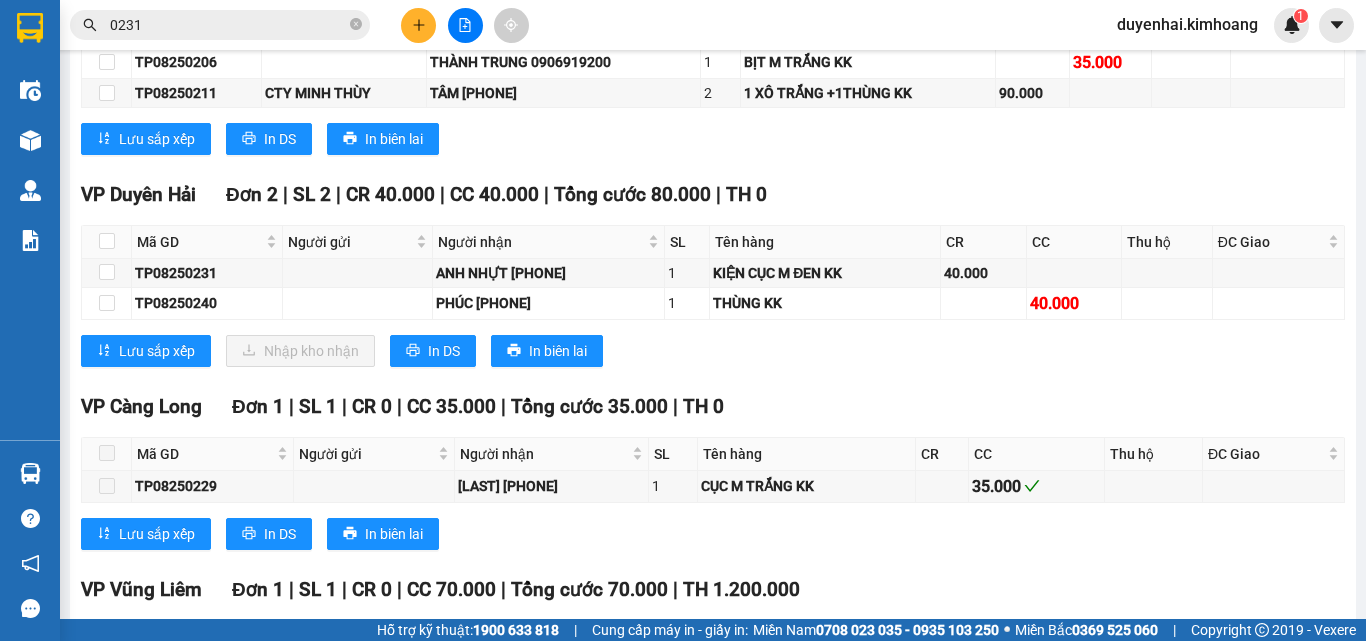 click on "Kết quả tìm kiếm ( 178 )  Bộ lọc  Mã ĐH Trạng thái Món hàng Thu hộ Tổng cước Chưa cước Nhãn Người gửi VP Gửi Người nhận VP Nhận [TRANSACTION_ID] [TIME] - [DATE] VP Nhận   HCM-019.49 [TIME] - [DATE] THÙNG KK SL:  1 30.000 30.000 [FIRST] VP Trần Phú (Hàng) [PHONE] [FIRST] VP Trà Vinh (Hàng) CN0525 [DATE] VP Nhận   TRV-000.74 [TIME] - [DATE] 1 BỌC M ĐỎ KK SL:  1 35.000 [PHONE] [FIRST] VP Cầu Ngang [PHONE] [FIRST] VP Trần Phú (Hàng) [TRANSACTION_ID] [TIME] - [DATE] Trên xe   HCM-007.10 [TIME]  -   [DATE] KIỆN CỤC M ĐEN KK SL:  1 40.000 VP Trần Phú (Hàng) [PHONE] ANH [LAST]  VP Duyên Hải [TRANSACTION_ID] [DATE] Đã giao   [TIME] - [DATE] 1 THÙNG KK SL:  1 35.000 VP Trần Phú (Hàng) [PHONE] ANH [FIRST]  VP Trà Vinh (Hàng) CN0725 [TIME] - [DATE] Đã giao   [TIME] - [DATE] 1 CÂY ĐÀN VỎ DA M ĐEN KK SL:  1 90.000 [PHONE] [FIRST] VP Cầu Ngang [PHONE] [FIRST] VP Trần Phú (Hàng) [TRANSACTION_ID] [TIME] Đã giao" at bounding box center (683, 320) 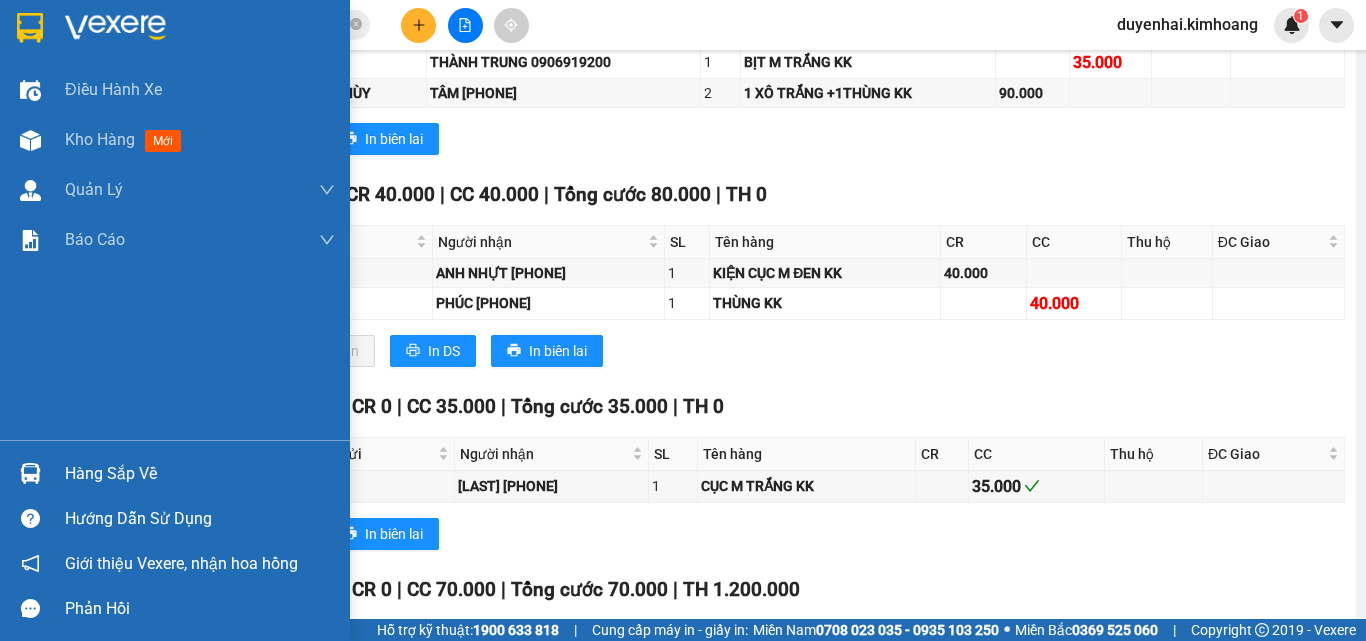click on "Hàng sắp về" at bounding box center (200, 474) 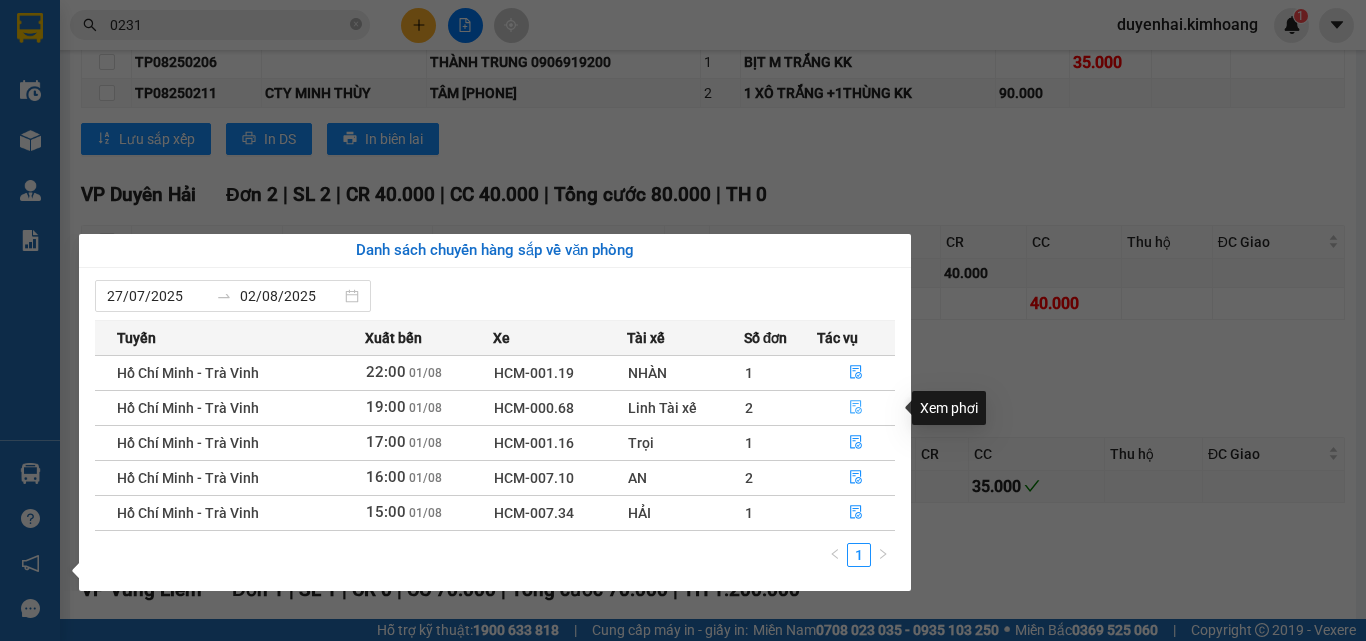 click at bounding box center [856, 408] 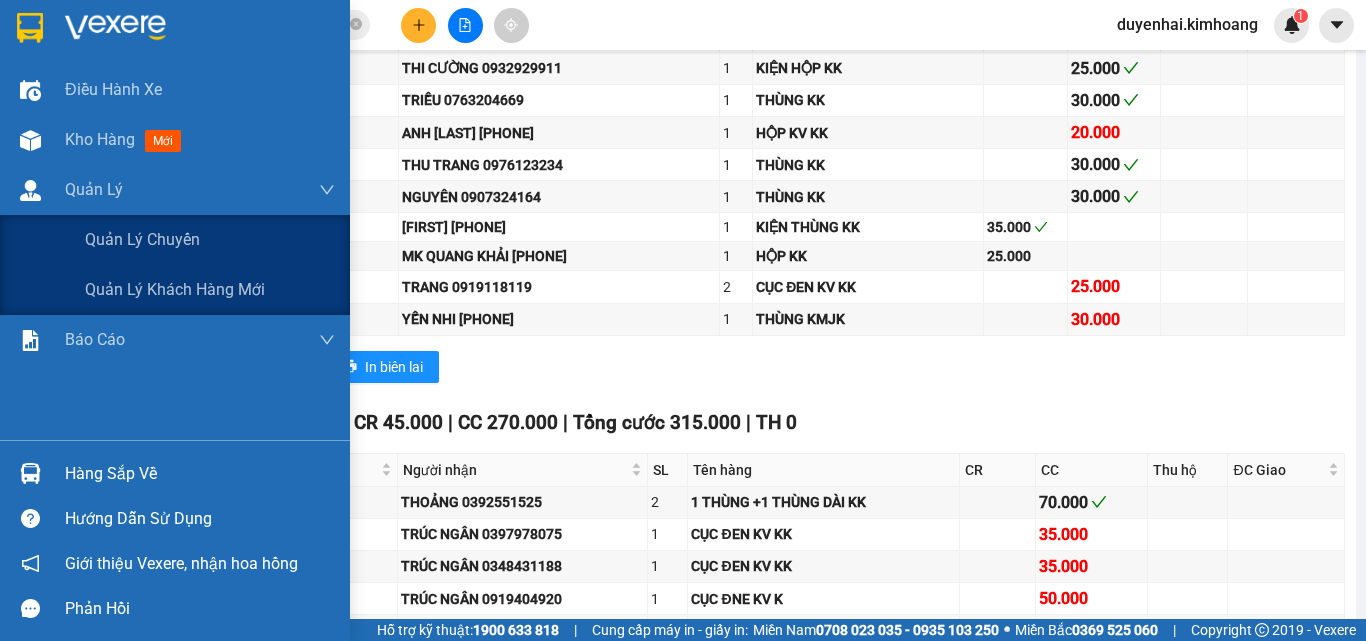 scroll, scrollTop: 2439, scrollLeft: 0, axis: vertical 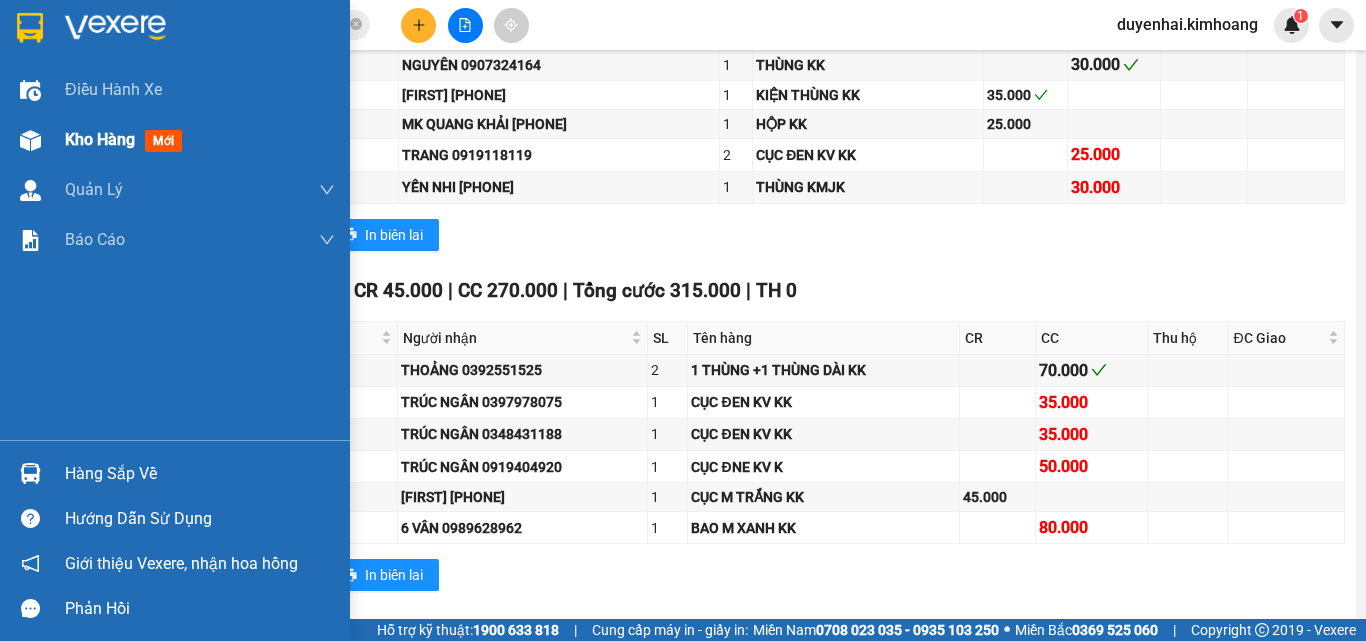 click on "Kho hàng" at bounding box center (100, 139) 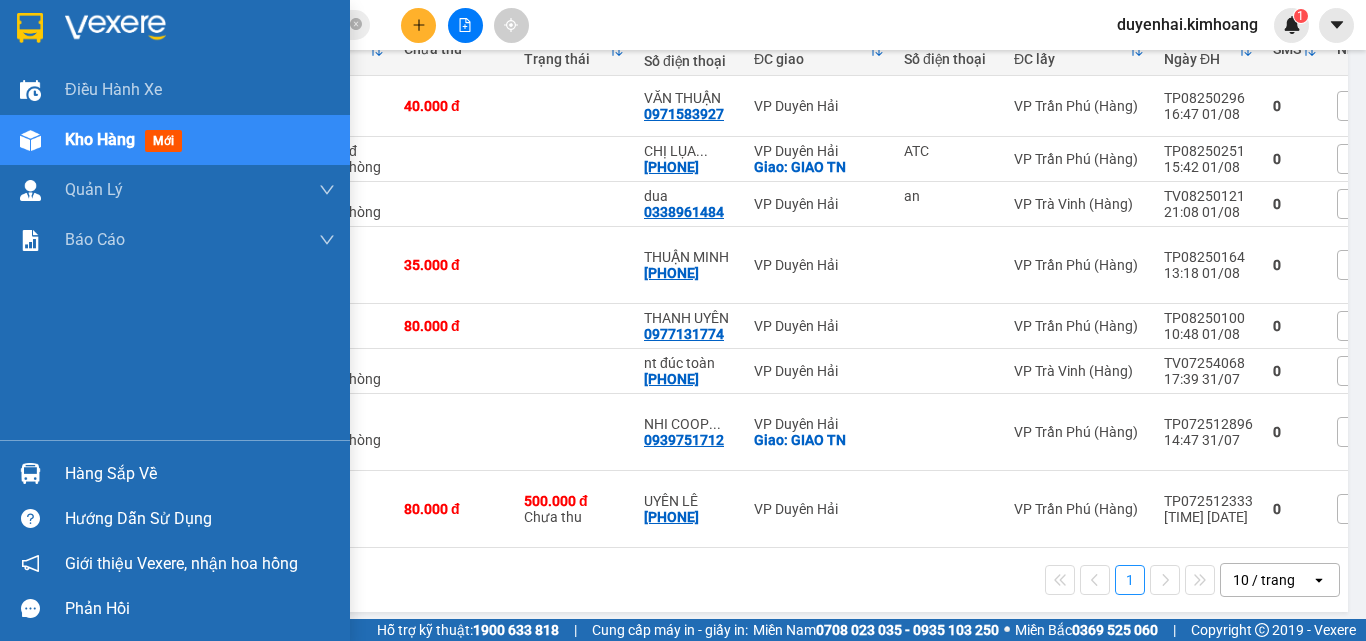 scroll, scrollTop: 262, scrollLeft: 0, axis: vertical 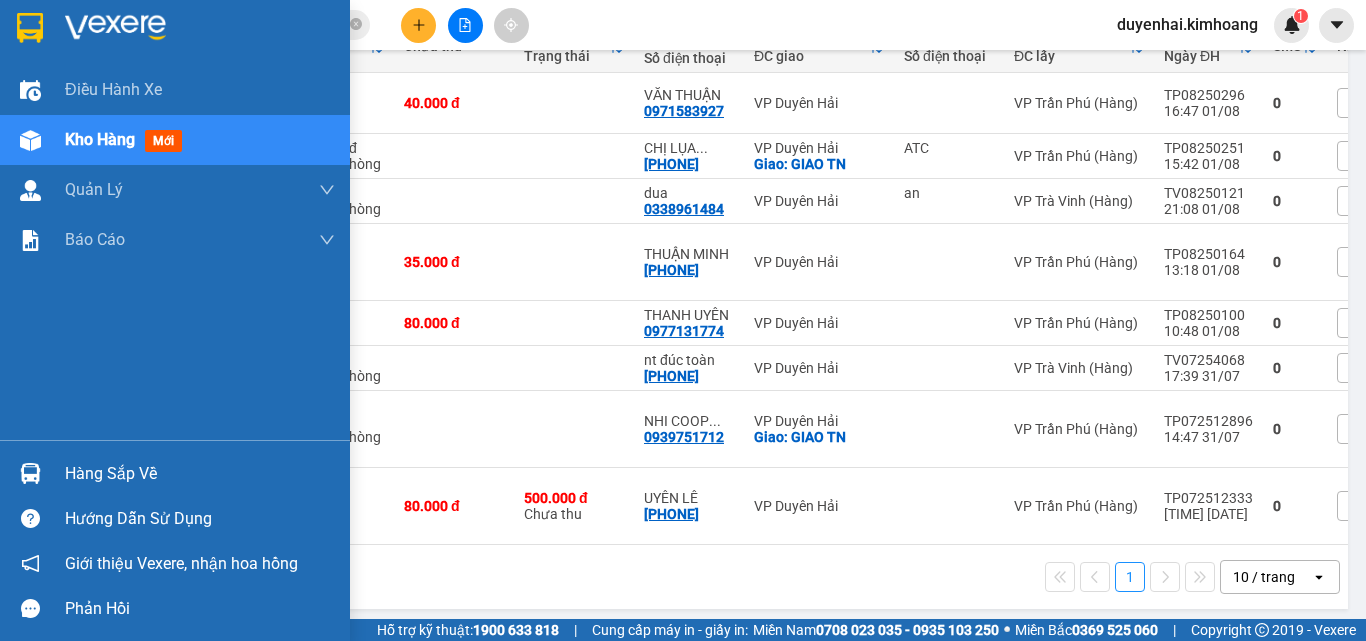 click on "Hàng sắp về" at bounding box center (200, 474) 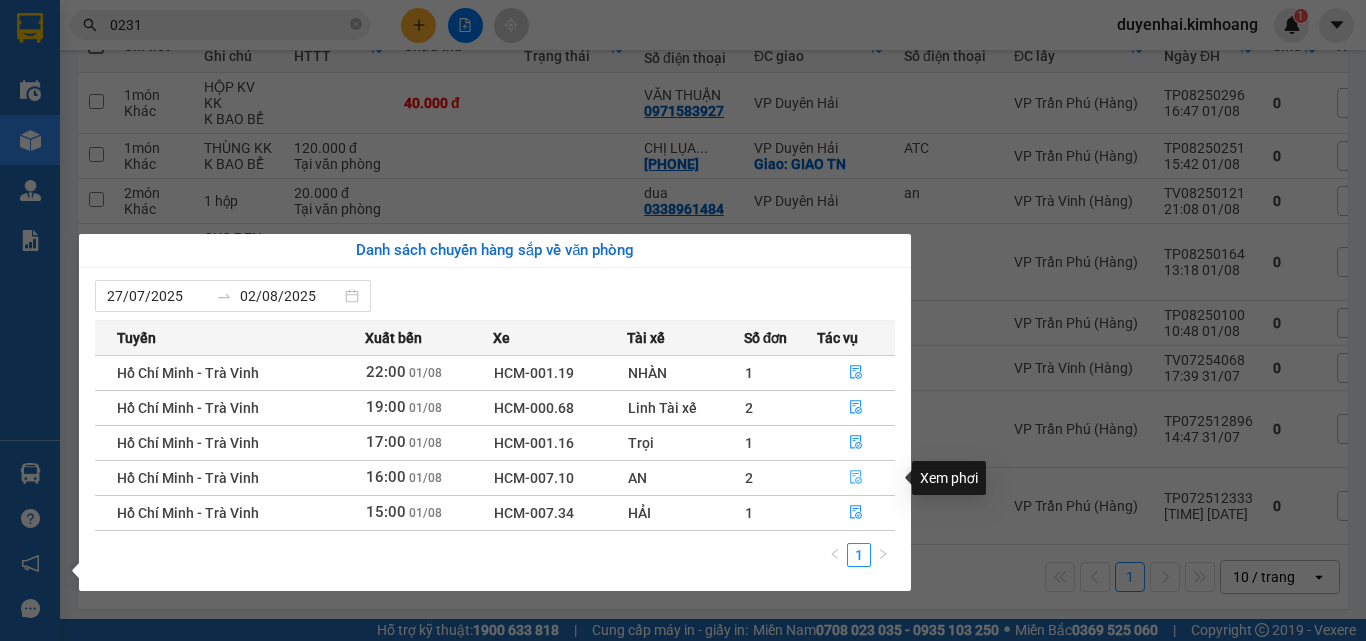 click at bounding box center (856, 478) 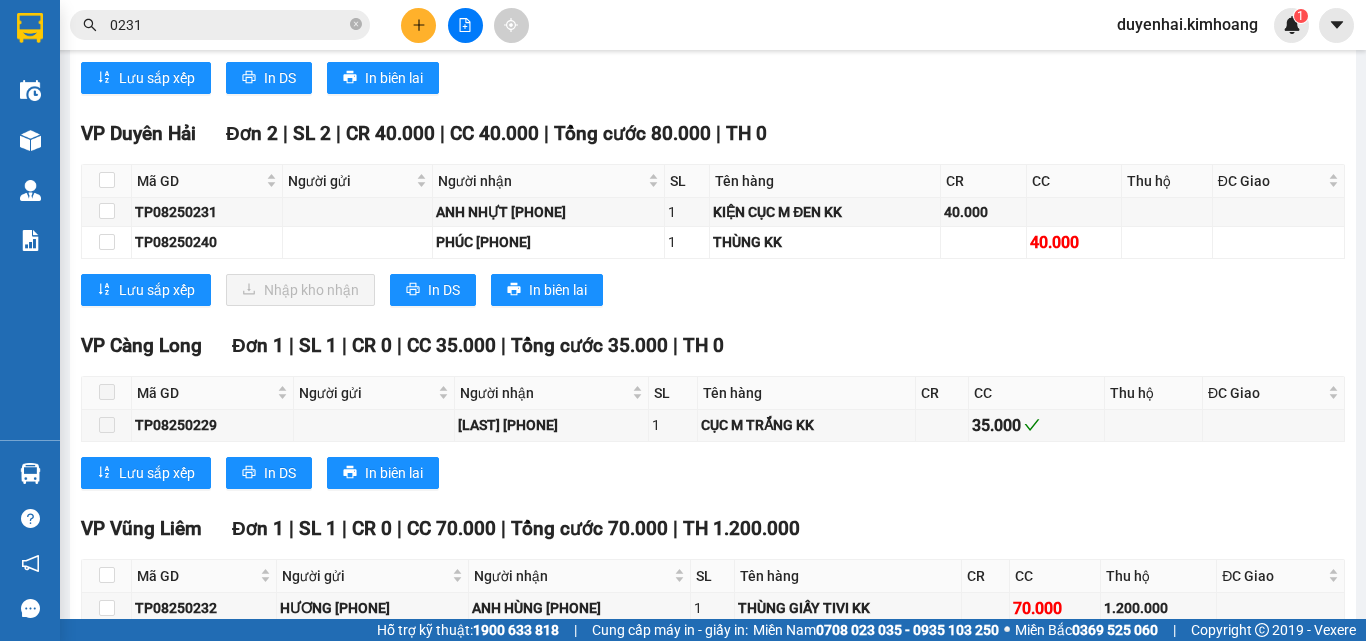 scroll, scrollTop: 2000, scrollLeft: 0, axis: vertical 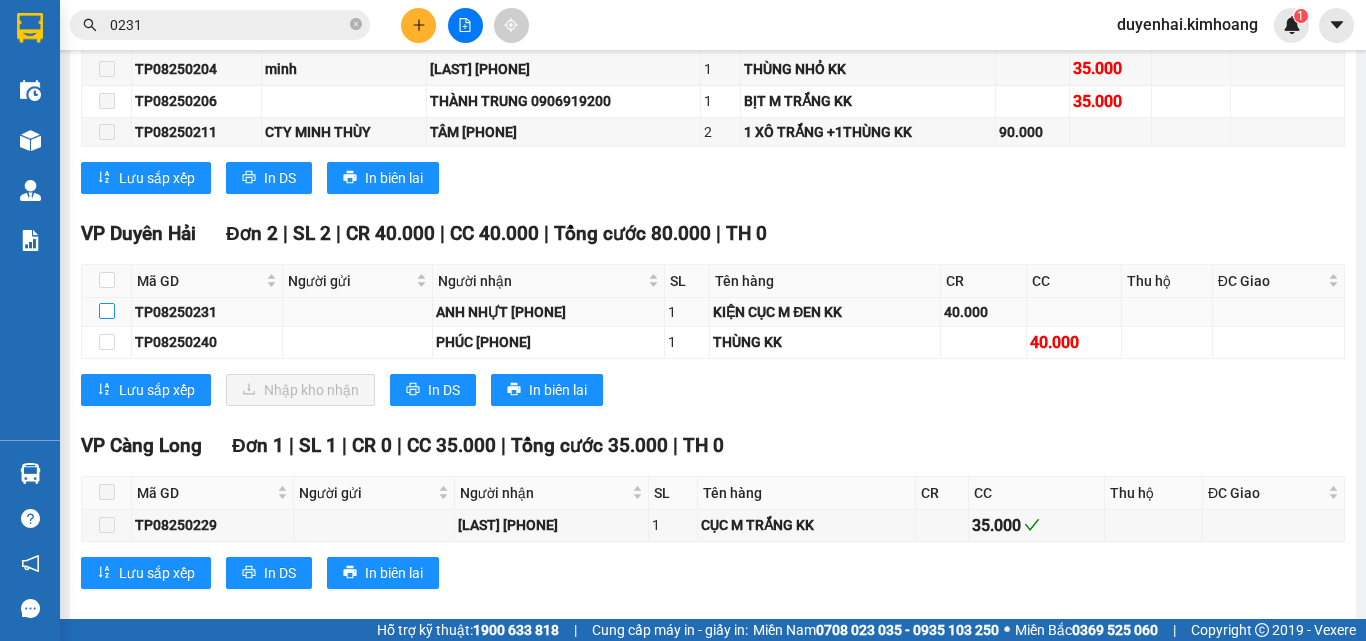 click at bounding box center [107, 311] 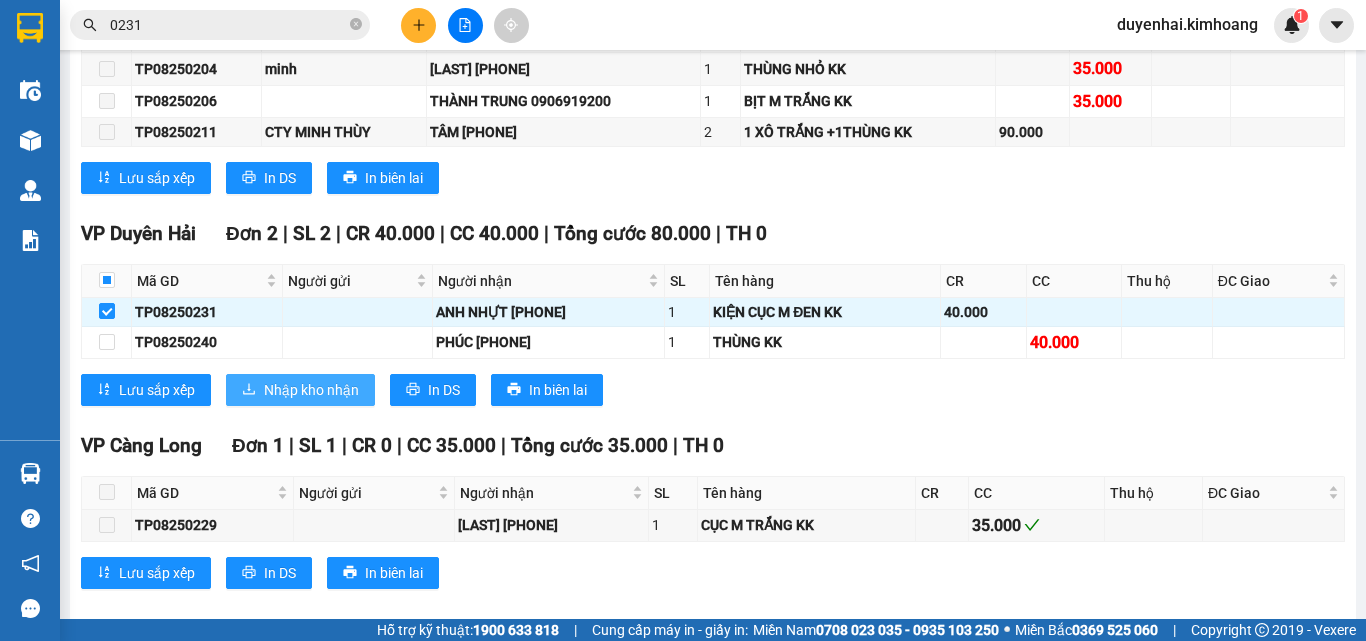 click on "Nhập kho nhận" at bounding box center [311, 390] 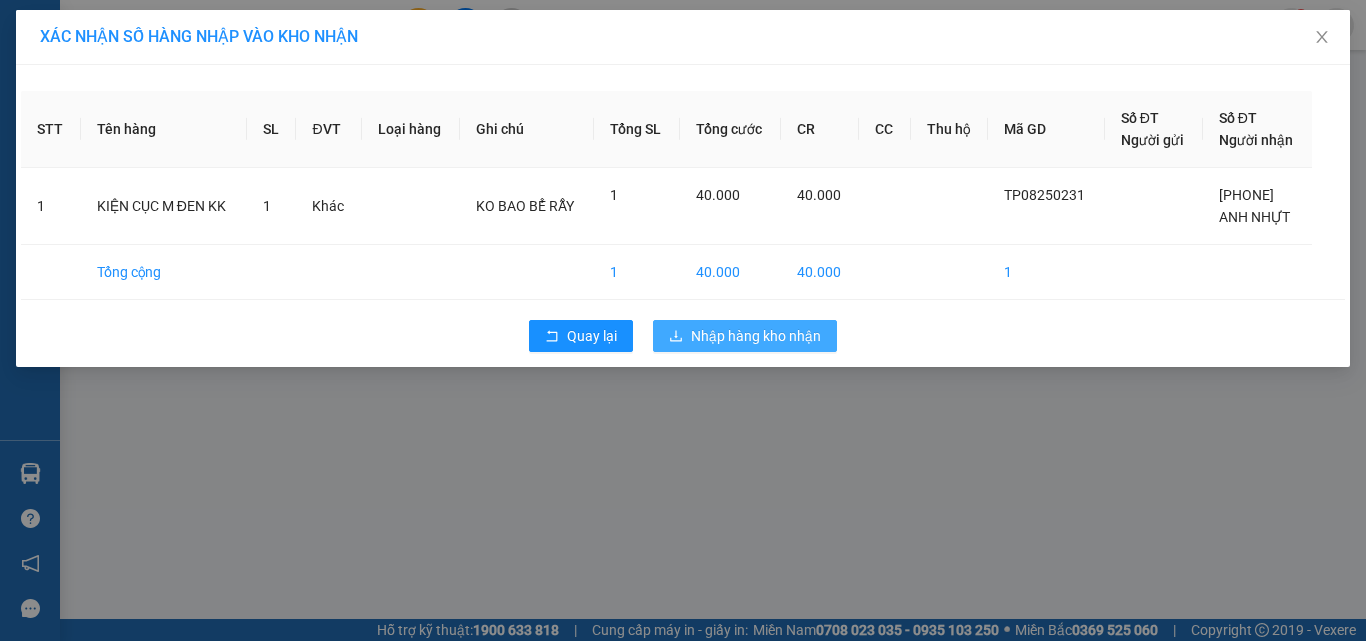 click on "Nhập hàng kho nhận" at bounding box center (745, 336) 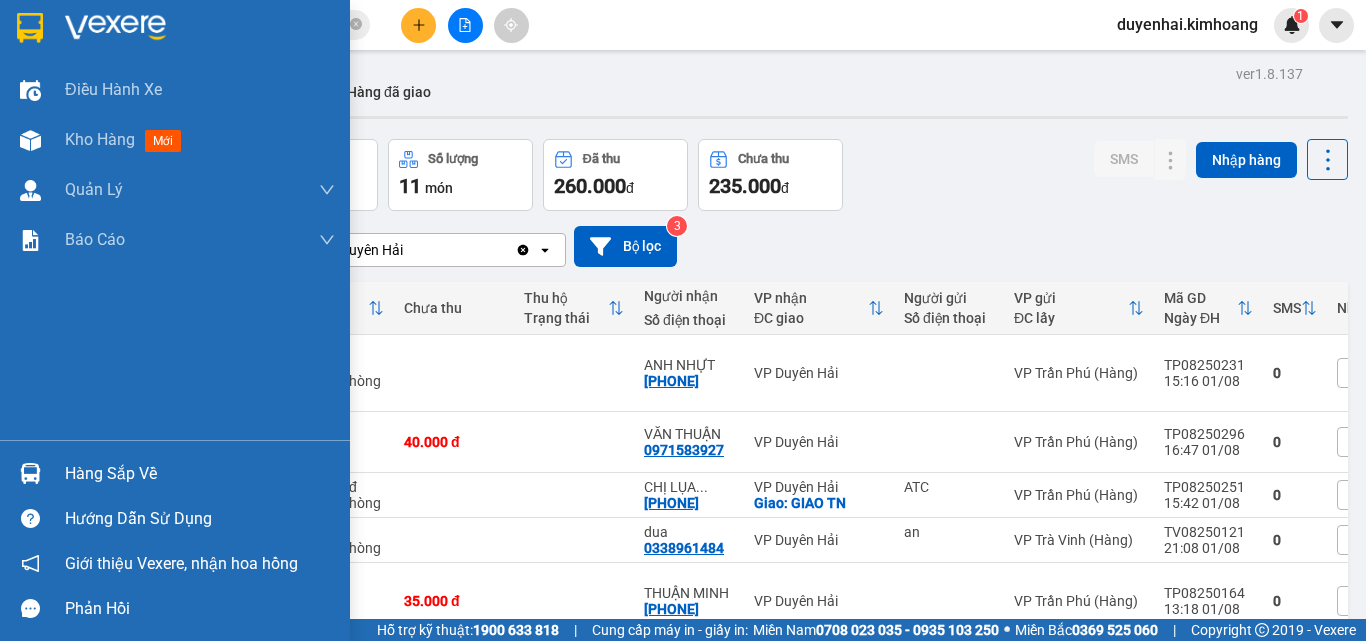 click on "Hàng sắp về" at bounding box center [175, 473] 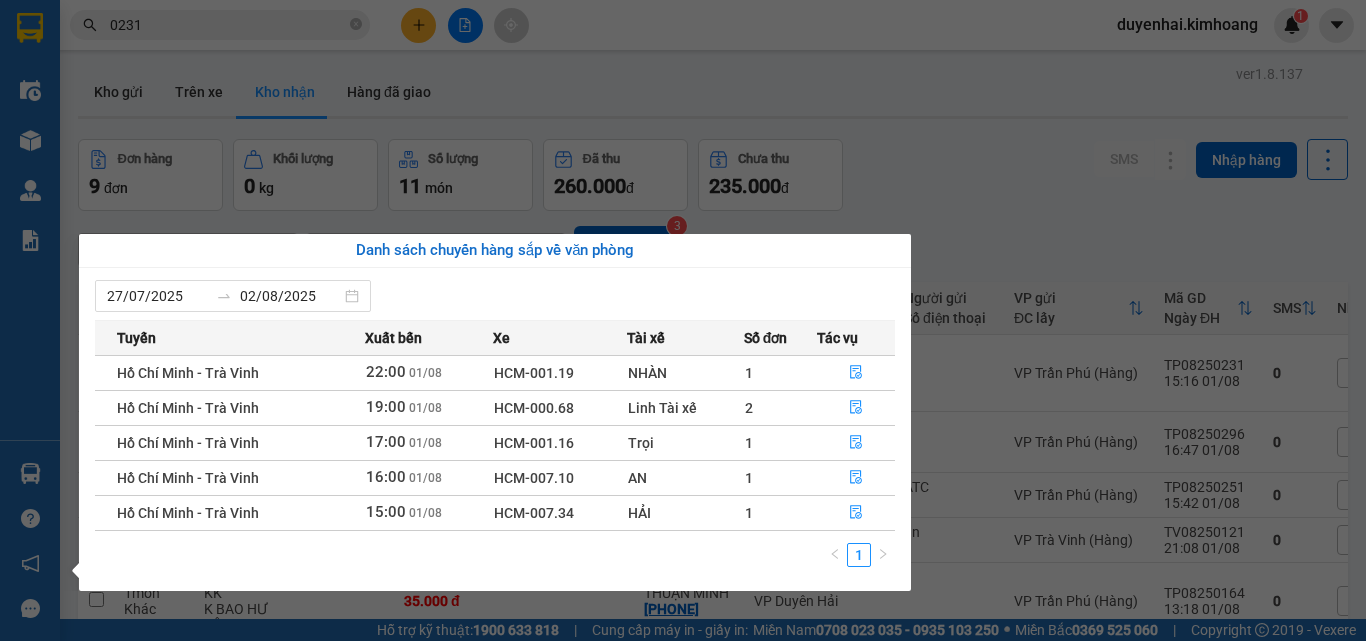 click on "Kết quả tìm kiếm ( 178 )  Bộ lọc  Mã ĐH Trạng thái Món hàng Thu hộ Tổng cước Chưa cước Nhãn Người gửi VP Gửi Người nhận VP Nhận [TRANSACTION_ID] [TIME] - [DATE] VP Nhận   HCM-019.49 [TIME] - [DATE] THÙNG KK SL:  1 30.000 30.000 [FIRST] VP Trần Phú (Hàng) [PHONE] [FIRST] VP Trà Vinh (Hàng) CN0525 [DATE] VP Nhận   TRV-000.74 [TIME] - [DATE] 1 BỌC M ĐỎ KK SL:  1 35.000 [PHONE] [FIRST] VP Cầu Ngang [PHONE] [FIRST] VP Trần Phú (Hàng) [TRANSACTION_ID] [TIME] - [DATE] Trên xe   HCM-007.10 [TIME]  -   [DATE] KIỆN CỤC M ĐEN KK SL:  1 40.000 VP Trần Phú (Hàng) [PHONE] ANH [LAST]  VP Duyên Hải [TRANSACTION_ID] [DATE] Đã giao   [TIME] - [DATE] 1 THÙNG KK SL:  1 35.000 VP Trần Phú (Hàng) [PHONE] ANH [FIRST]  VP Trà Vinh (Hàng) CN0725 [TIME] - [DATE] Đã giao   [TIME] - [DATE] 1 CÂY ĐÀN VỎ DA M ĐEN KK SL:  1 90.000 [PHONE] [FIRST] VP Cầu Ngang [PHONE] [FIRST] VP Trần Phú (Hàng) [TRANSACTION_ID] [TIME] Đã giao" at bounding box center [683, 320] 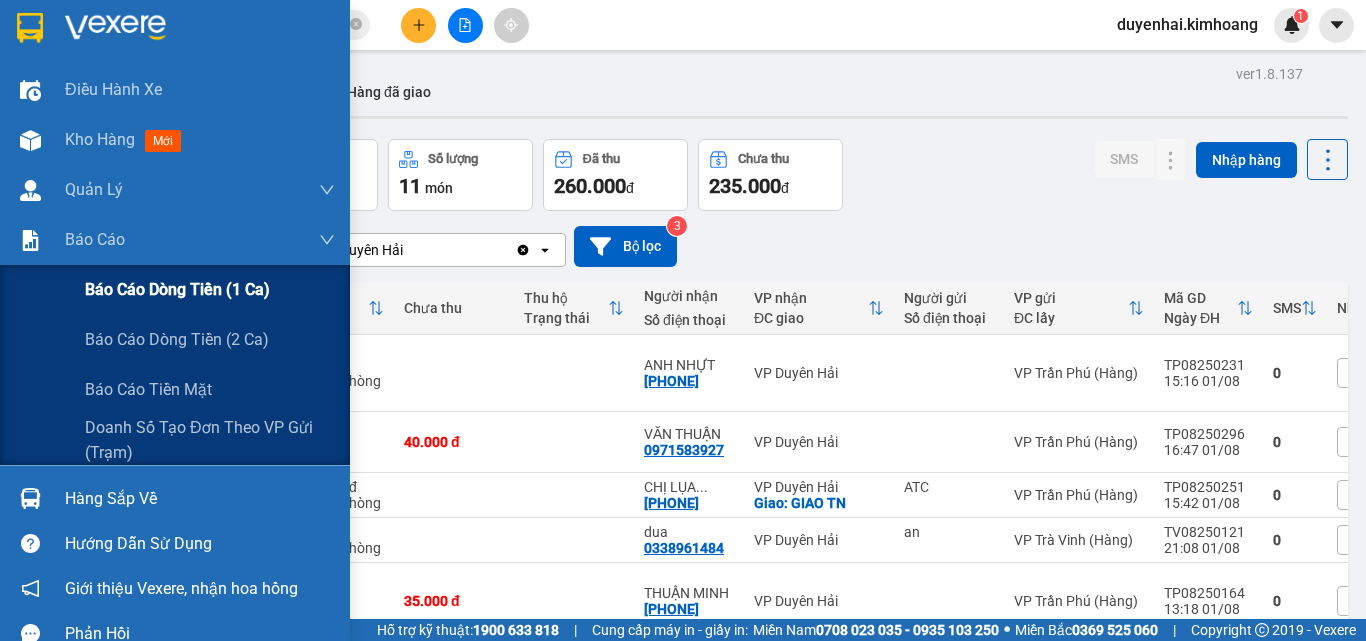 click on "Báo cáo dòng tiền (1 ca)" at bounding box center [177, 289] 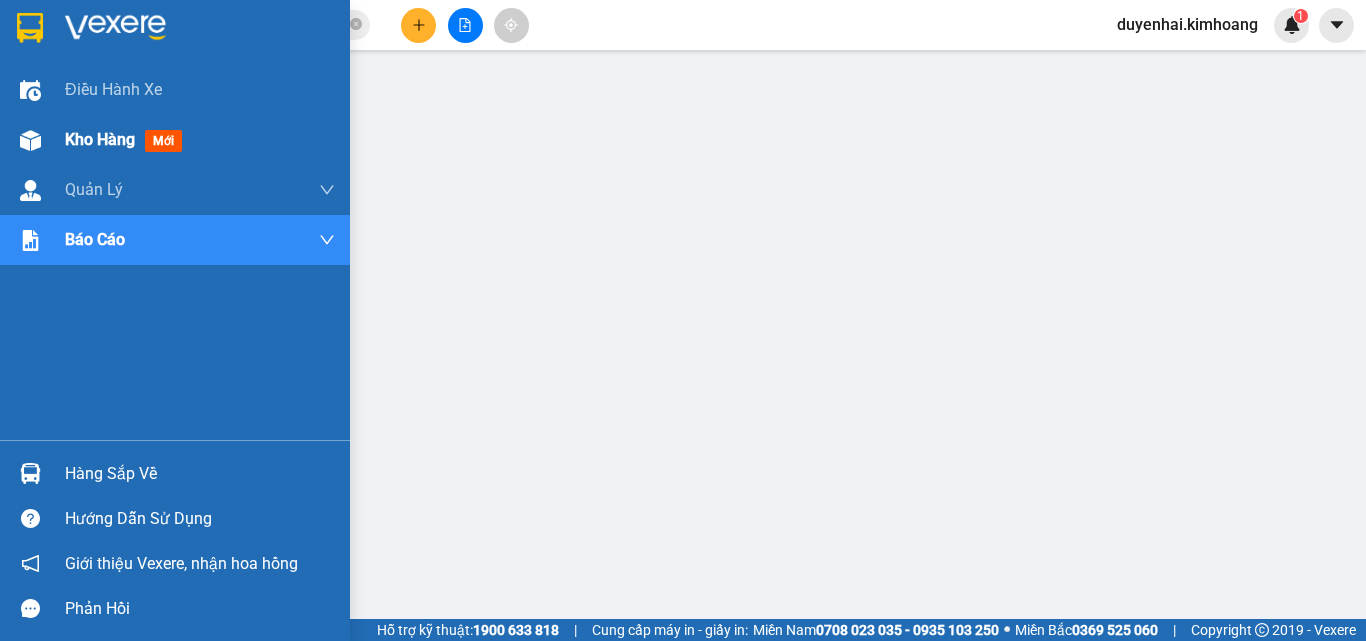 click on "Kho hàng" at bounding box center (100, 139) 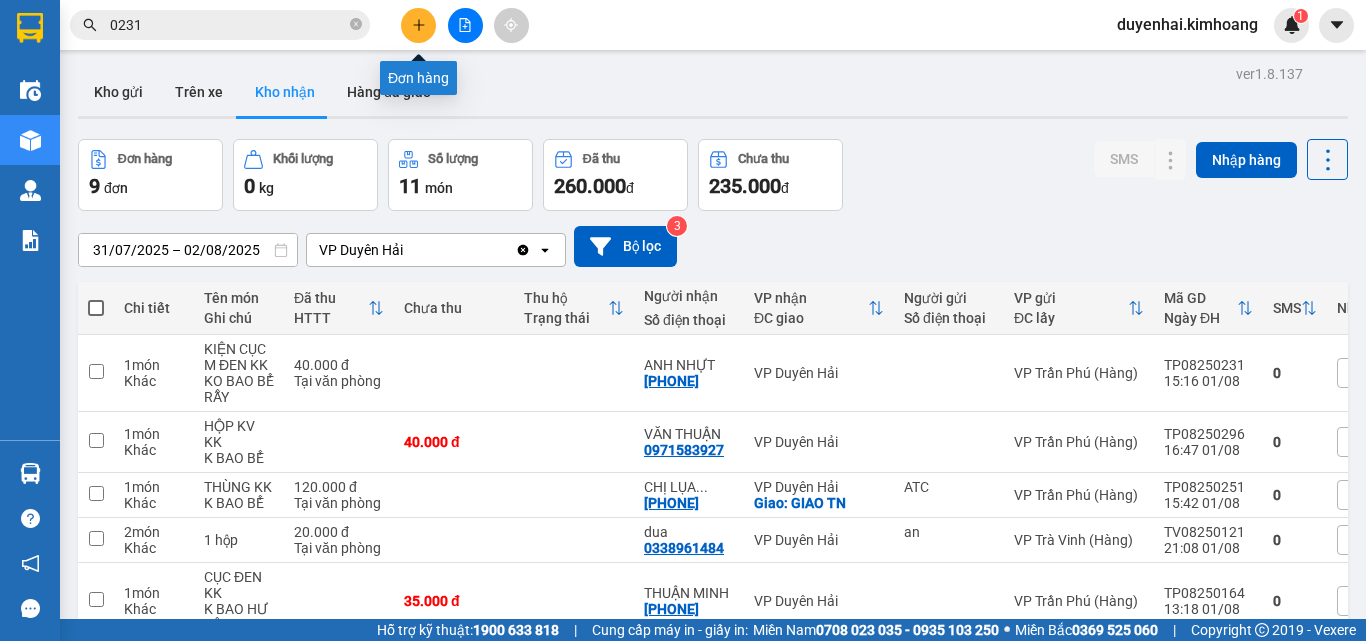 click at bounding box center [418, 25] 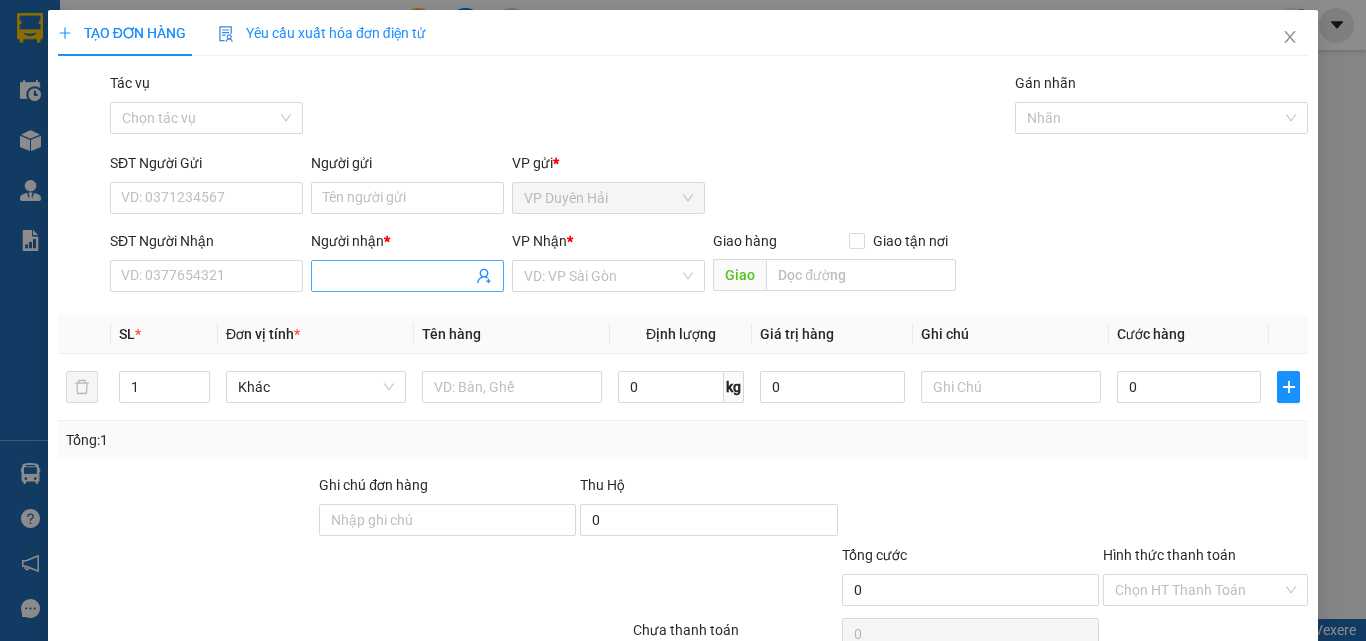 click on "Người nhận  *" at bounding box center [397, 276] 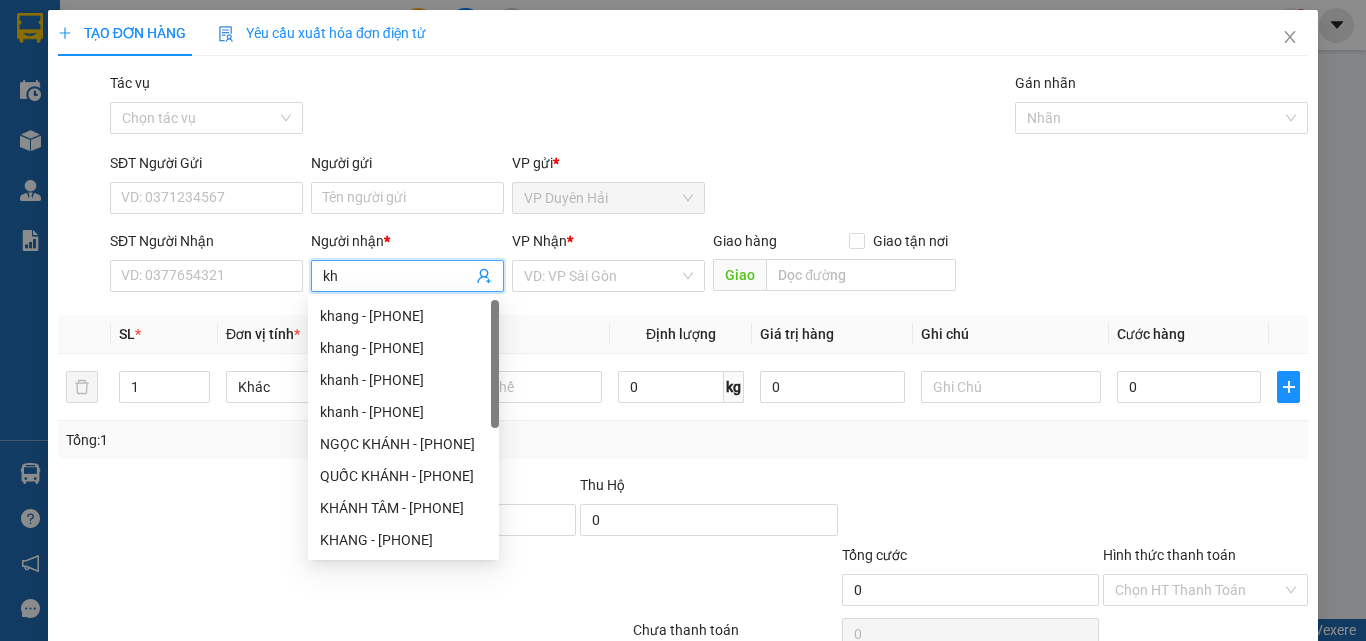 type on "k" 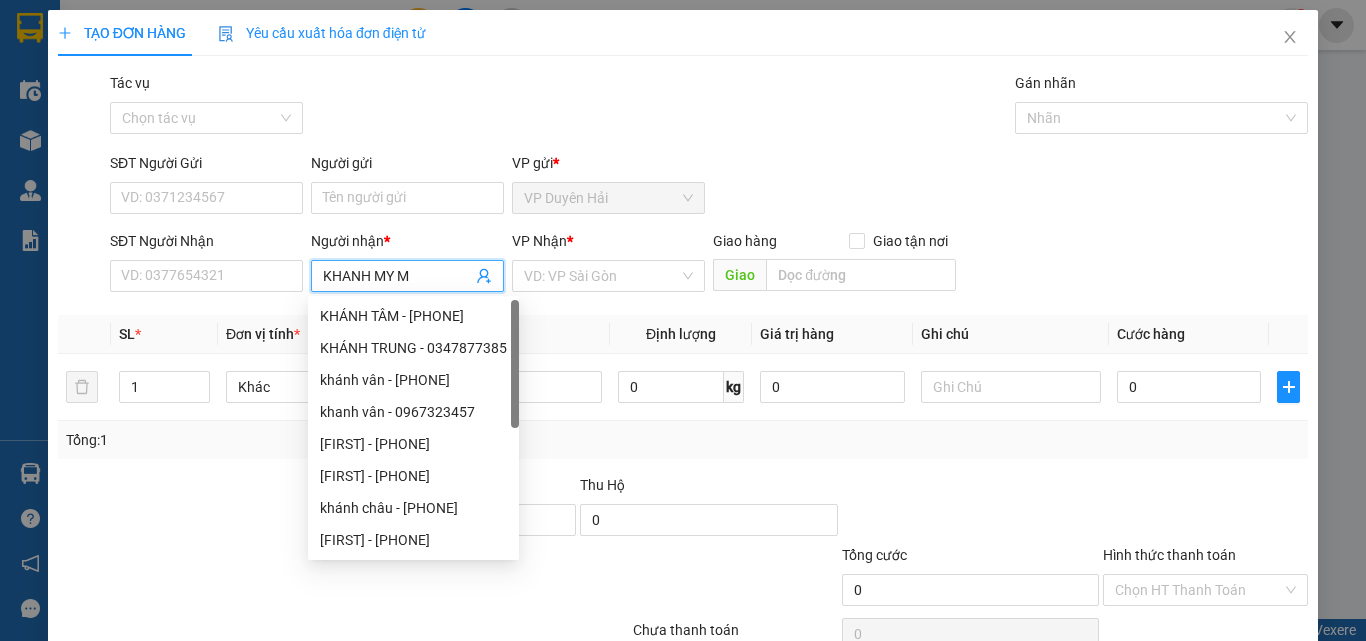 type on "KHANH MY MY" 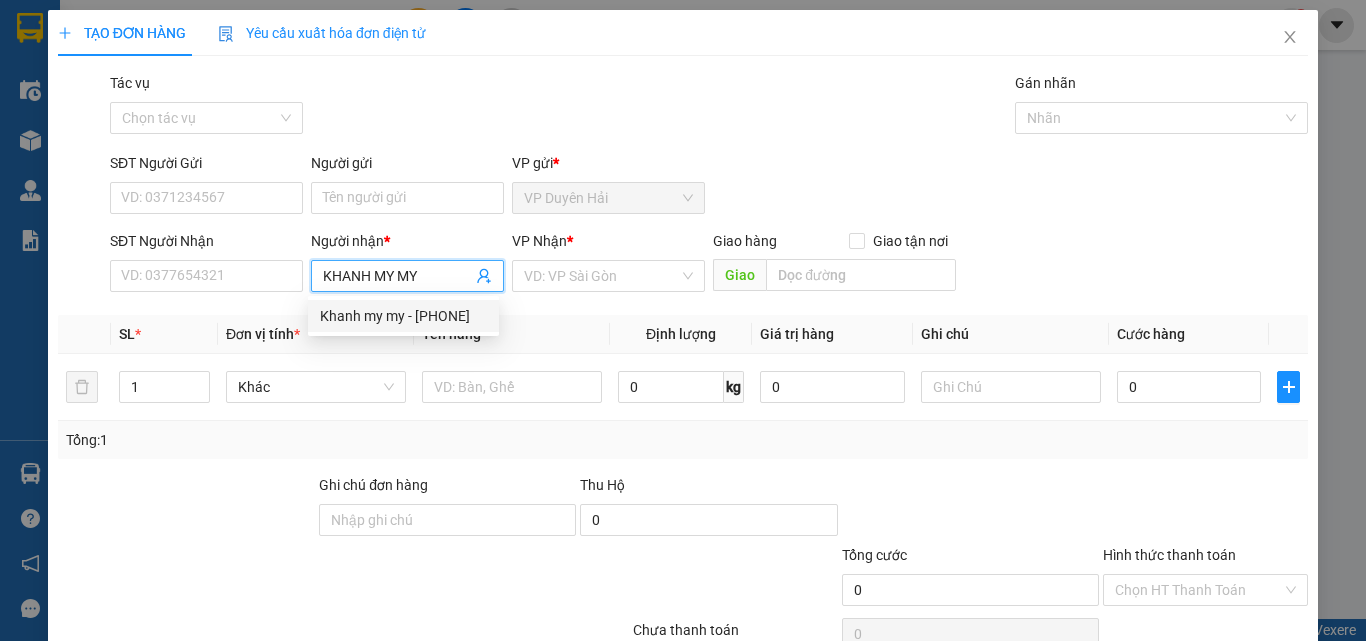 click on "Khanh my my - [PHONE]" at bounding box center (403, 316) 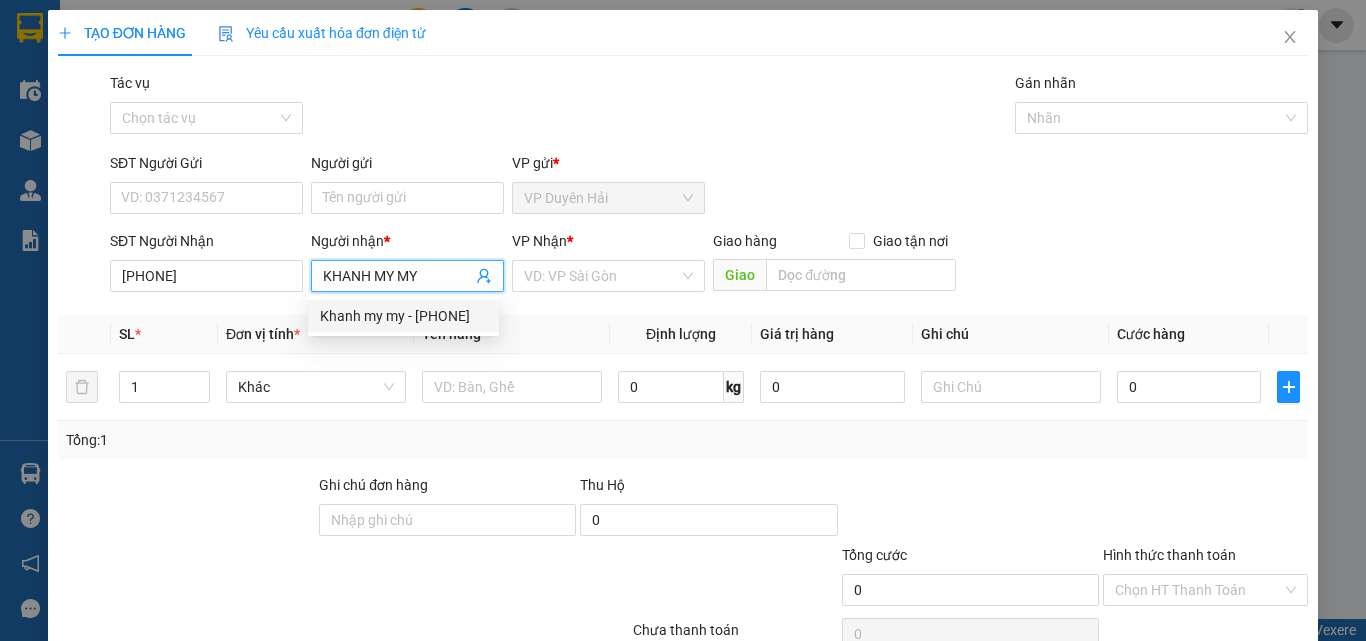 type on "[PHONE]" 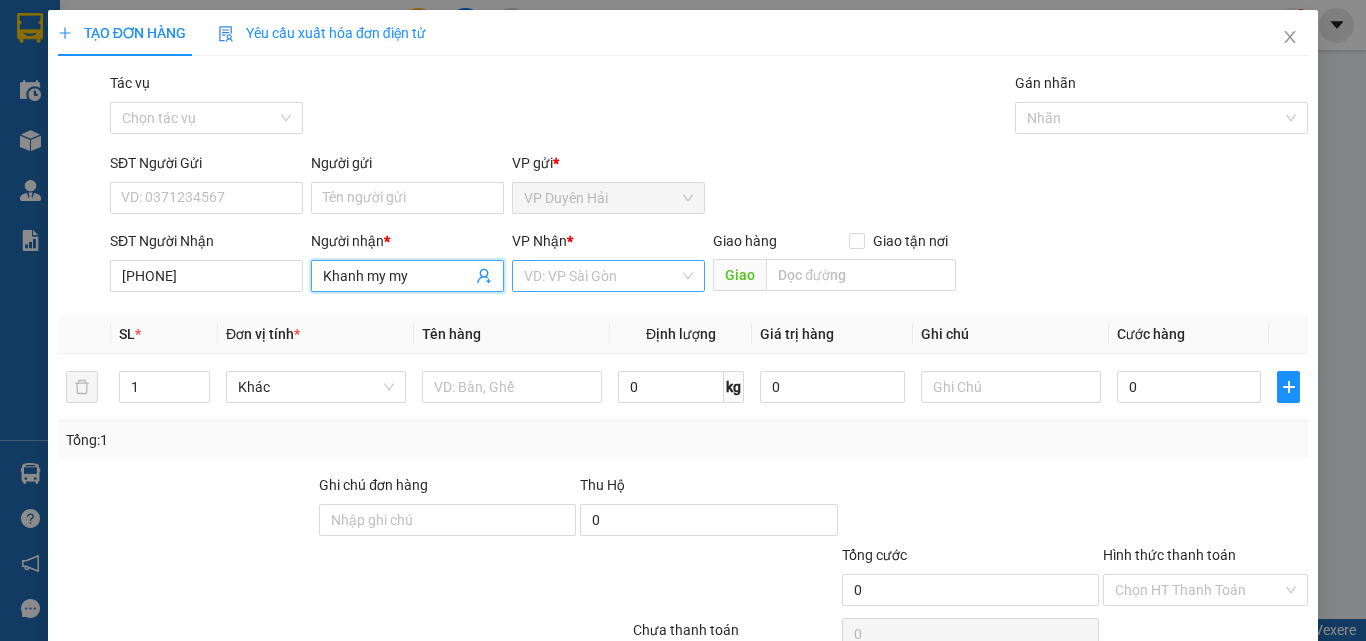 type on "Khanh my my" 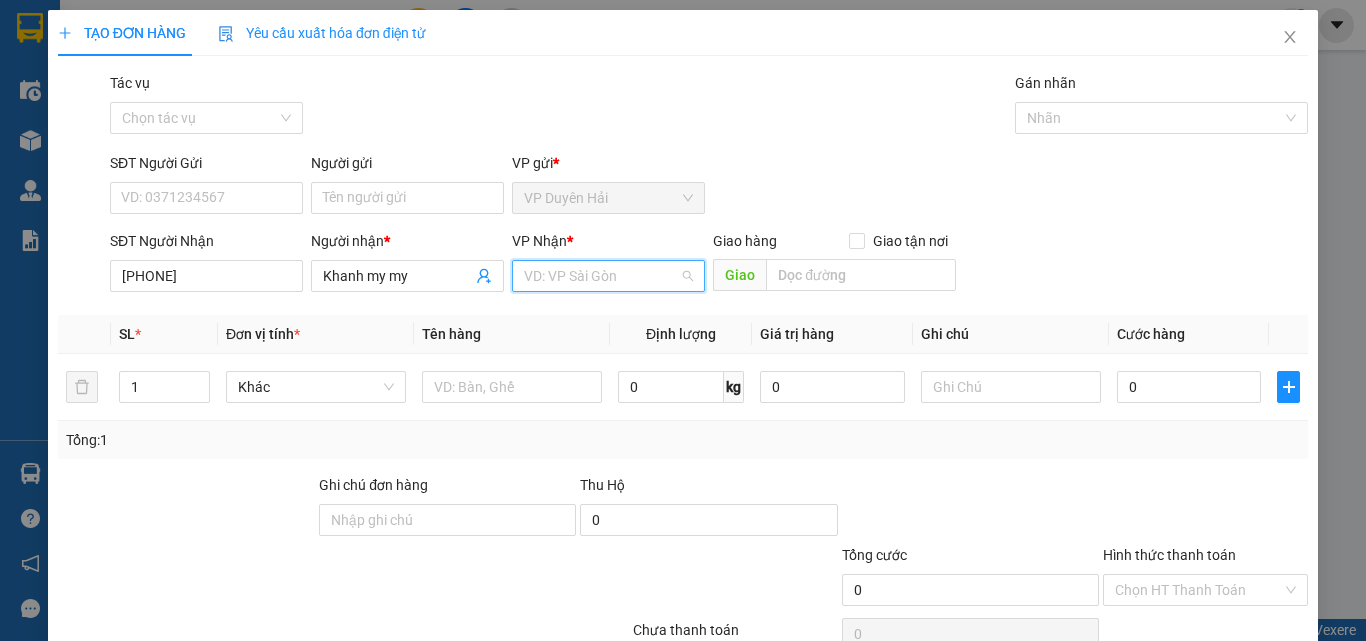 click at bounding box center (601, 276) 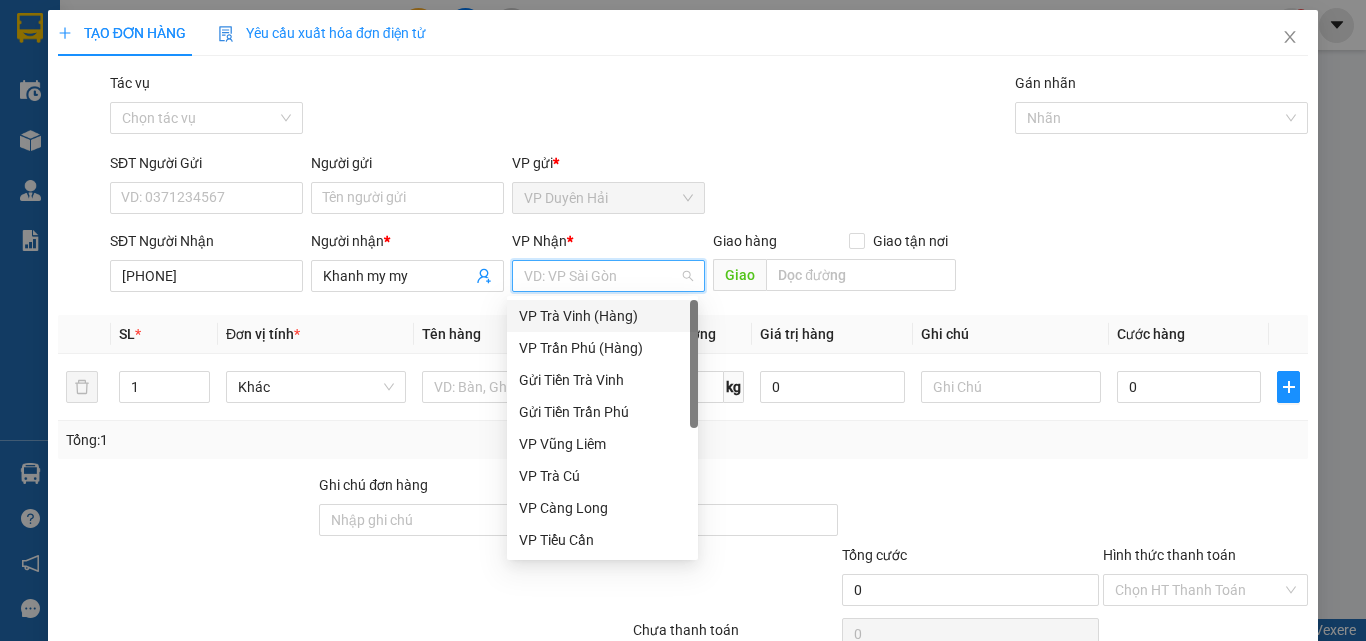 click on "VP Trà Vinh (Hàng)" at bounding box center [602, 316] 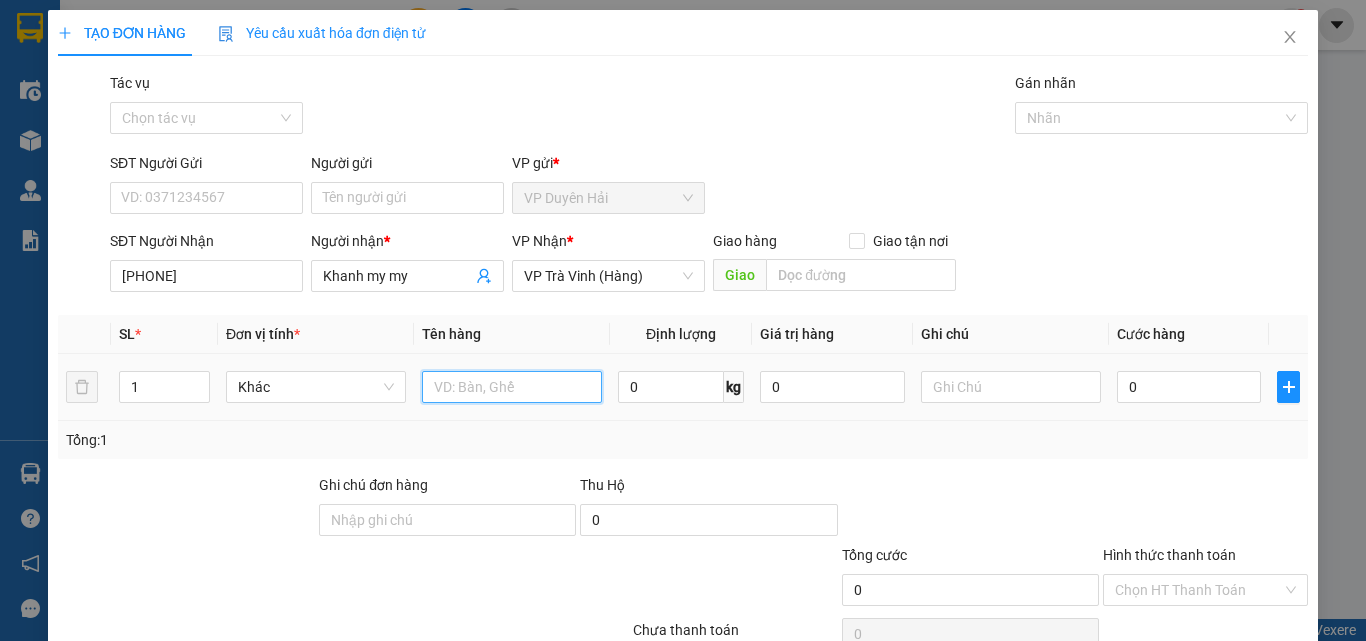 drag, startPoint x: 486, startPoint y: 386, endPoint x: 457, endPoint y: 383, distance: 29.15476 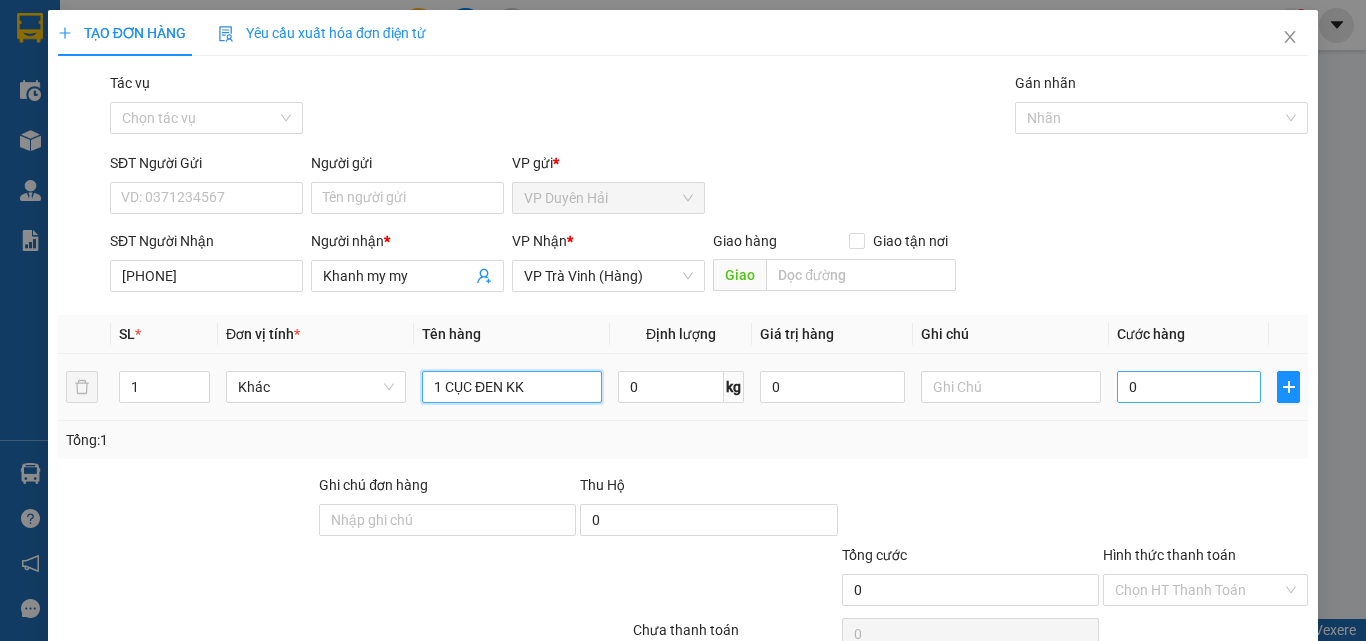 type on "1 CỤC ĐEN KK" 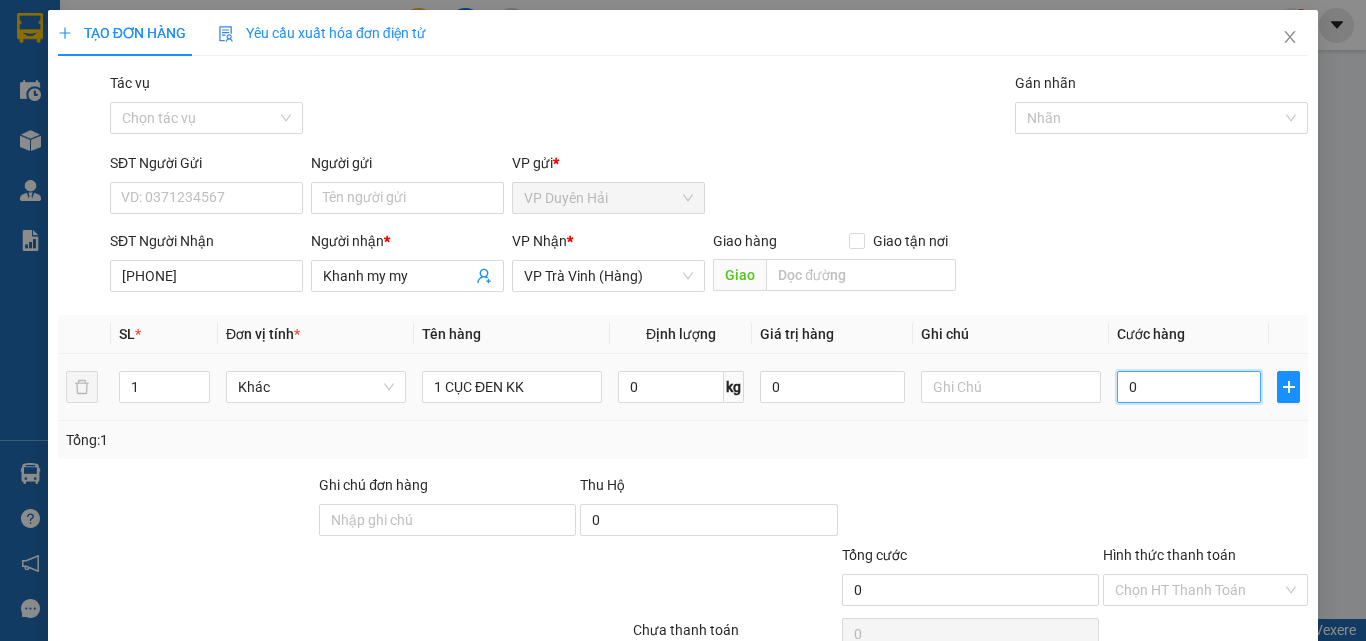 click on "0" at bounding box center [1189, 387] 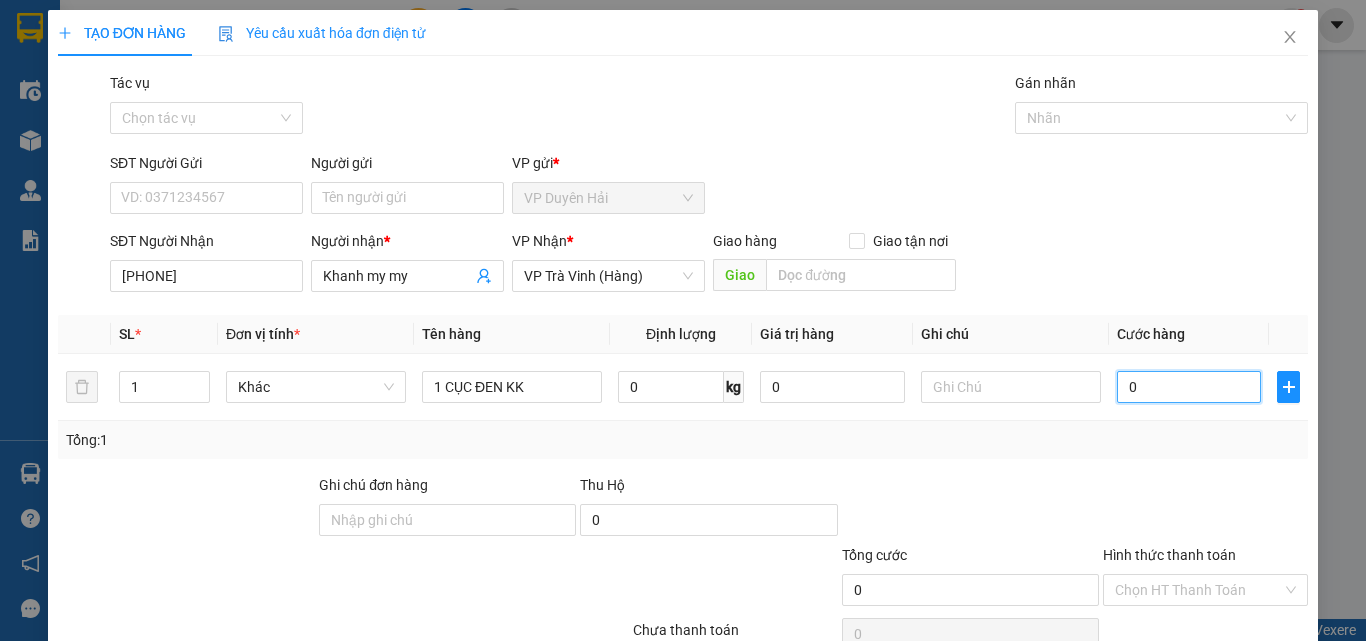 type on "2" 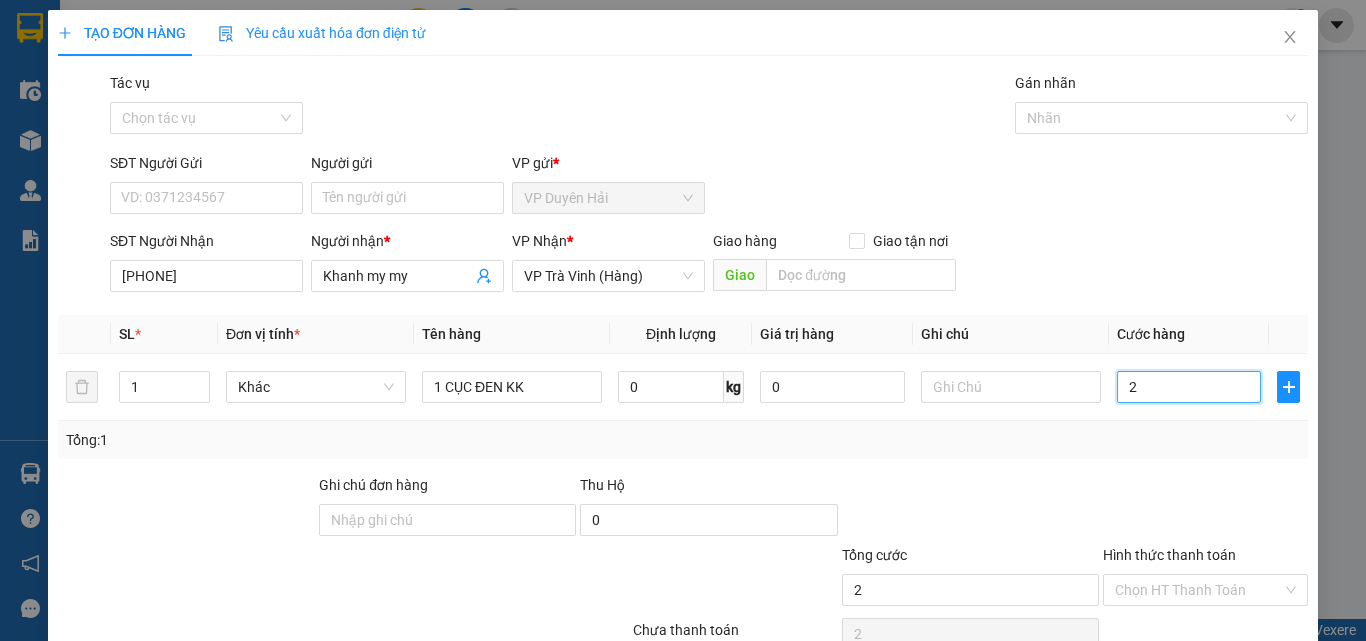 type on "25" 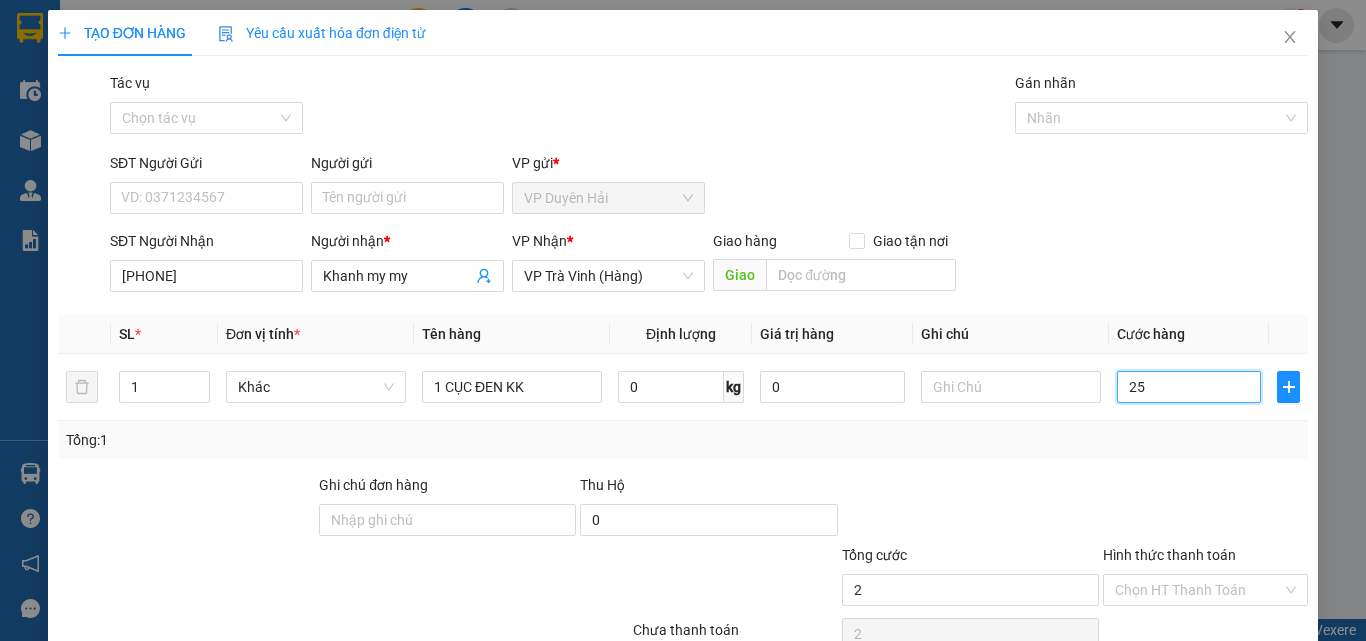 type on "25" 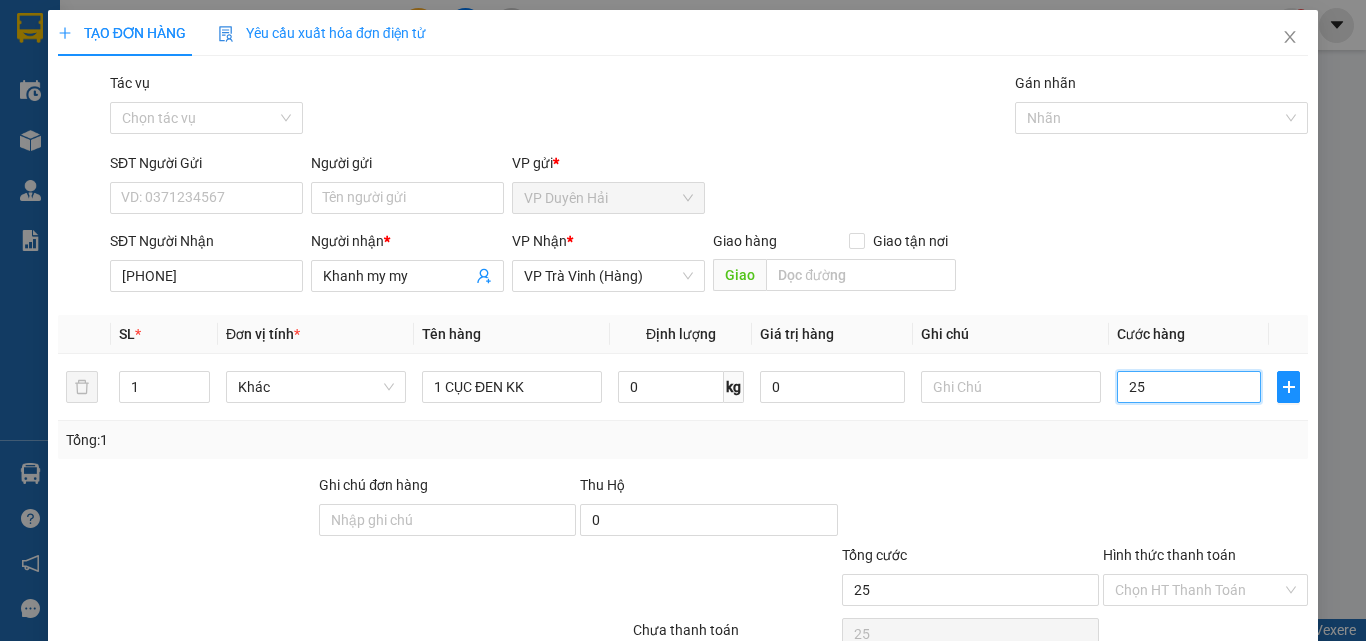 scroll, scrollTop: 99, scrollLeft: 0, axis: vertical 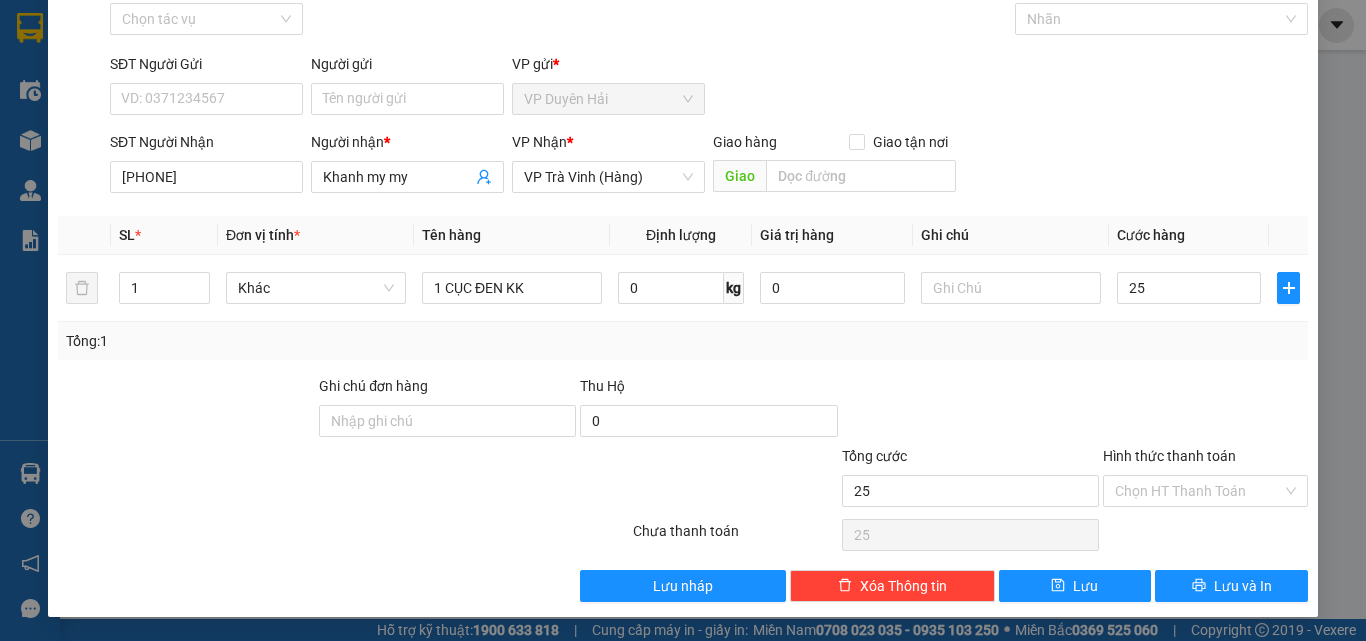 type on "25.000" 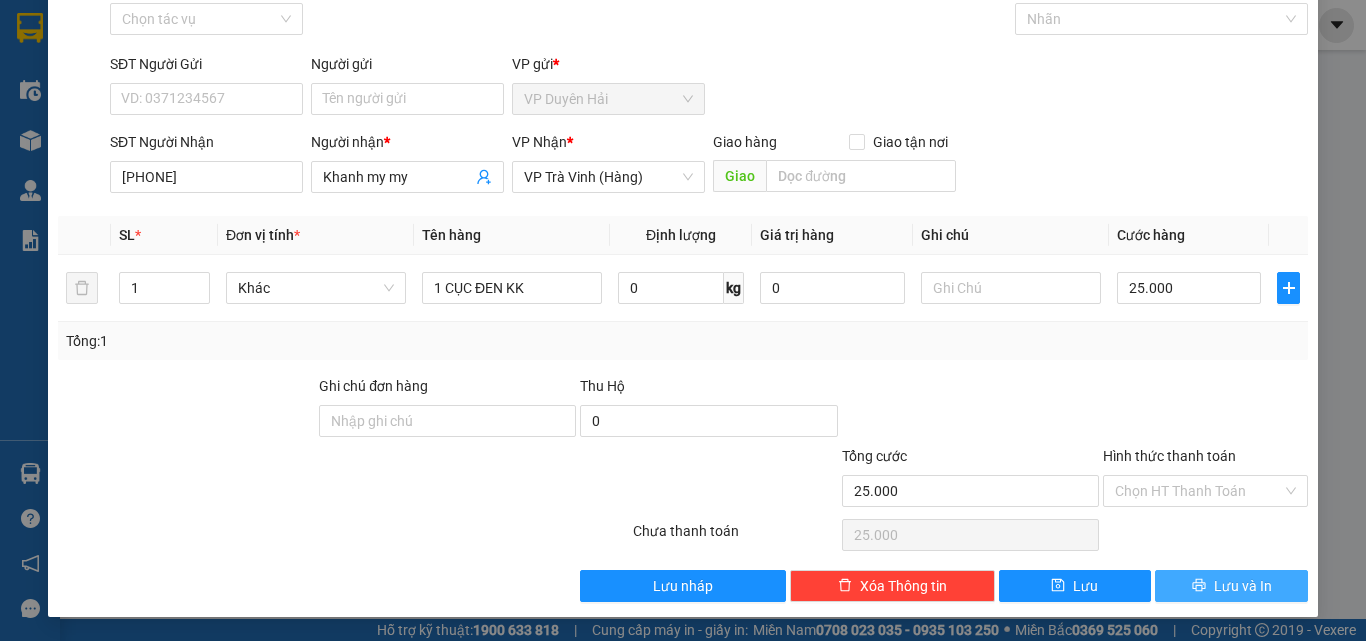 click on "TẠO ĐƠN HÀNG Yêu cầu xuất hóa đơn điện tử Transit Pickup Surcharge Ids Transit Deliver Surcharge Ids Transit Deliver Surcharge Transit Deliver Surcharge Tác vụ Chọn tác vụ Gán nhãn   Nhãn SĐT Người Gửi VD: 0371234567 Người gửi Tên người gửi VP gửi  * VP Duyên Hải SĐT Người Nhận [PHONE] Người nhận  * Khanh my my VP Nhận  * VP Trà Vinh (Hàng) Giao hàng Giao tận nơi Giao SL  * Đơn vị tính  * Tên hàng  Định lượng Giá trị hàng Ghi chú Cước hàng                   1 Khác 1 CỤC ĐEN KK 0 kg 0 25.000 Tổng:  1 Ghi chú đơn hàng Thu Hộ 0 Tổng cước 25.000 Hình thức thanh toán Chọn HT Thanh Toán Số tiền thu trước 0 Chưa thanh toán 25.000 Chọn HT Thanh Toán Lưu nháp Xóa Thông tin Lưu Lưu và In Cước phí gửi hàng" at bounding box center (683, 264) 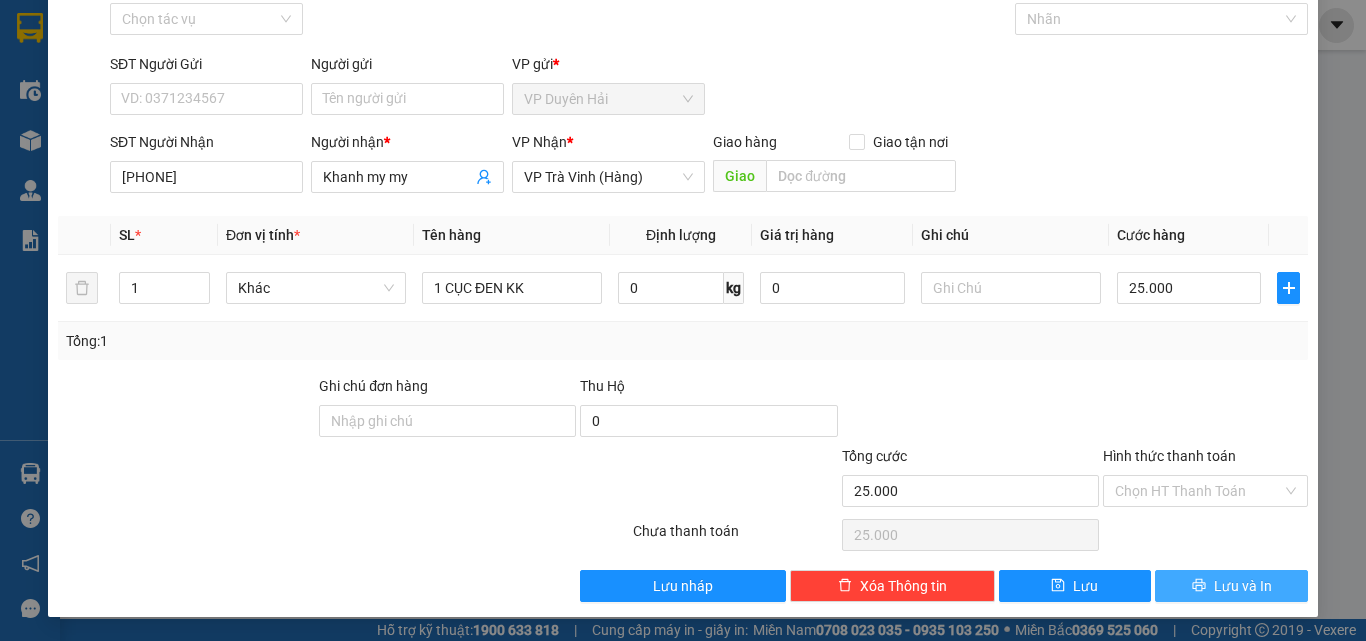 click at bounding box center [1199, 586] 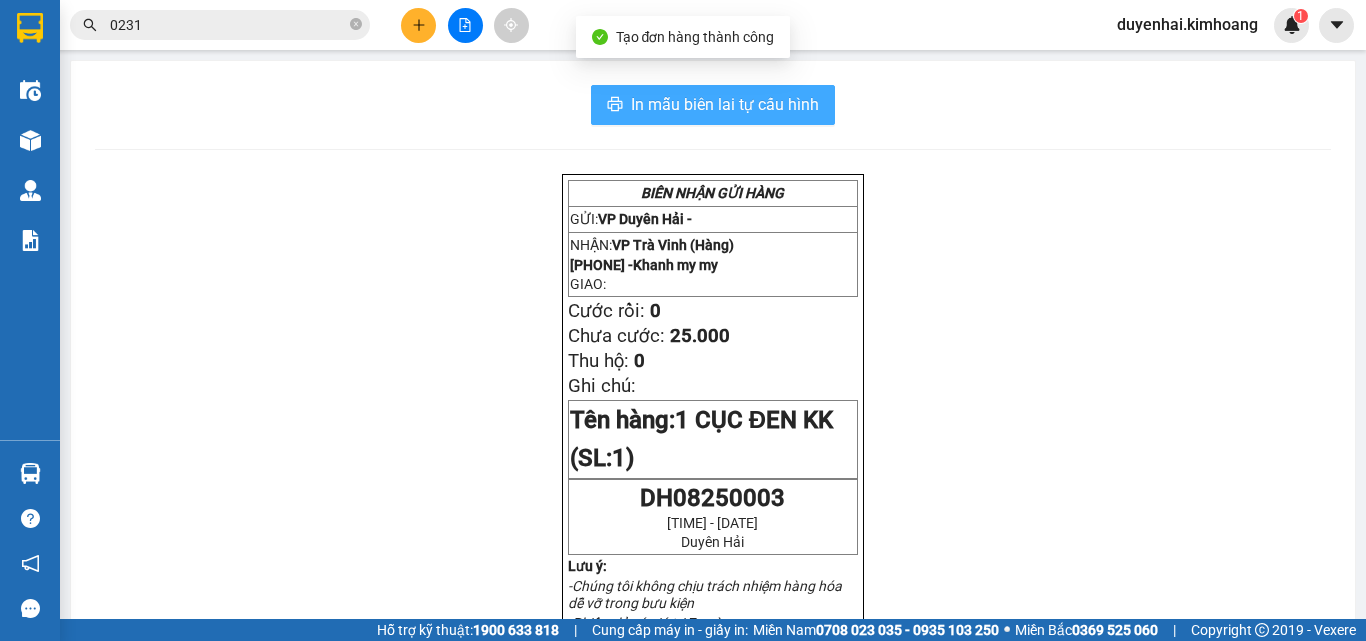 click on "In mẫu biên lai tự cấu hình" at bounding box center [725, 104] 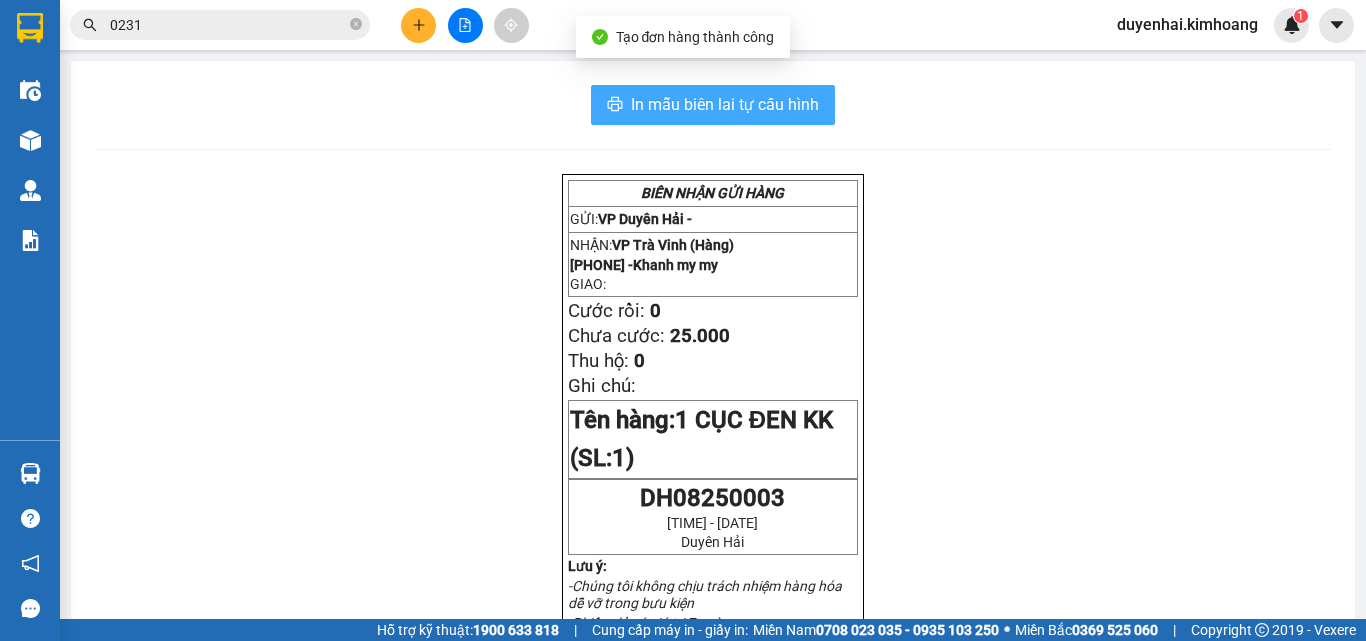 scroll, scrollTop: 0, scrollLeft: 0, axis: both 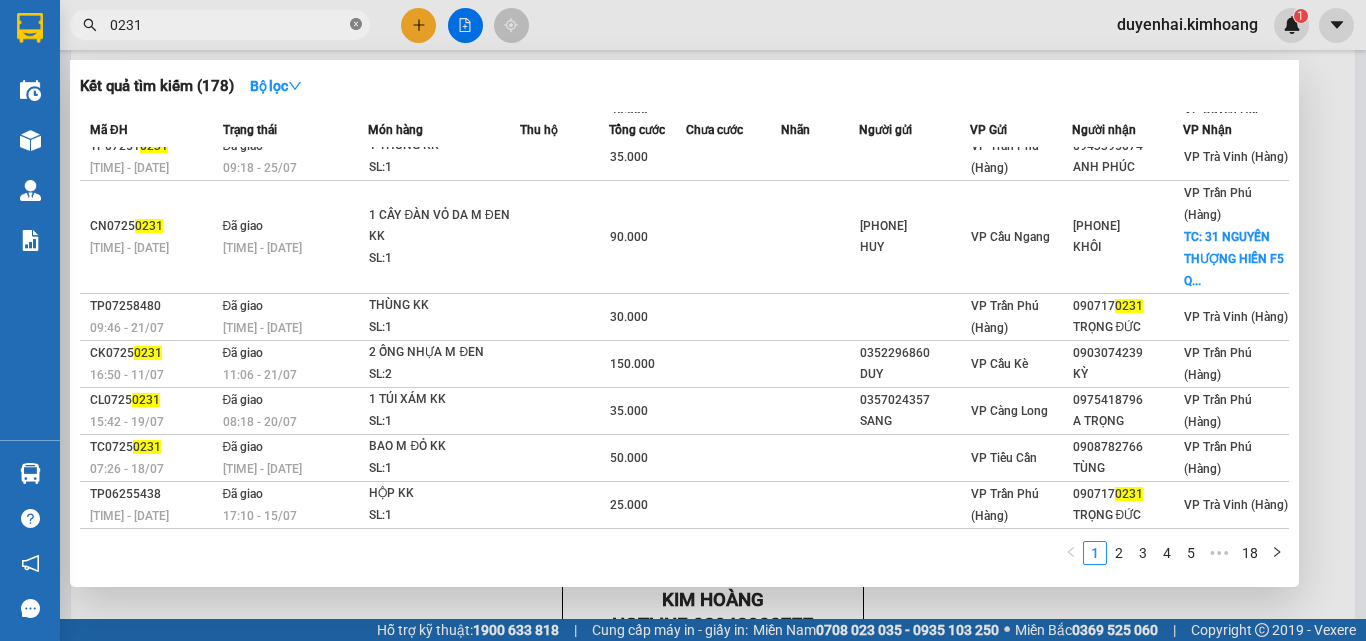 click 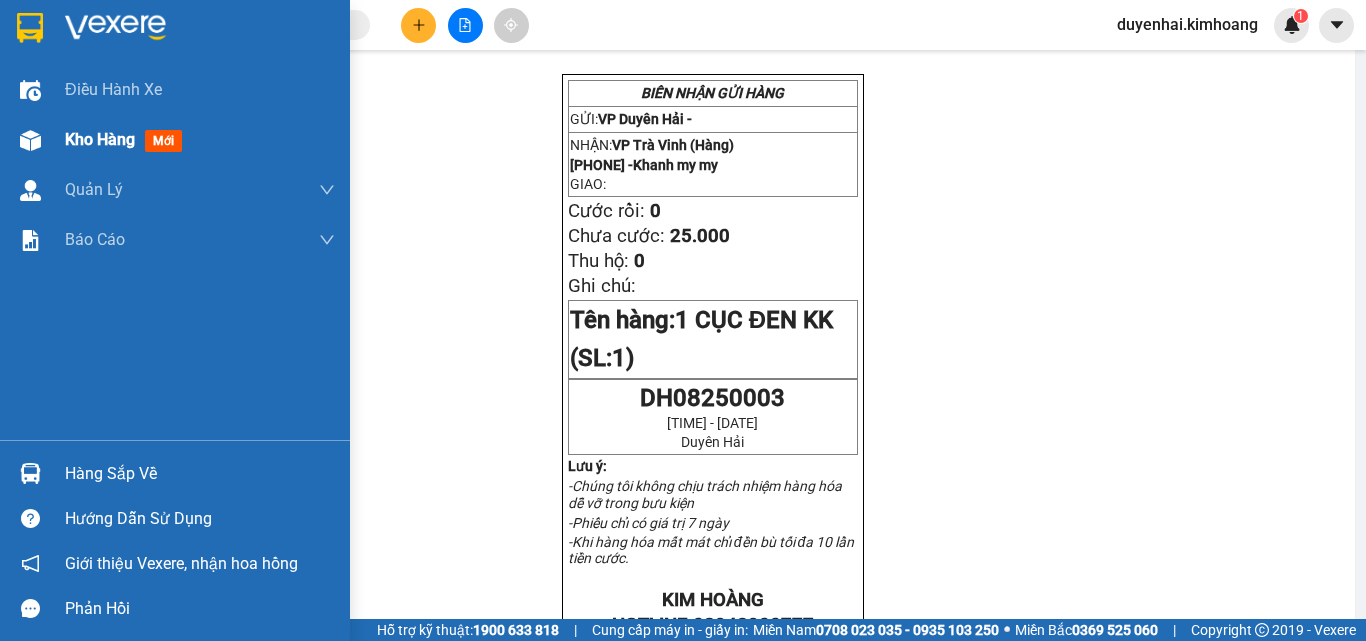 click on "Kho hàng" at bounding box center [100, 139] 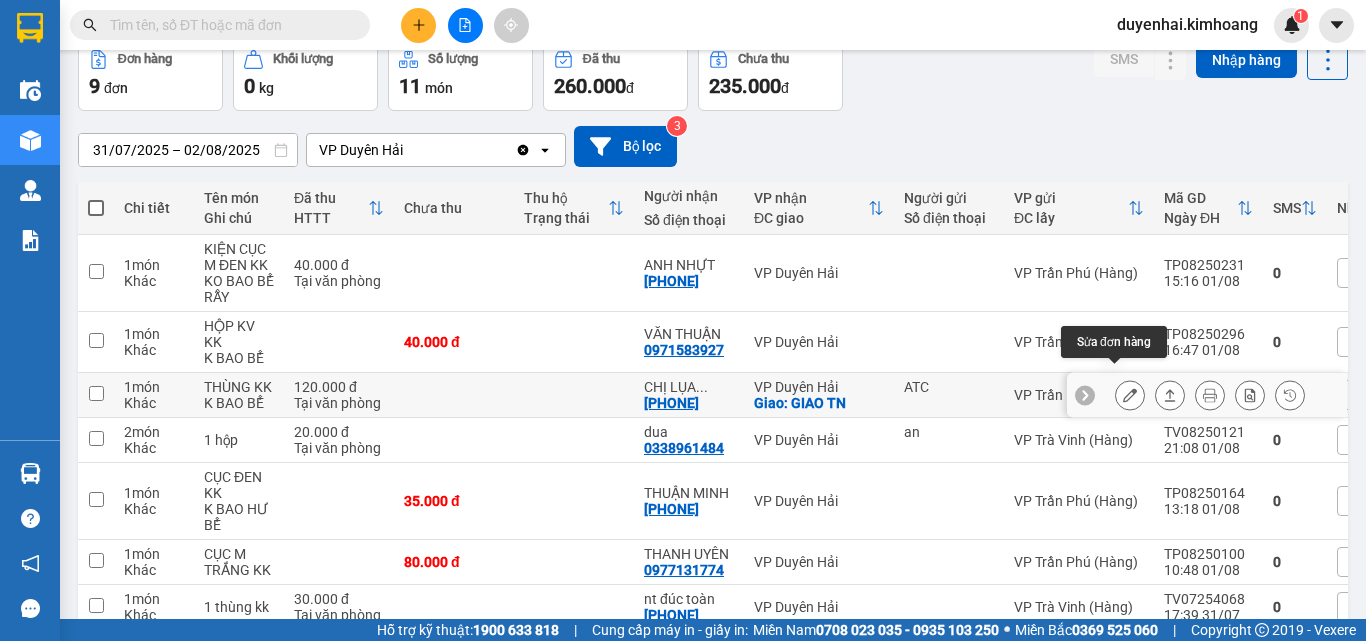 click at bounding box center [1210, 395] 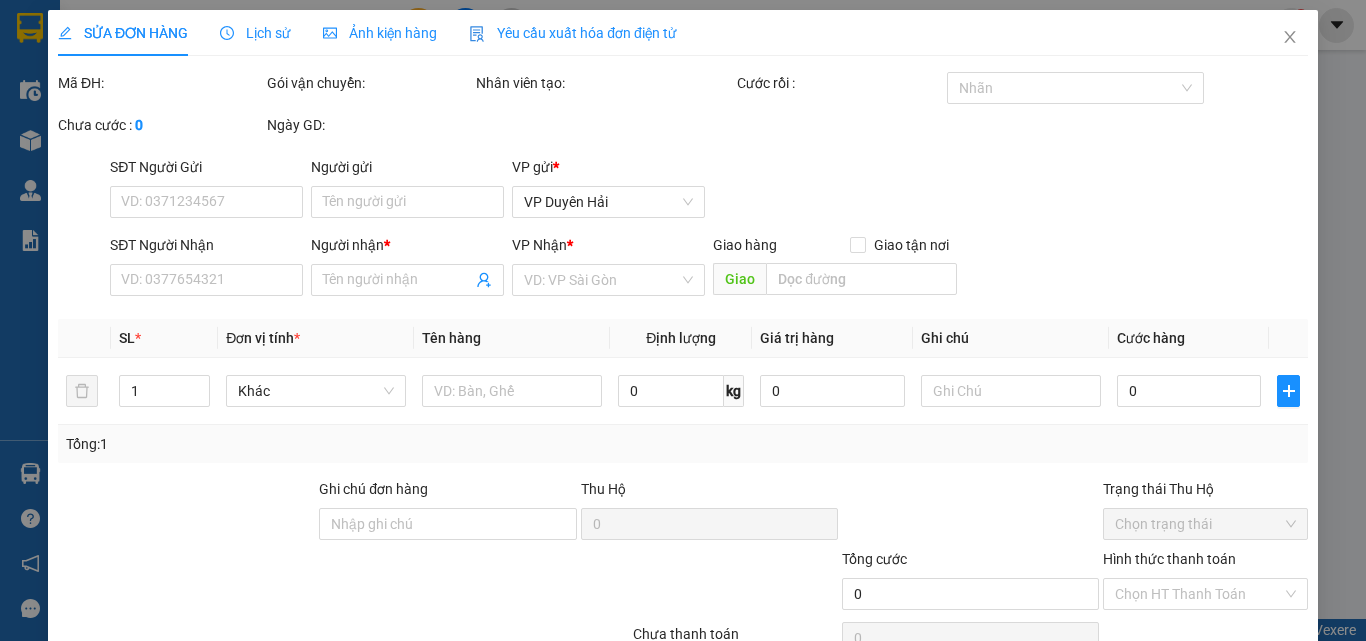 scroll, scrollTop: 0, scrollLeft: 0, axis: both 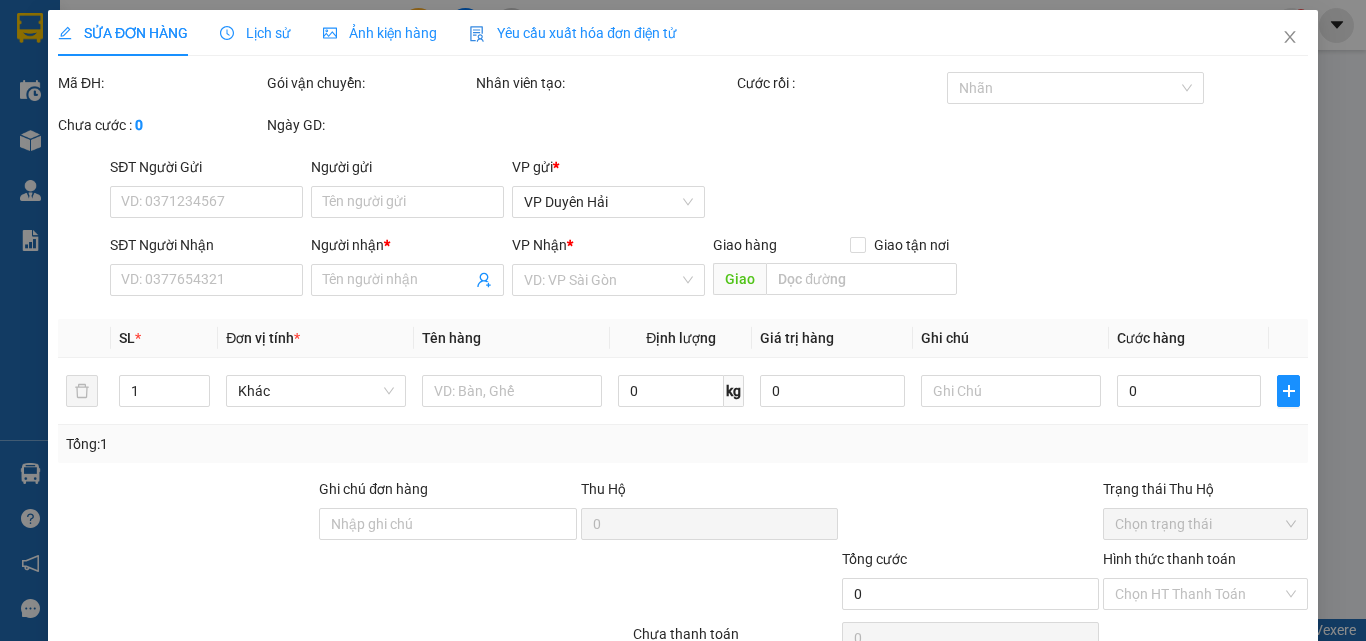 type on "ATC" 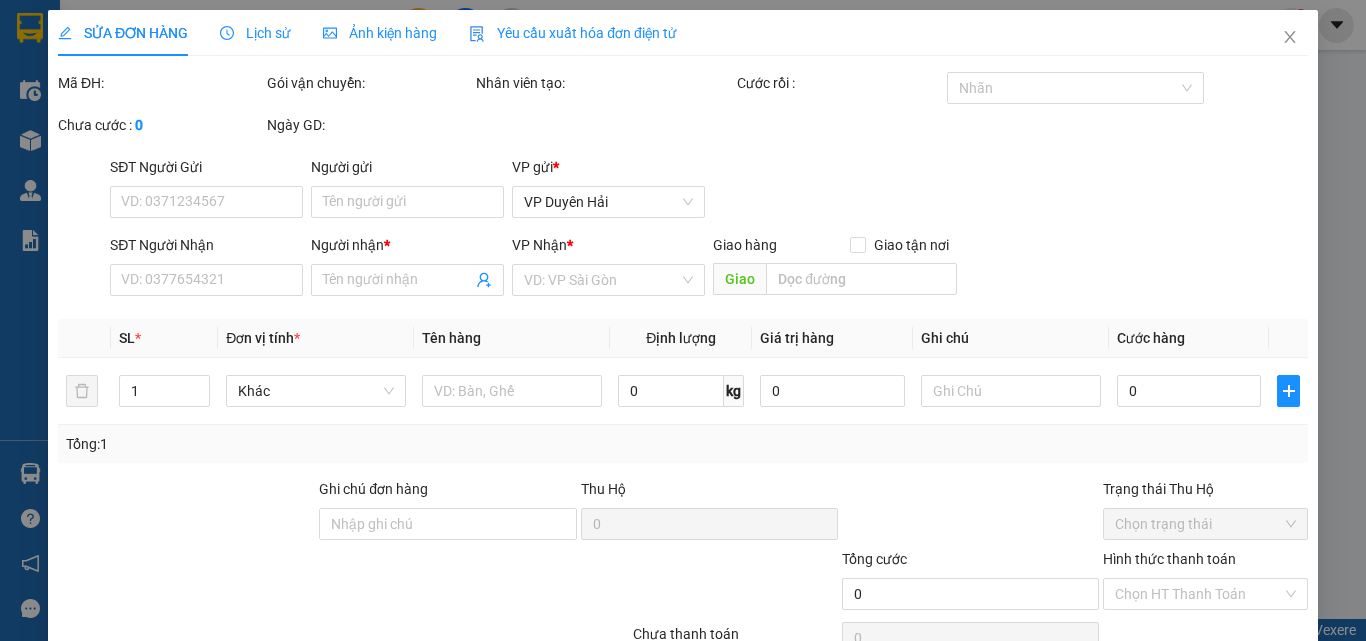 type on "120.000" 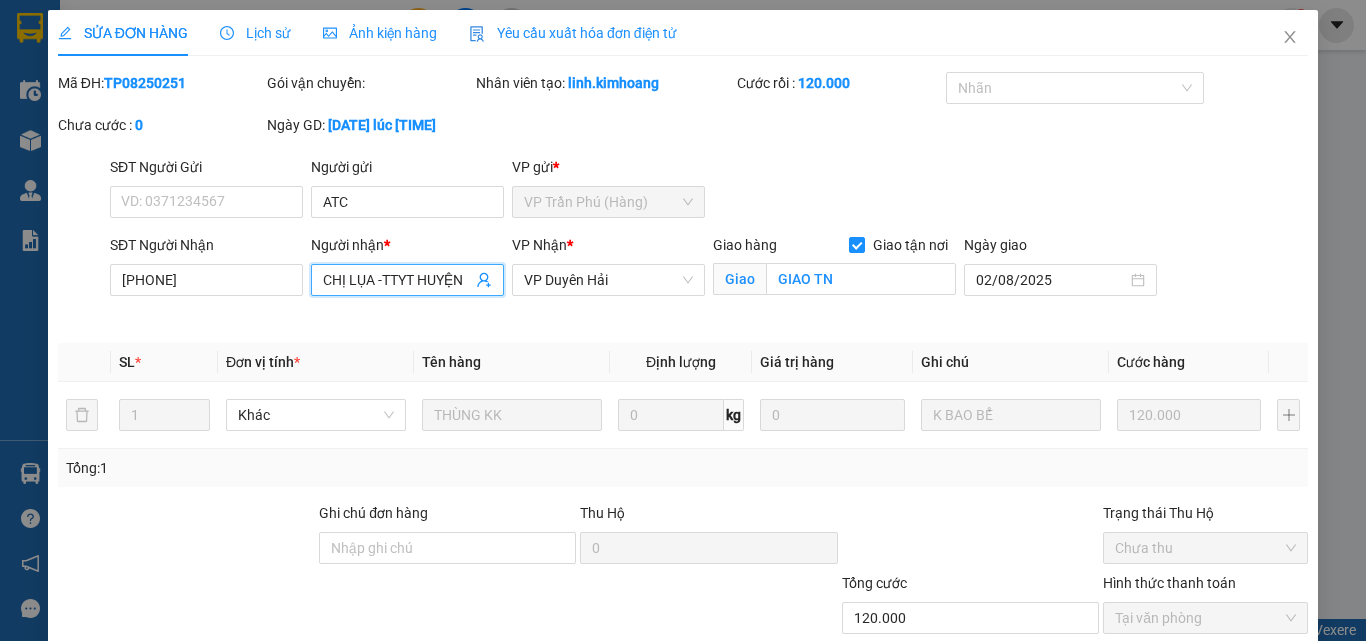 click on "CHỊ LỤA -TTYT HUYỆN" at bounding box center [397, 280] 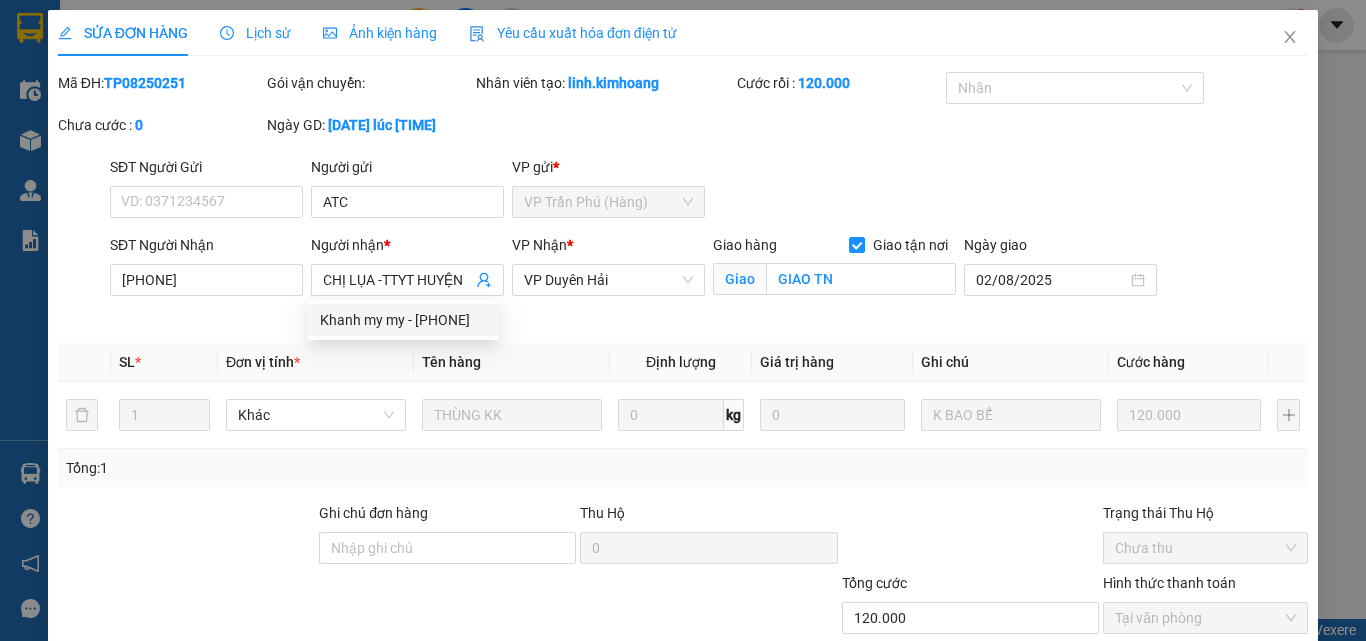 click on "VP Nhận  * VP Duyên Hải" at bounding box center (608, 281) 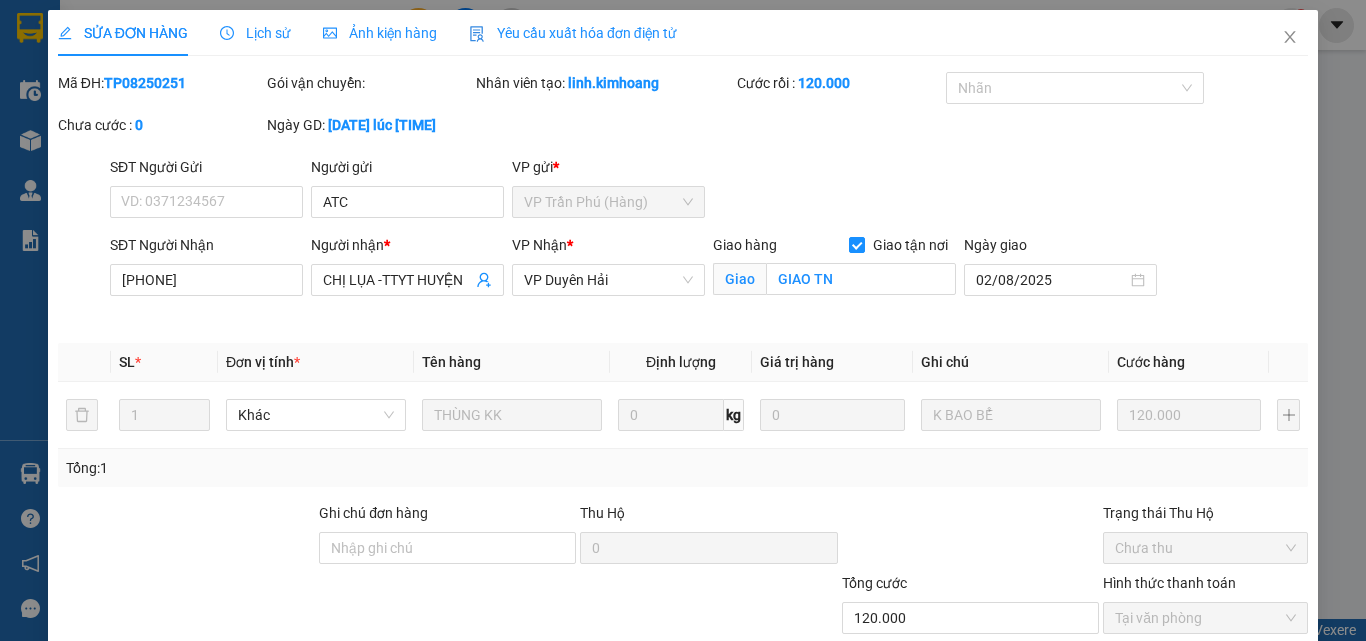 click on "Lịch sử" at bounding box center [255, 33] 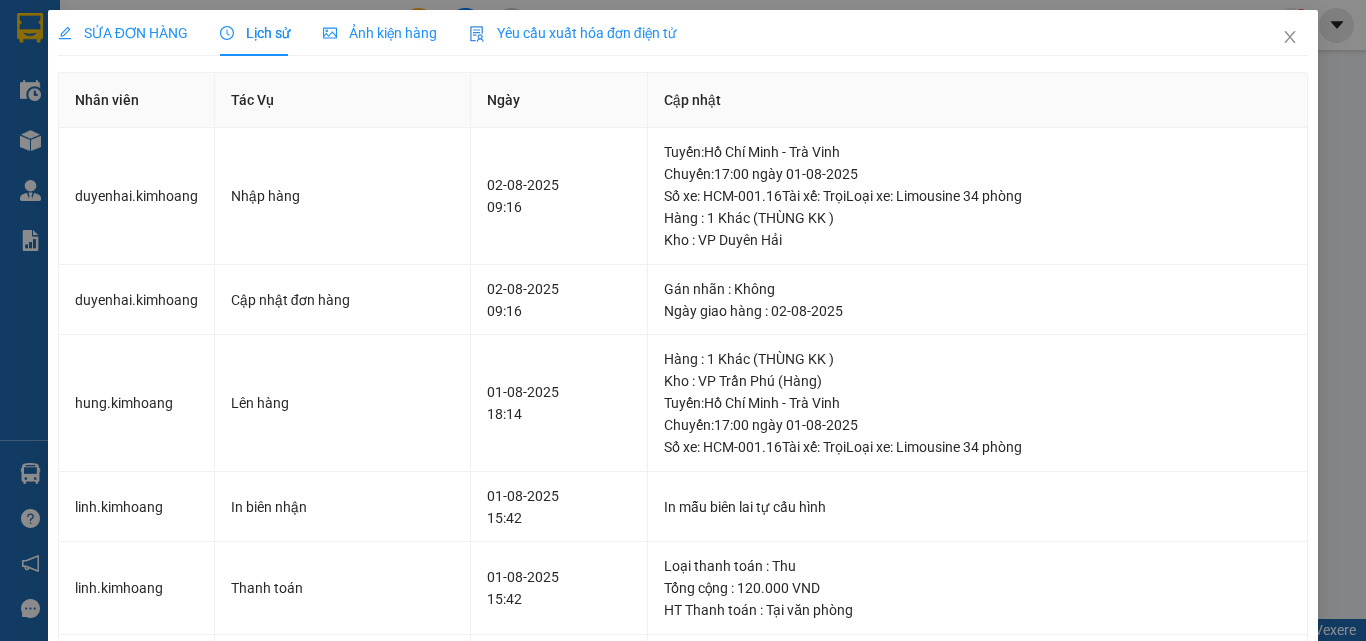 click on "SỬA ĐƠN HÀNG" at bounding box center (123, 33) 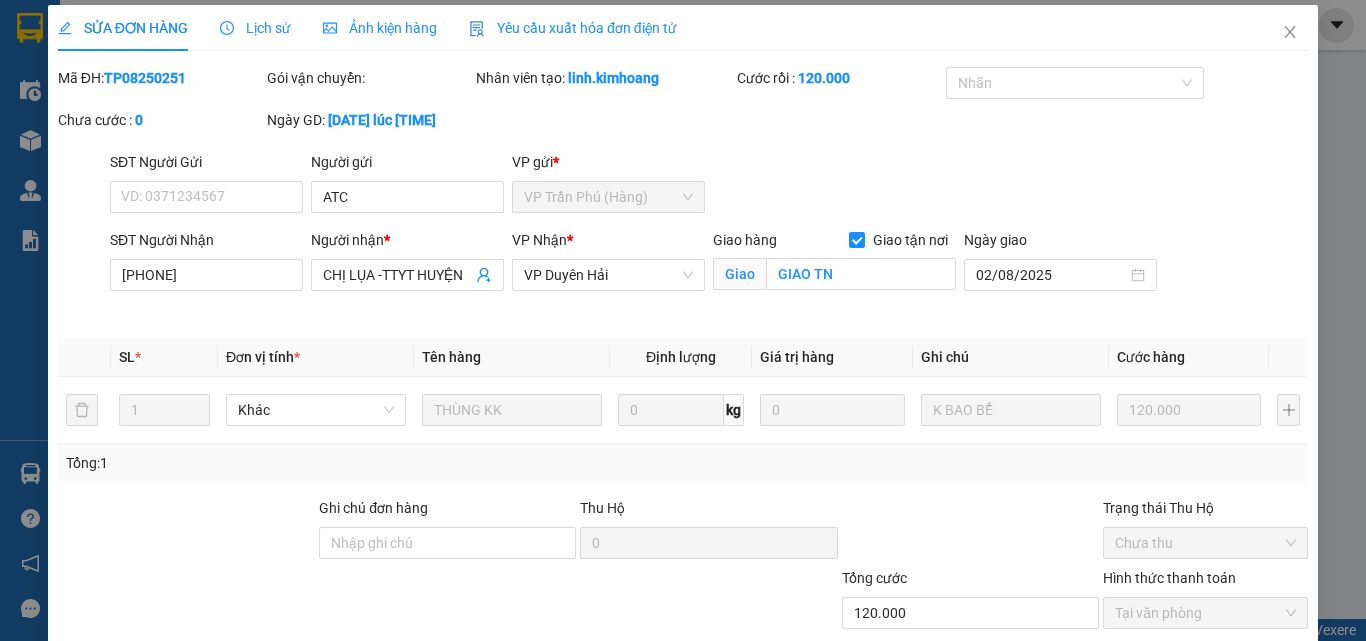 scroll, scrollTop: 0, scrollLeft: 0, axis: both 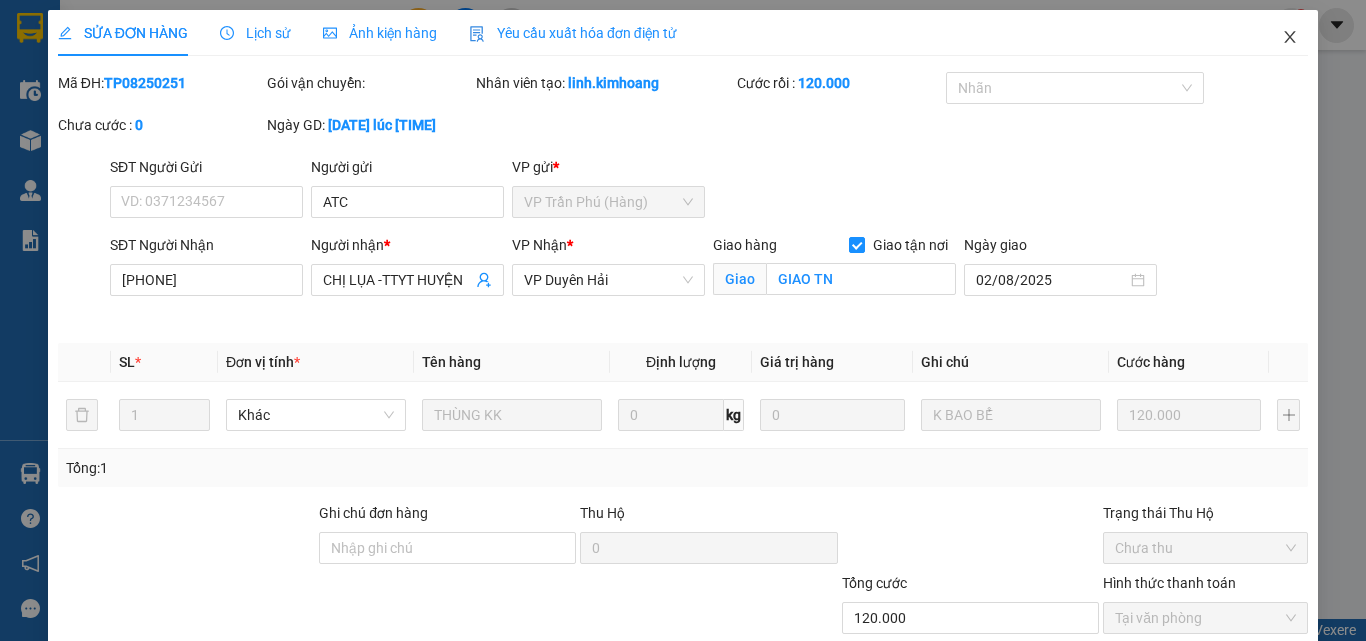 click 